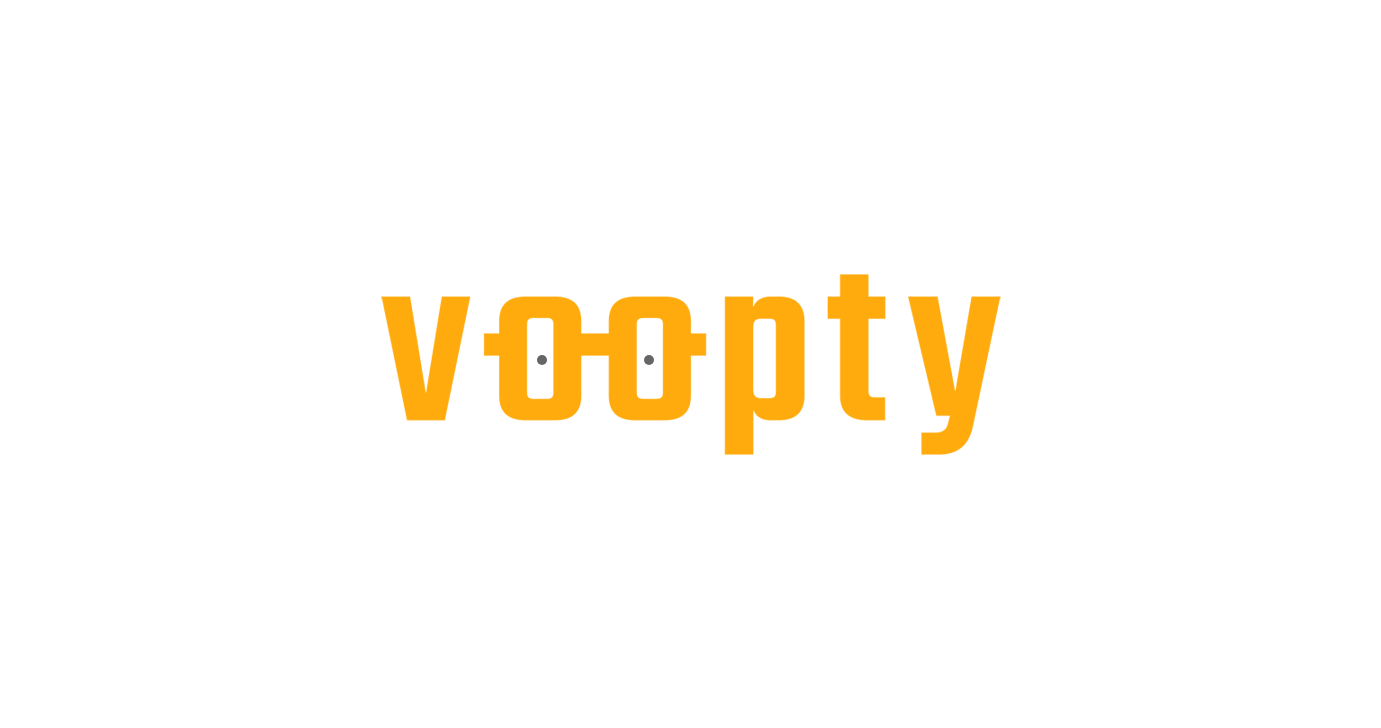 scroll, scrollTop: 0, scrollLeft: 0, axis: both 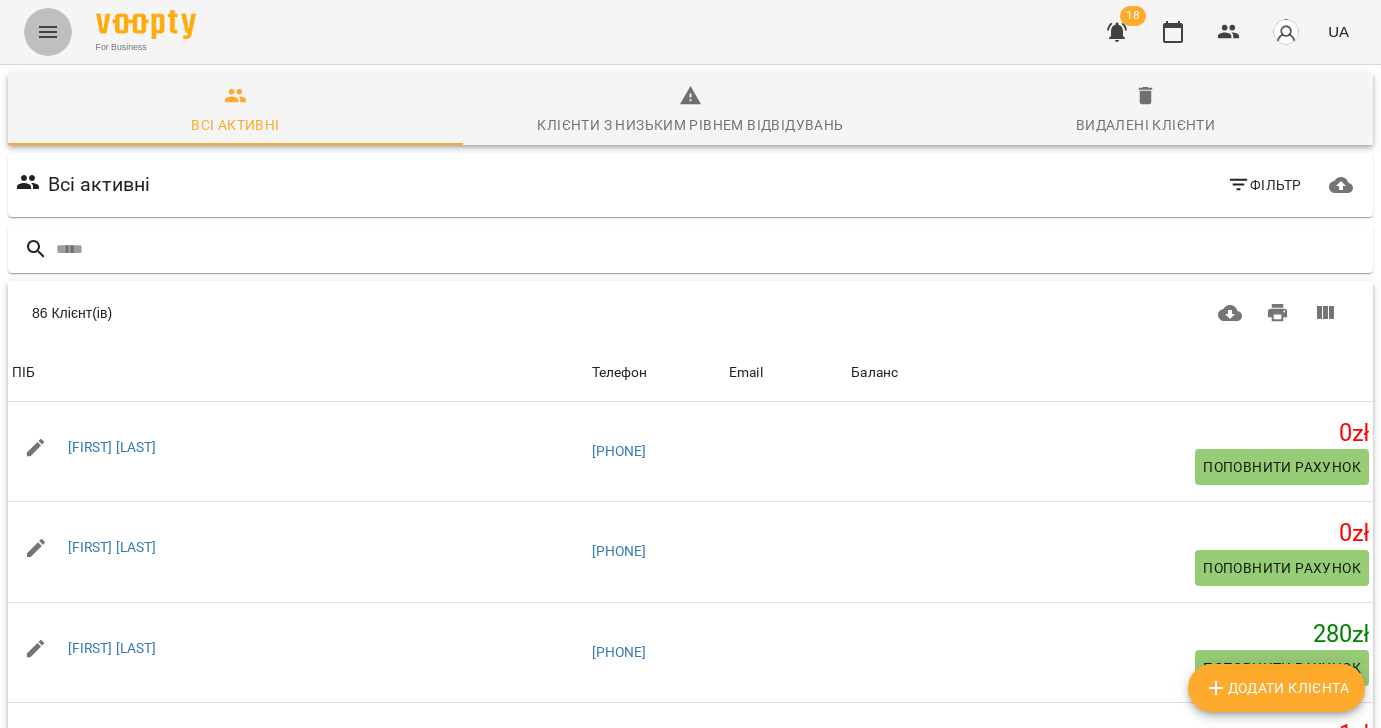 click at bounding box center (48, 32) 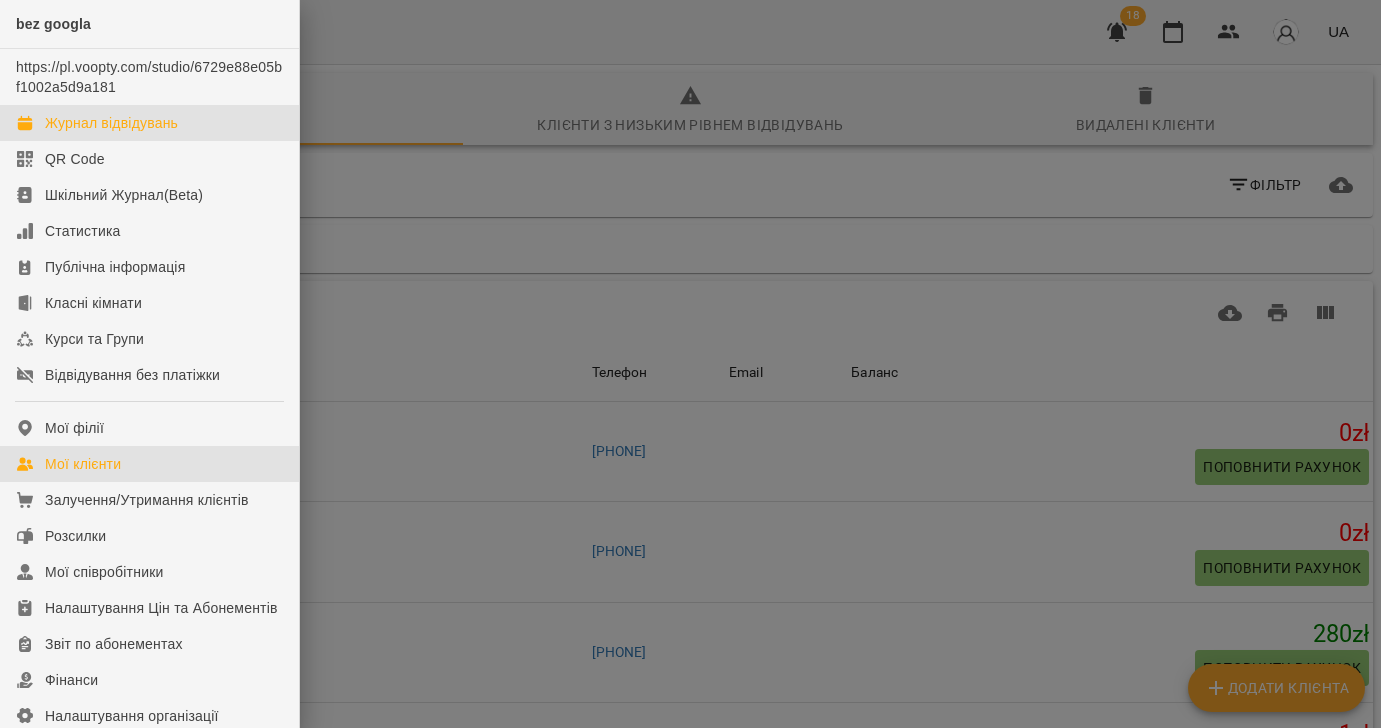 click on "Журнал відвідувань" at bounding box center [111, 123] 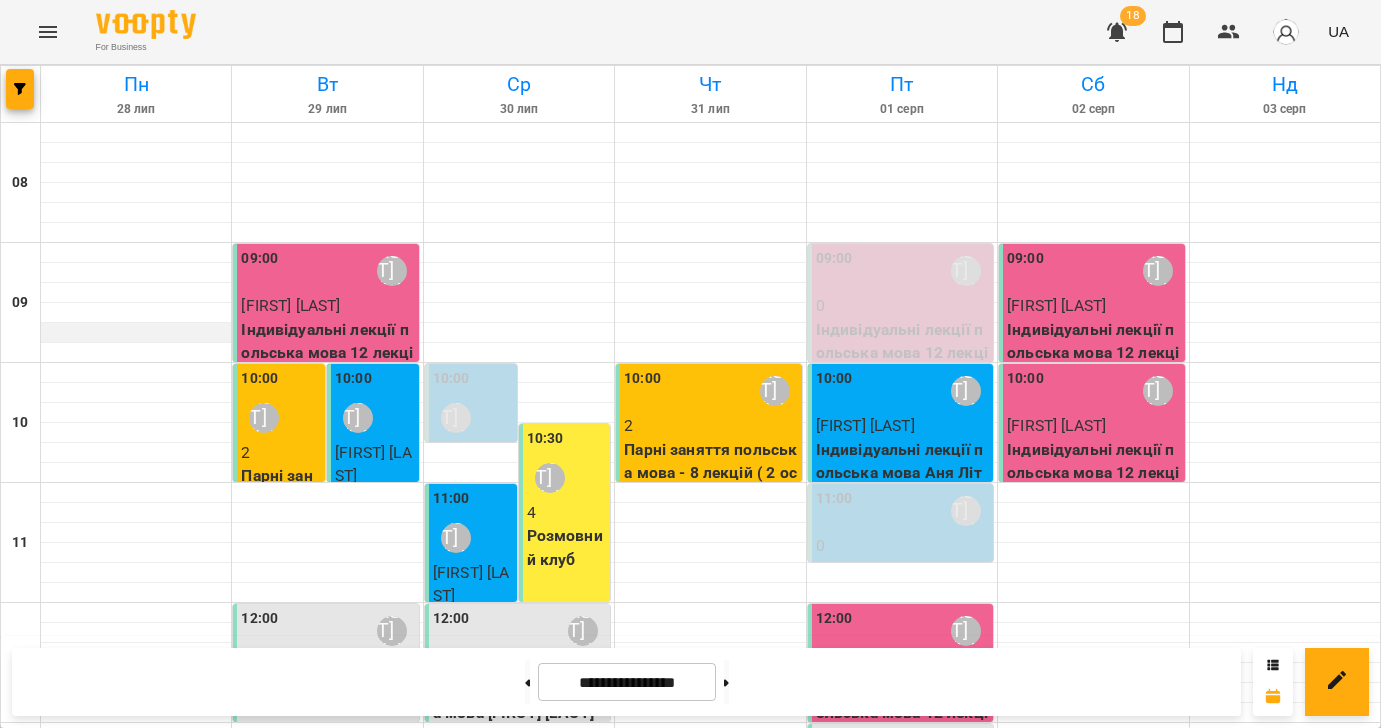 scroll, scrollTop: 0, scrollLeft: 0, axis: both 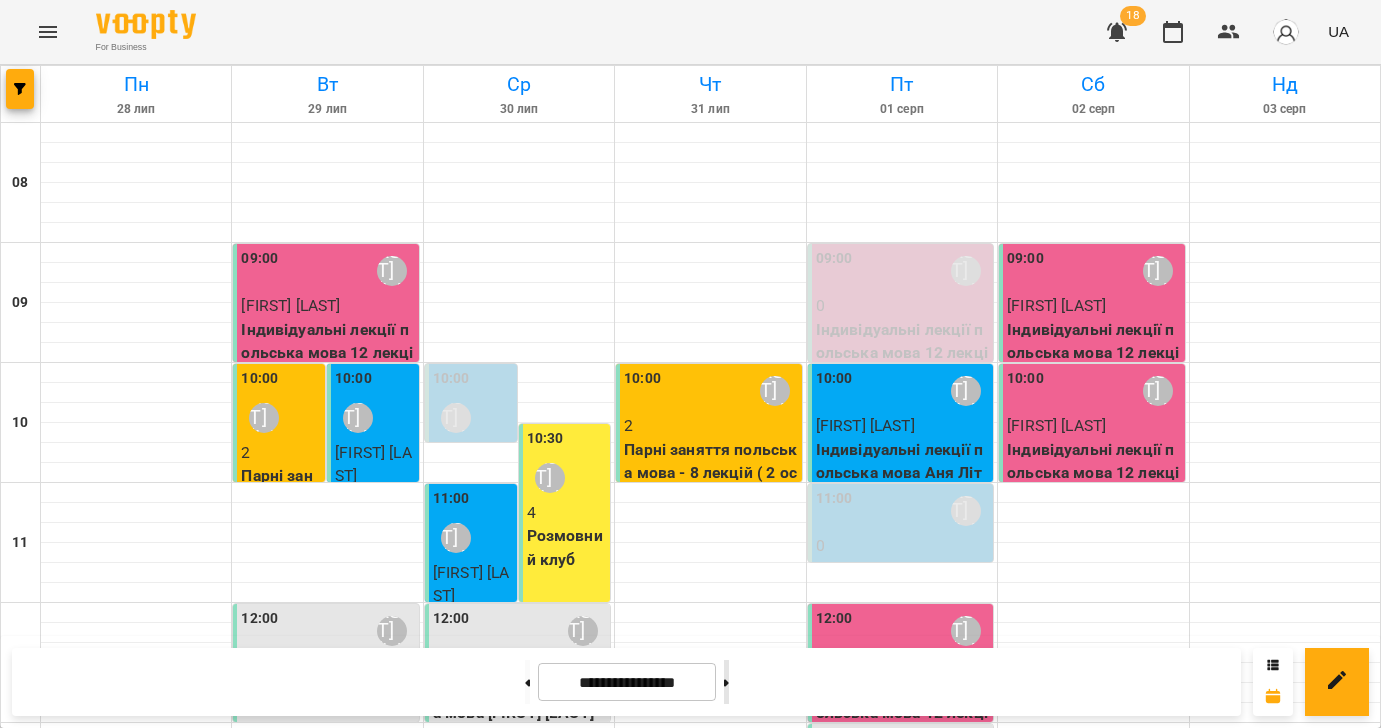 click 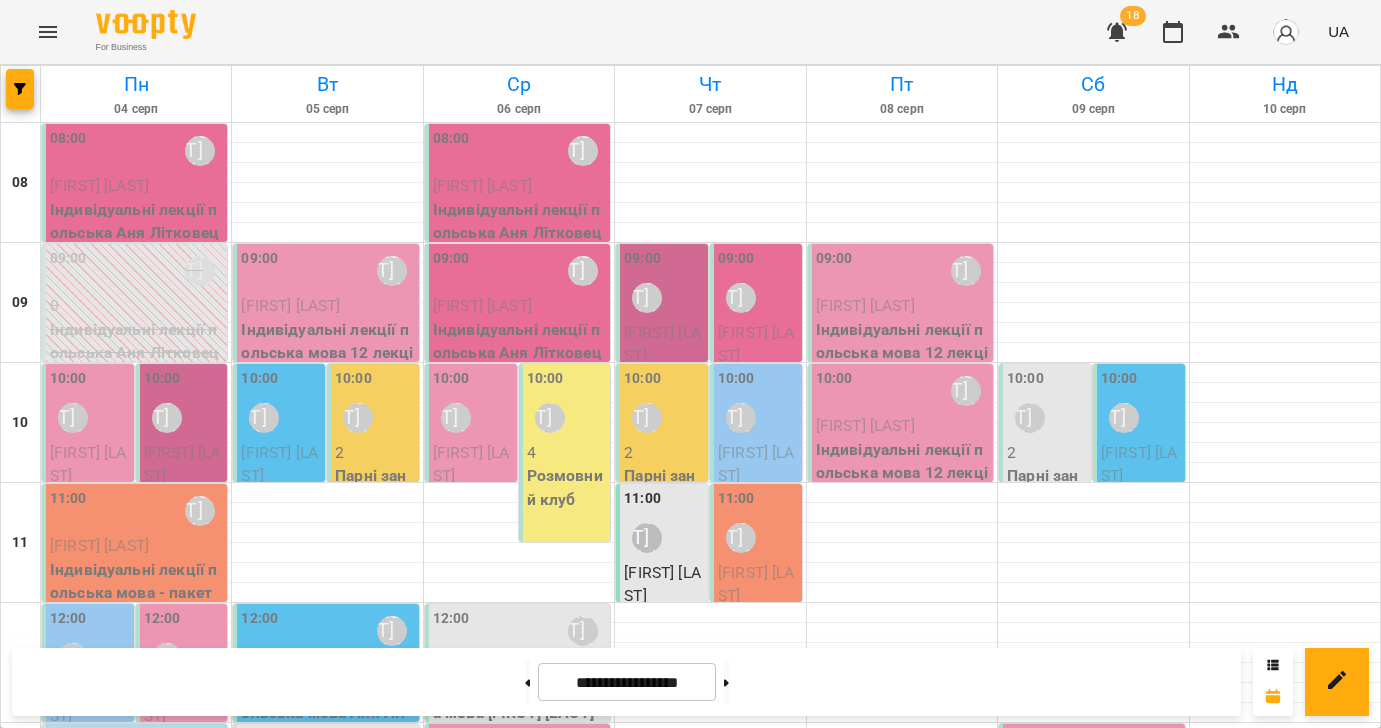 click on "Індивідуальні лекції польська Аня Літковець 8 занять" at bounding box center [136, 233] 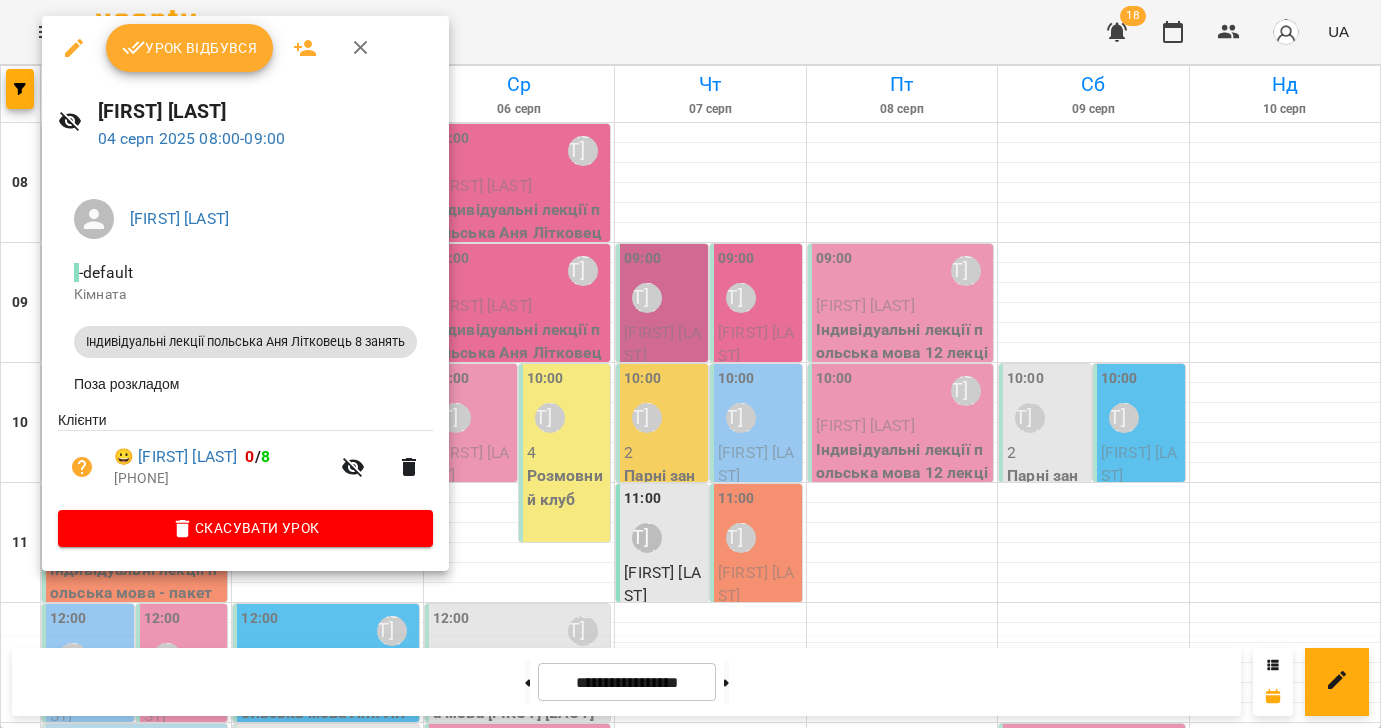 click 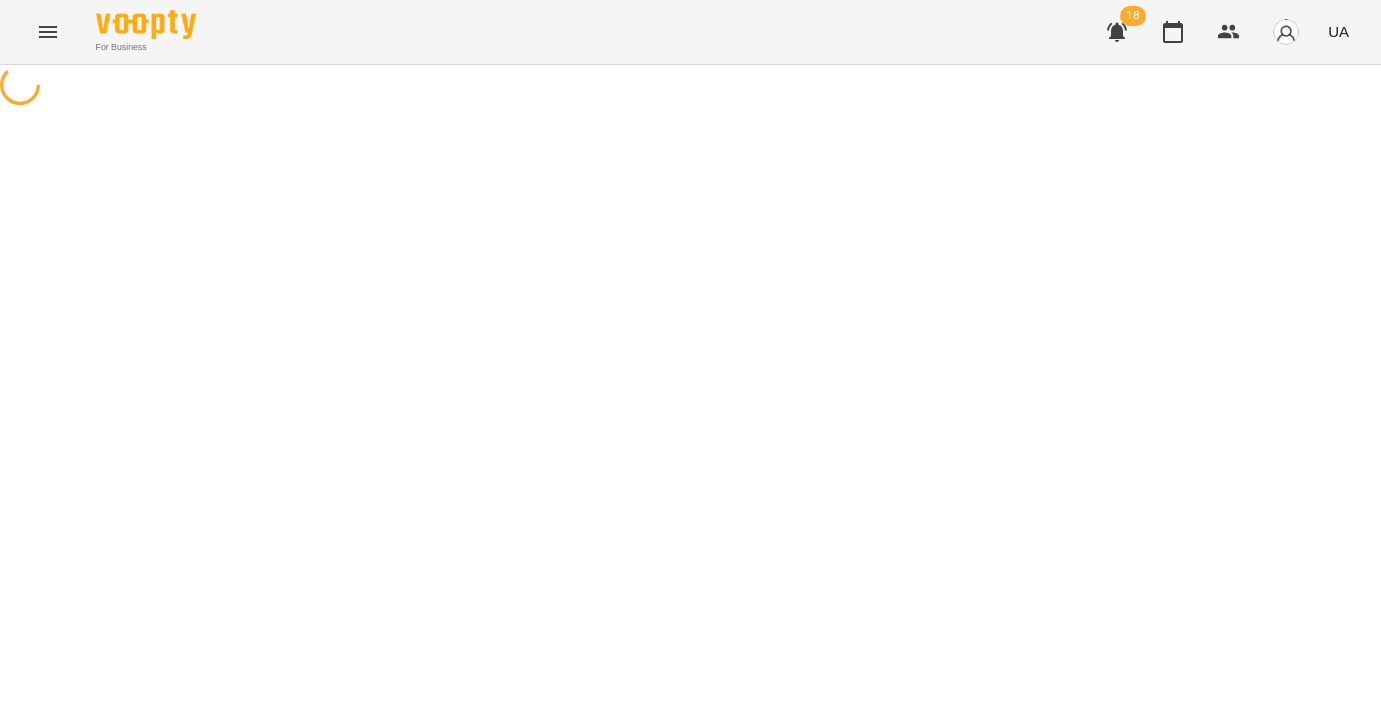 select on "**********" 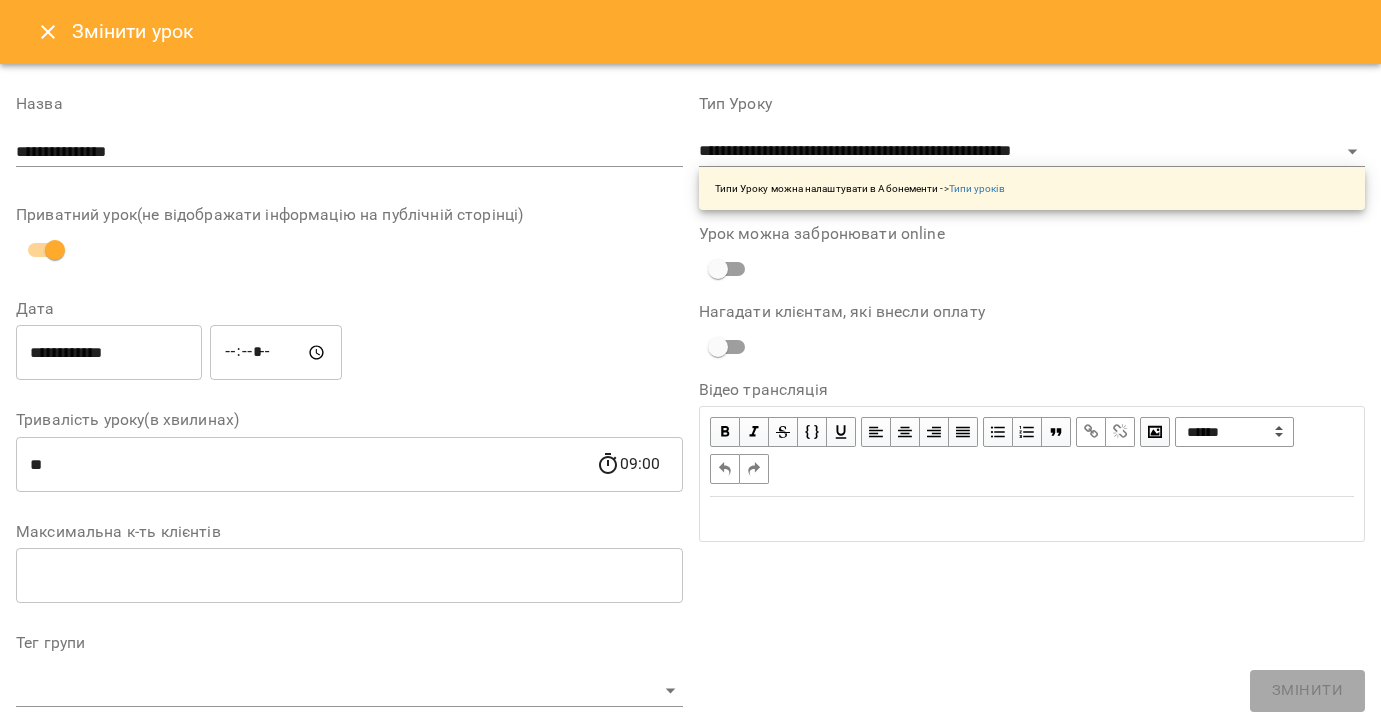 click on "**********" at bounding box center (109, 353) 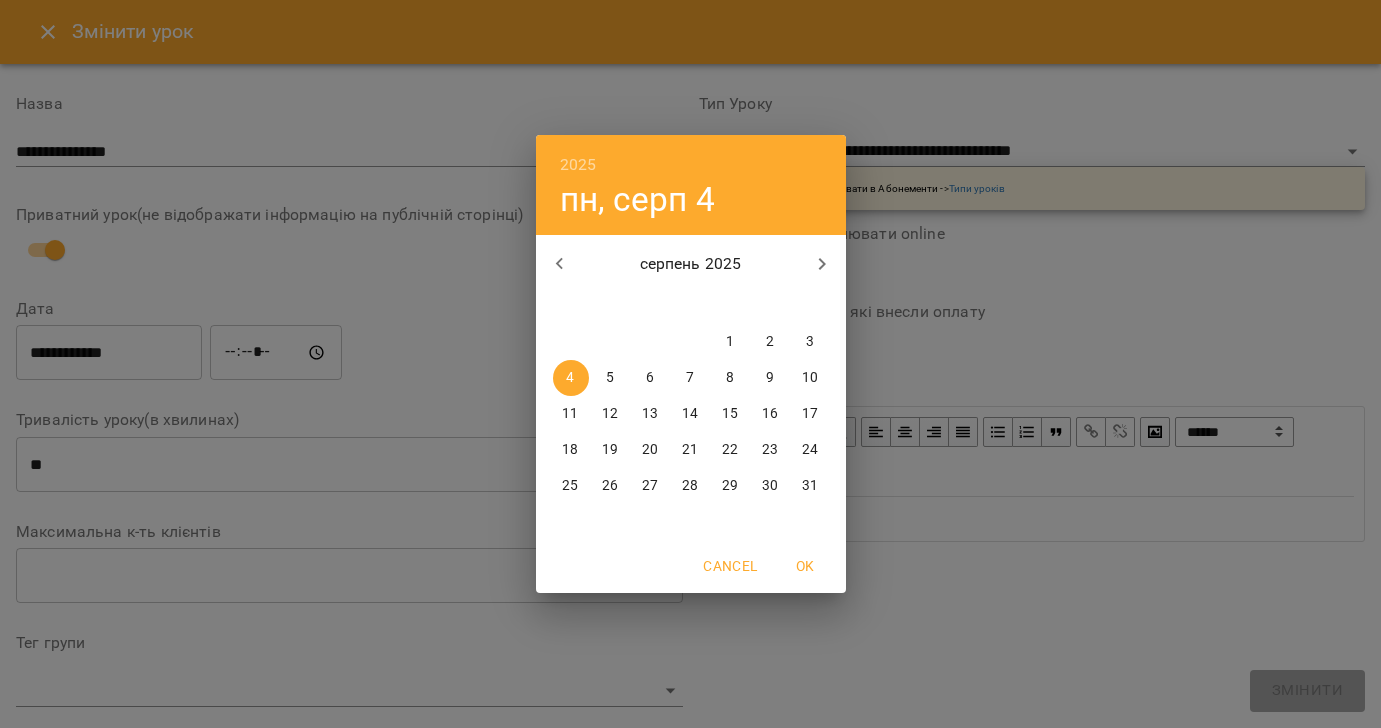 drag, startPoint x: 694, startPoint y: 377, endPoint x: 674, endPoint y: 375, distance: 20.09975 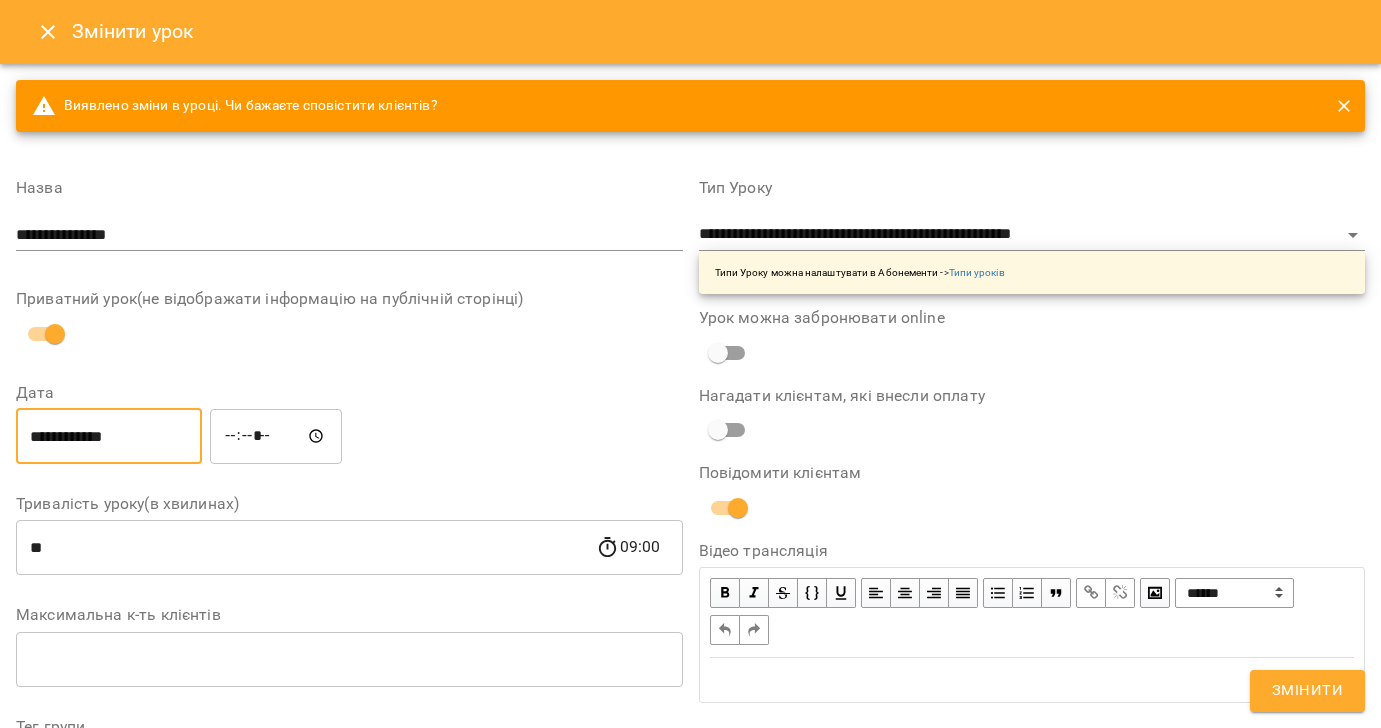 click on "*****" at bounding box center [276, 436] 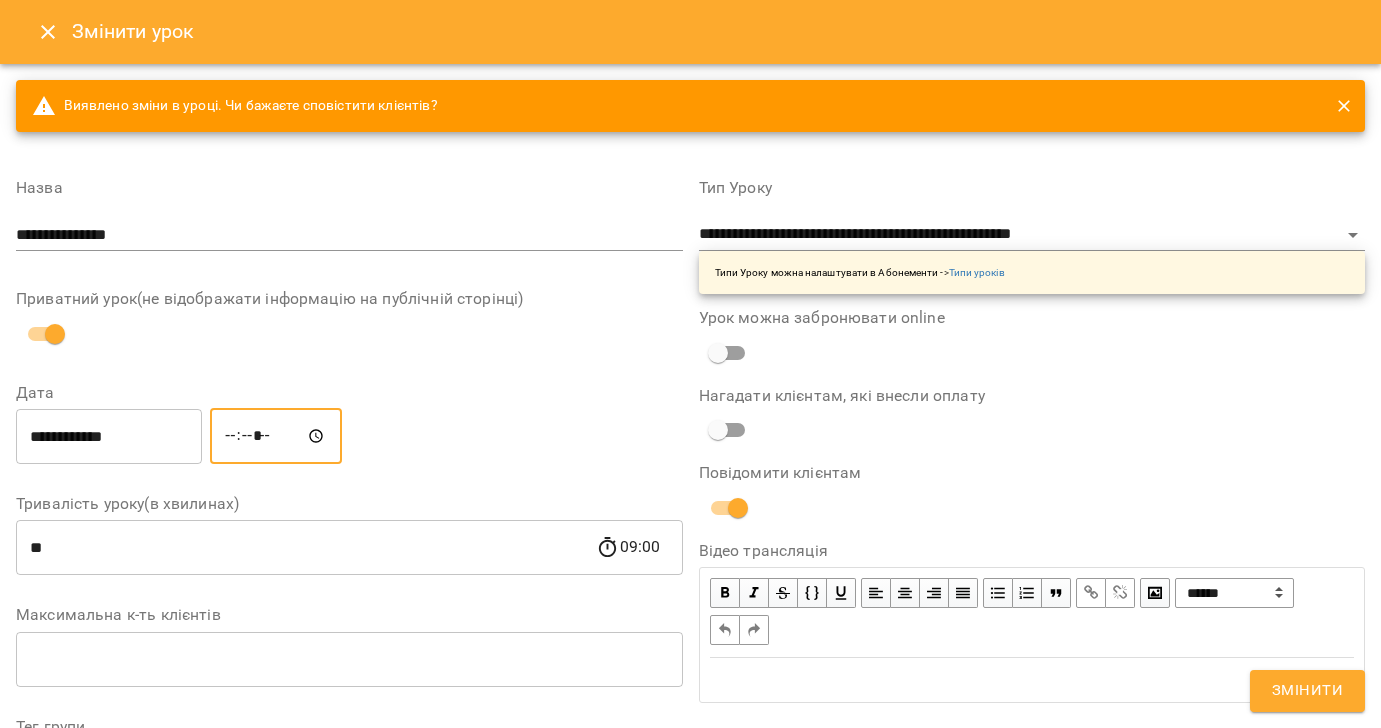 click on "Змінити" at bounding box center (1307, 691) 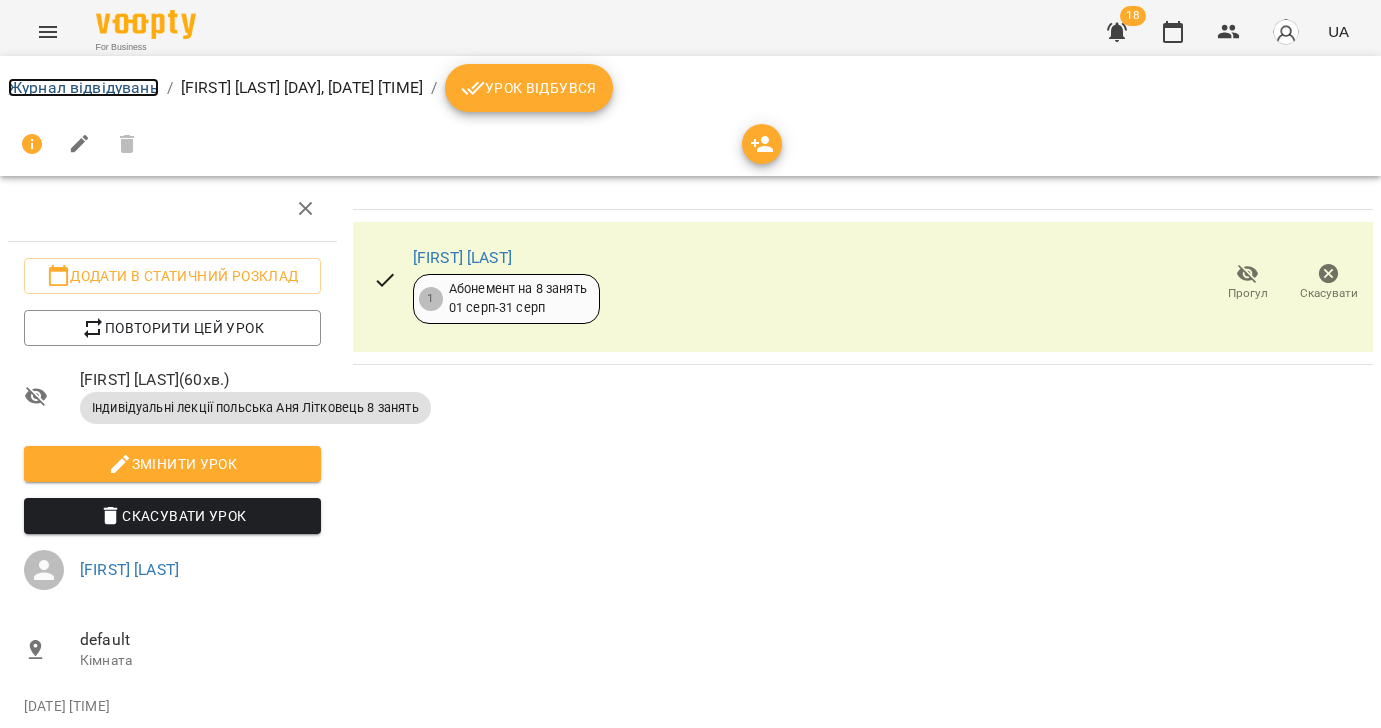 click on "Журнал відвідувань" at bounding box center (83, 87) 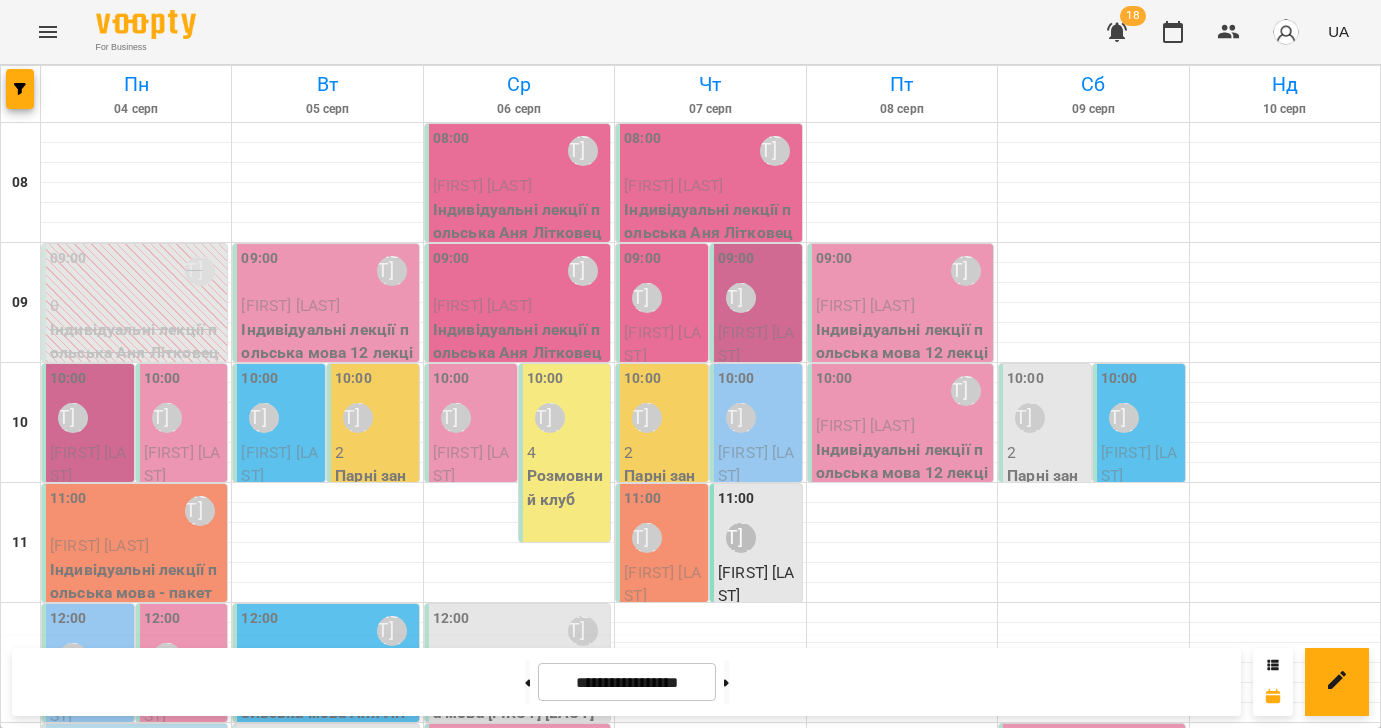 scroll, scrollTop: 217, scrollLeft: 0, axis: vertical 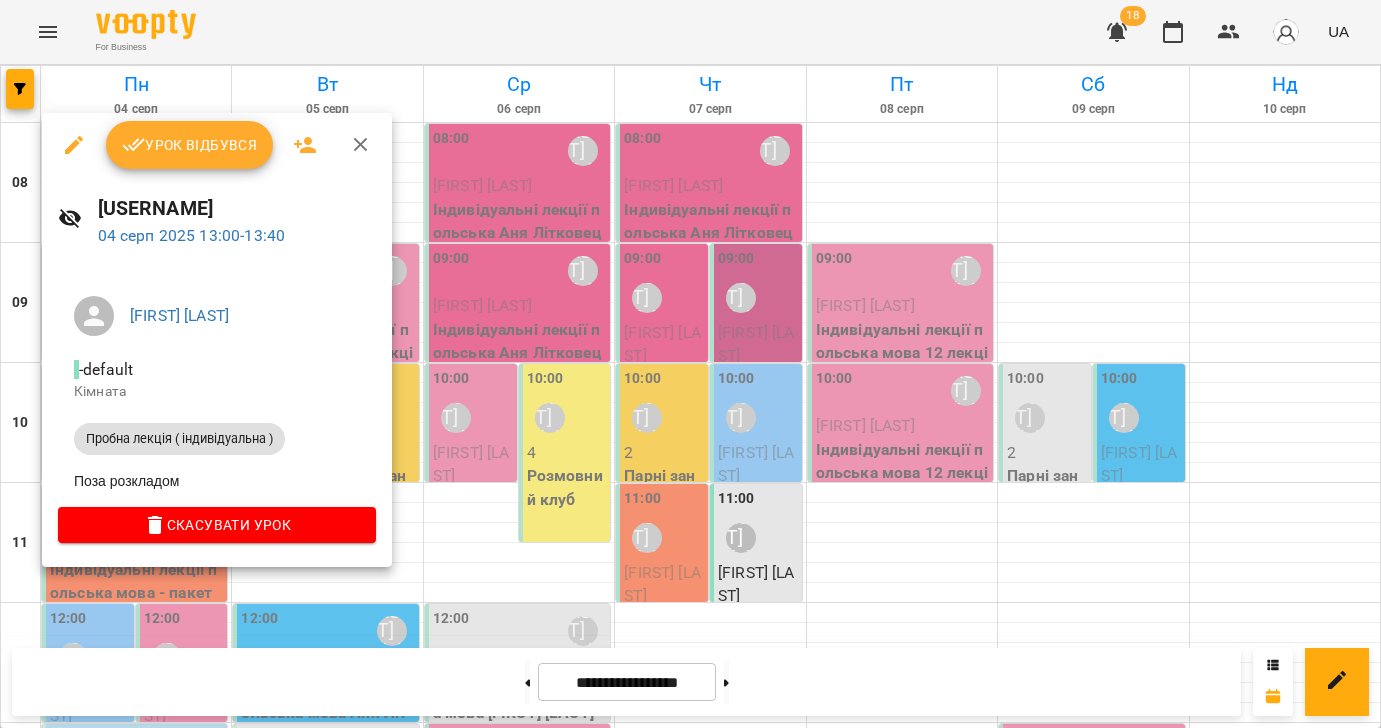 click 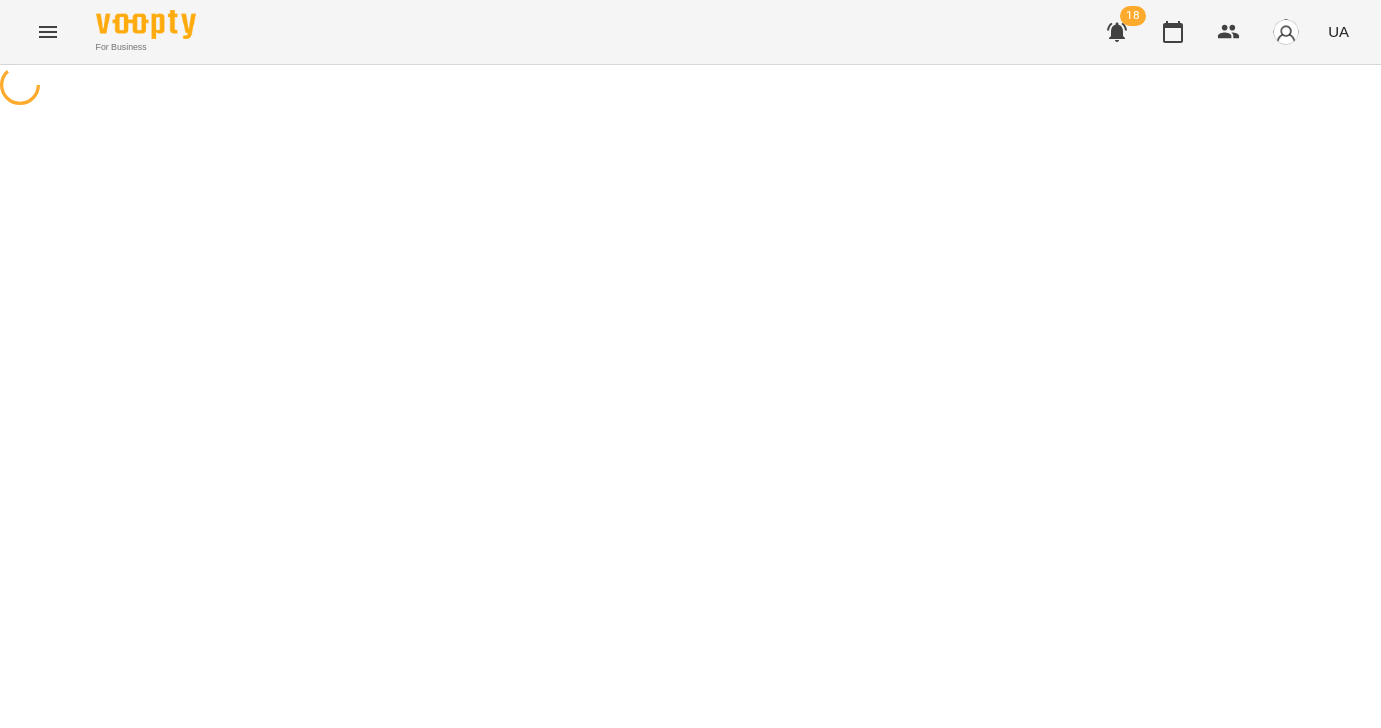 select on "**********" 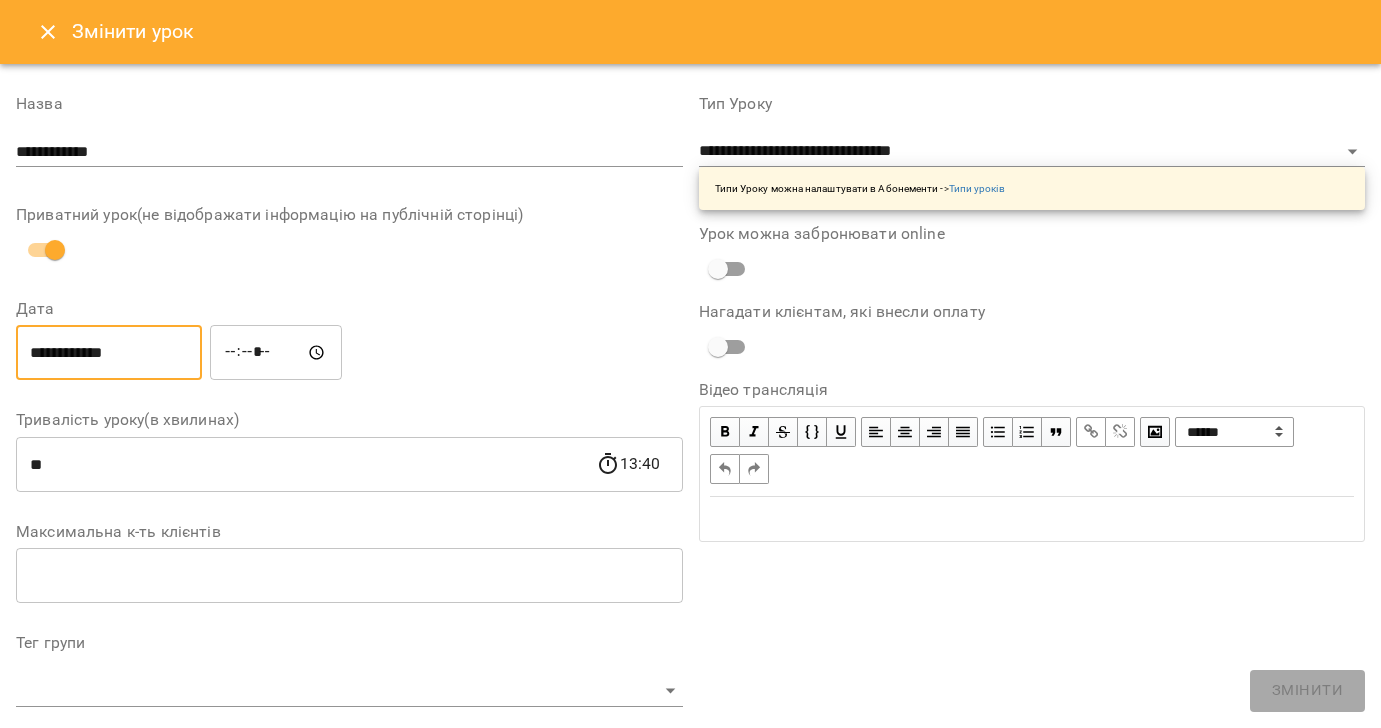 click on "**********" at bounding box center [109, 353] 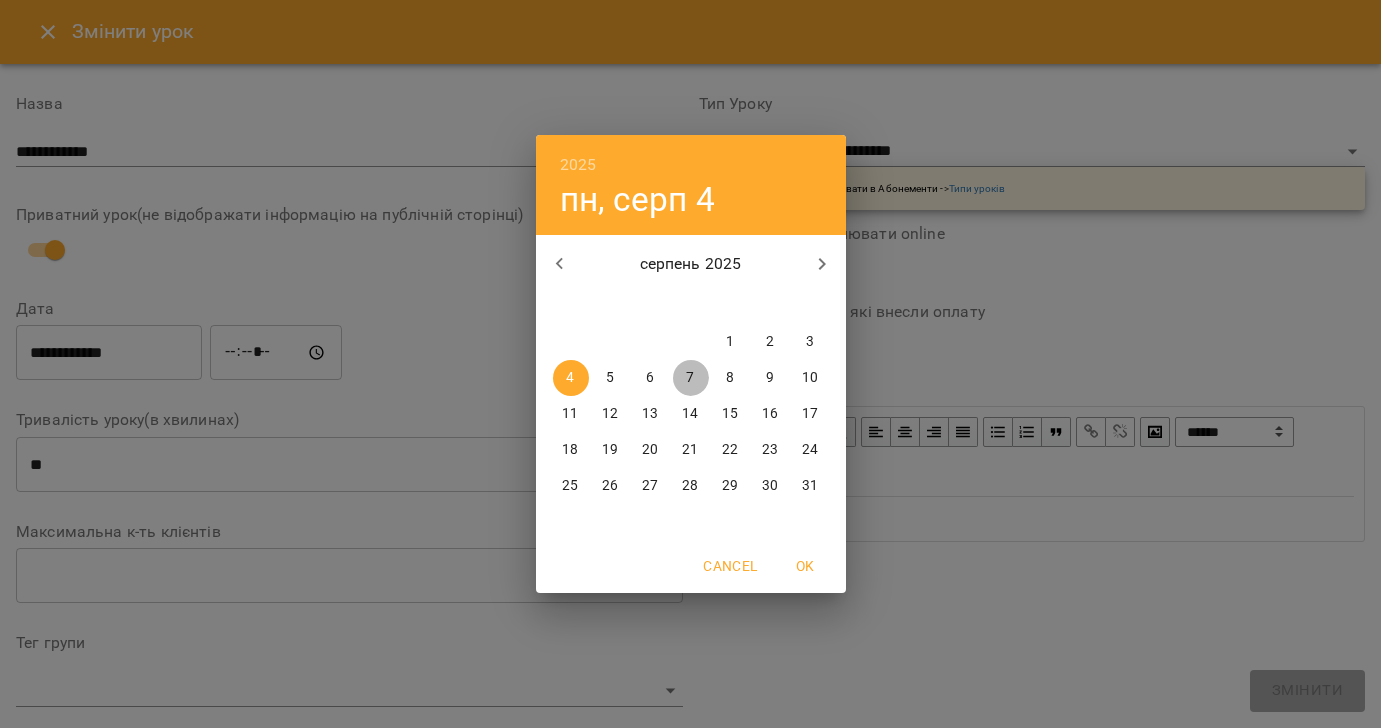 drag, startPoint x: 689, startPoint y: 378, endPoint x: 665, endPoint y: 377, distance: 24.020824 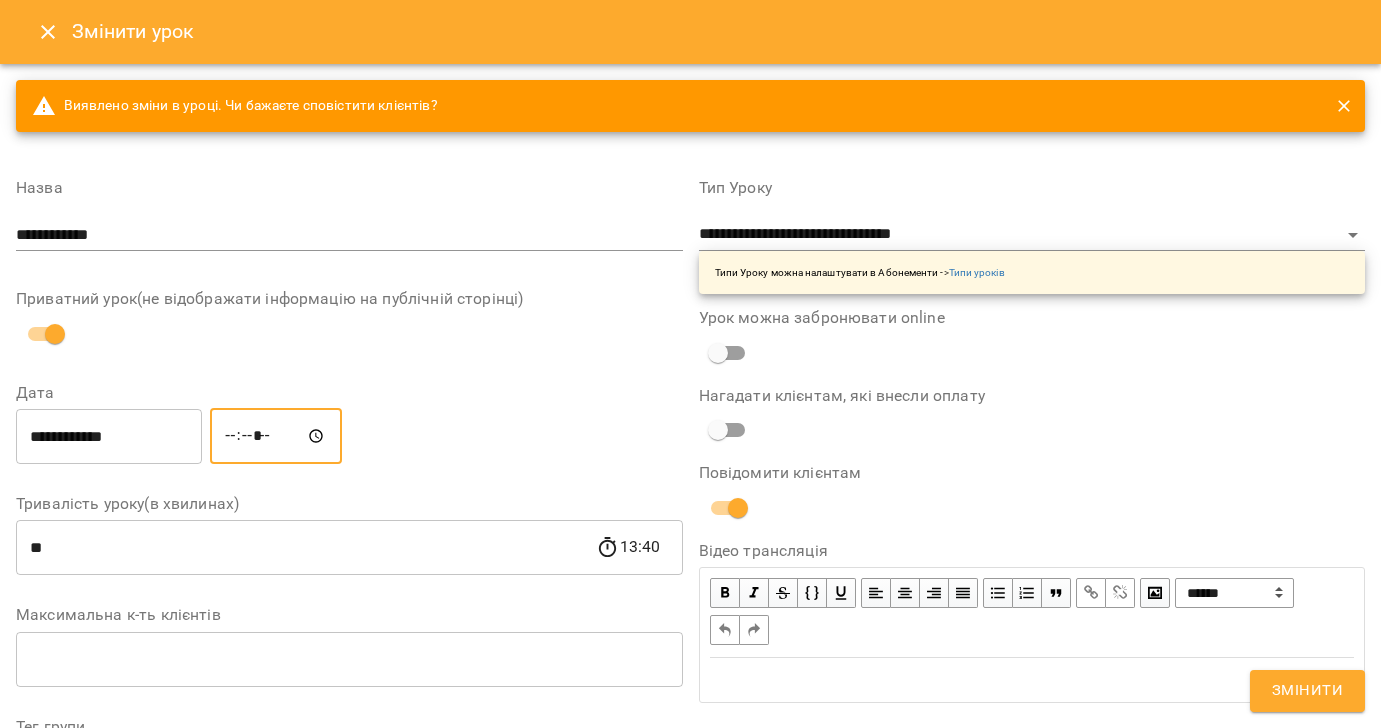 click on "*****" at bounding box center (276, 436) 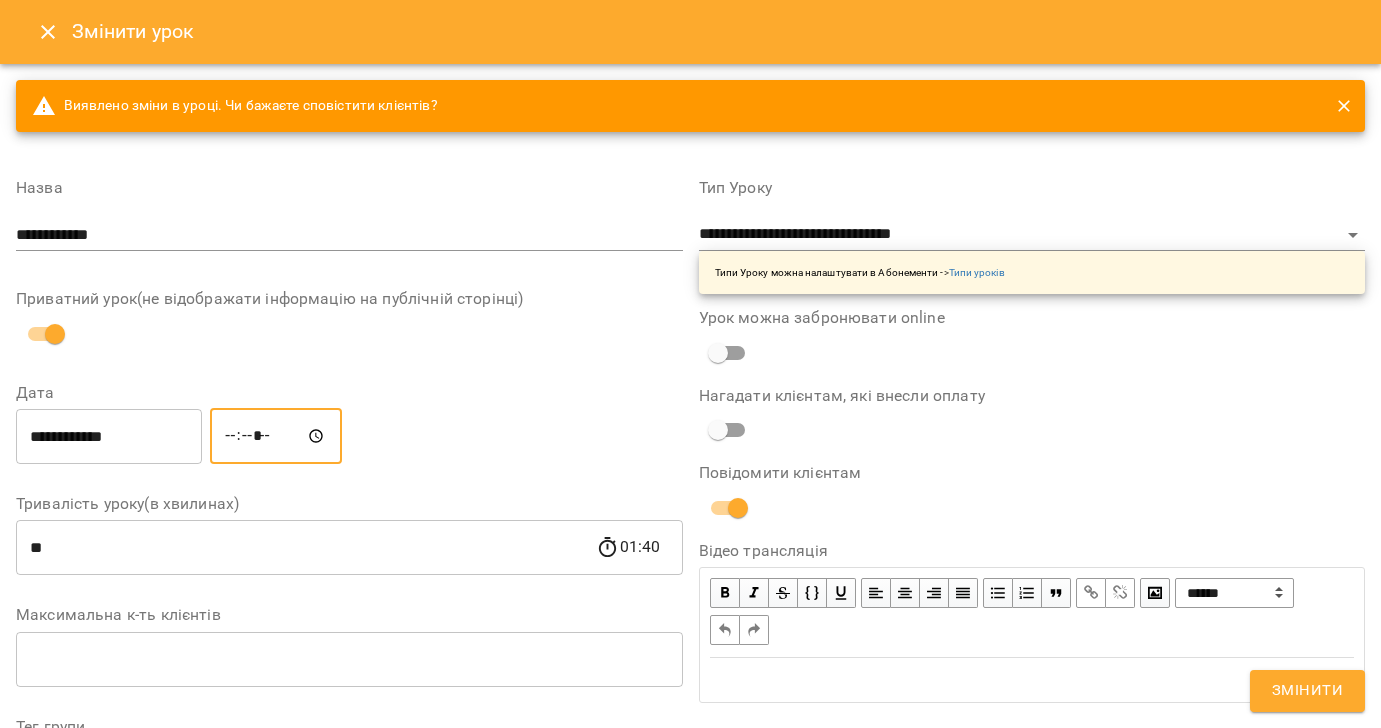 type on "*****" 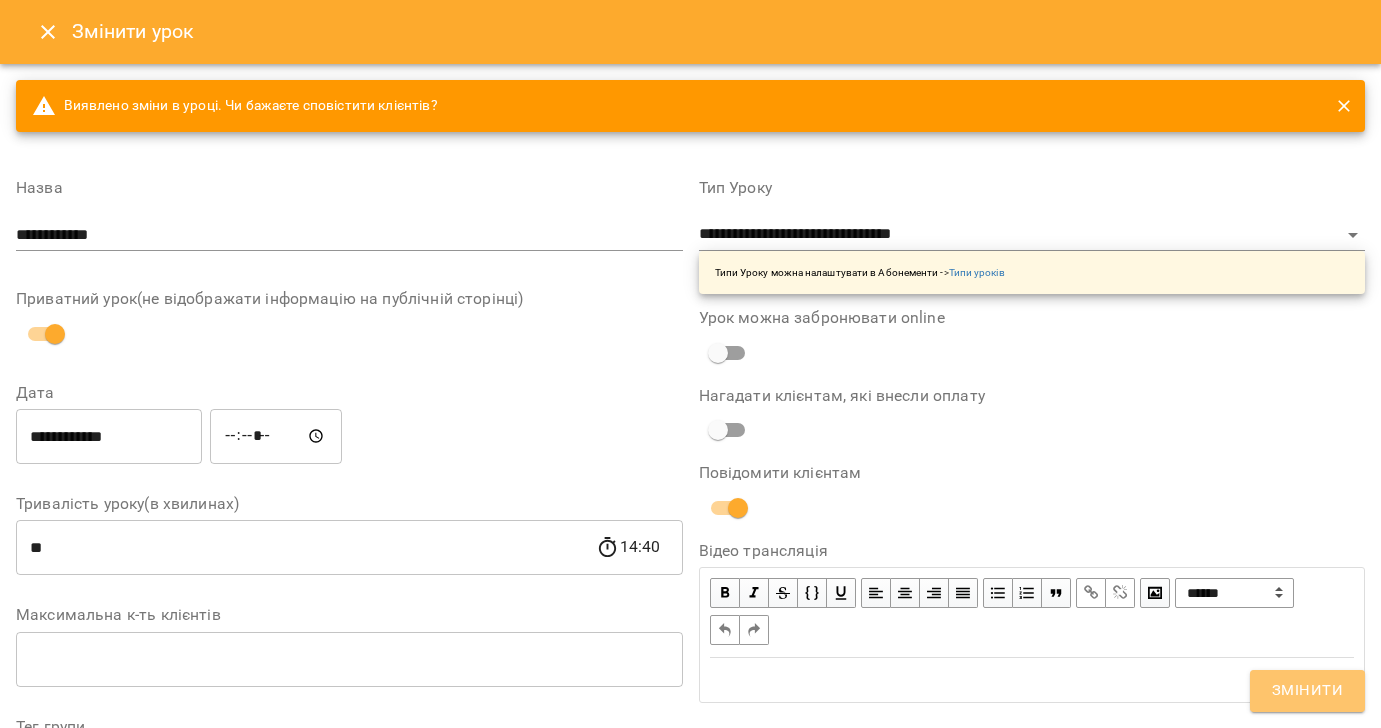 drag, startPoint x: 1306, startPoint y: 694, endPoint x: 1290, endPoint y: 680, distance: 21.260292 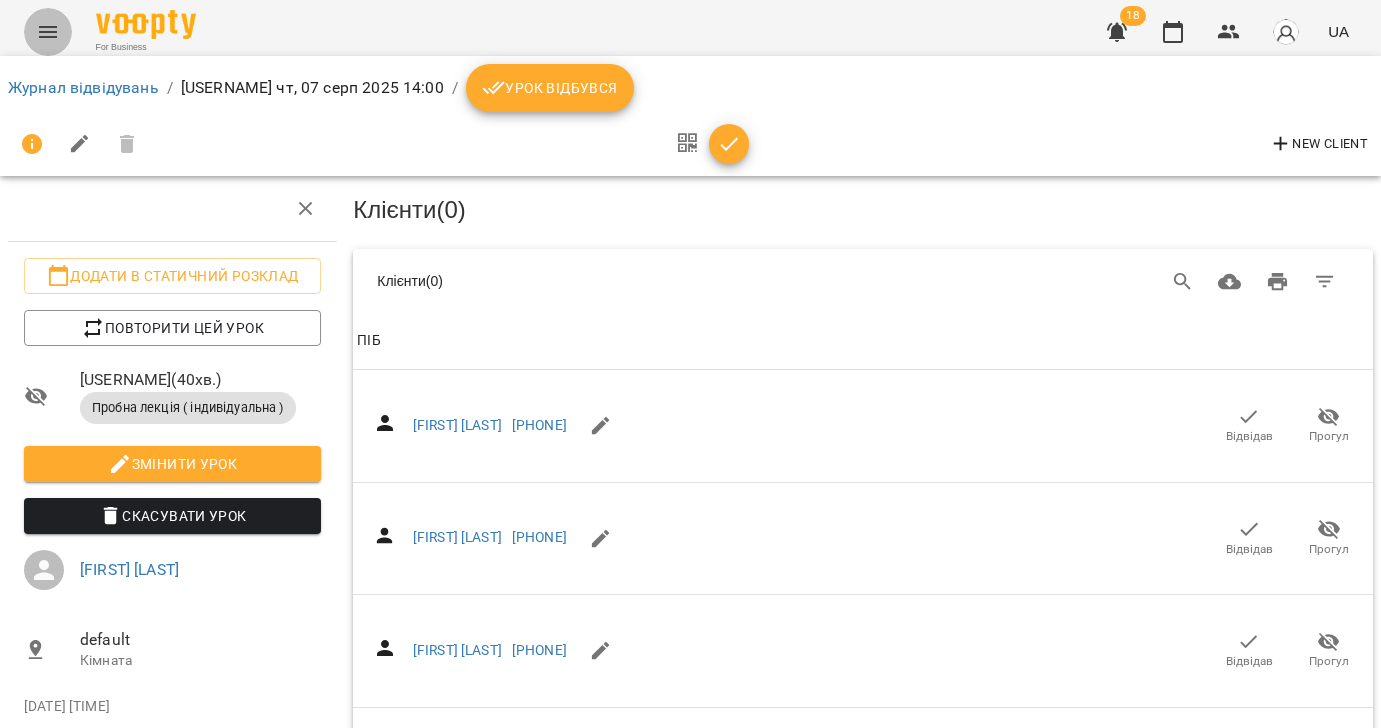 click 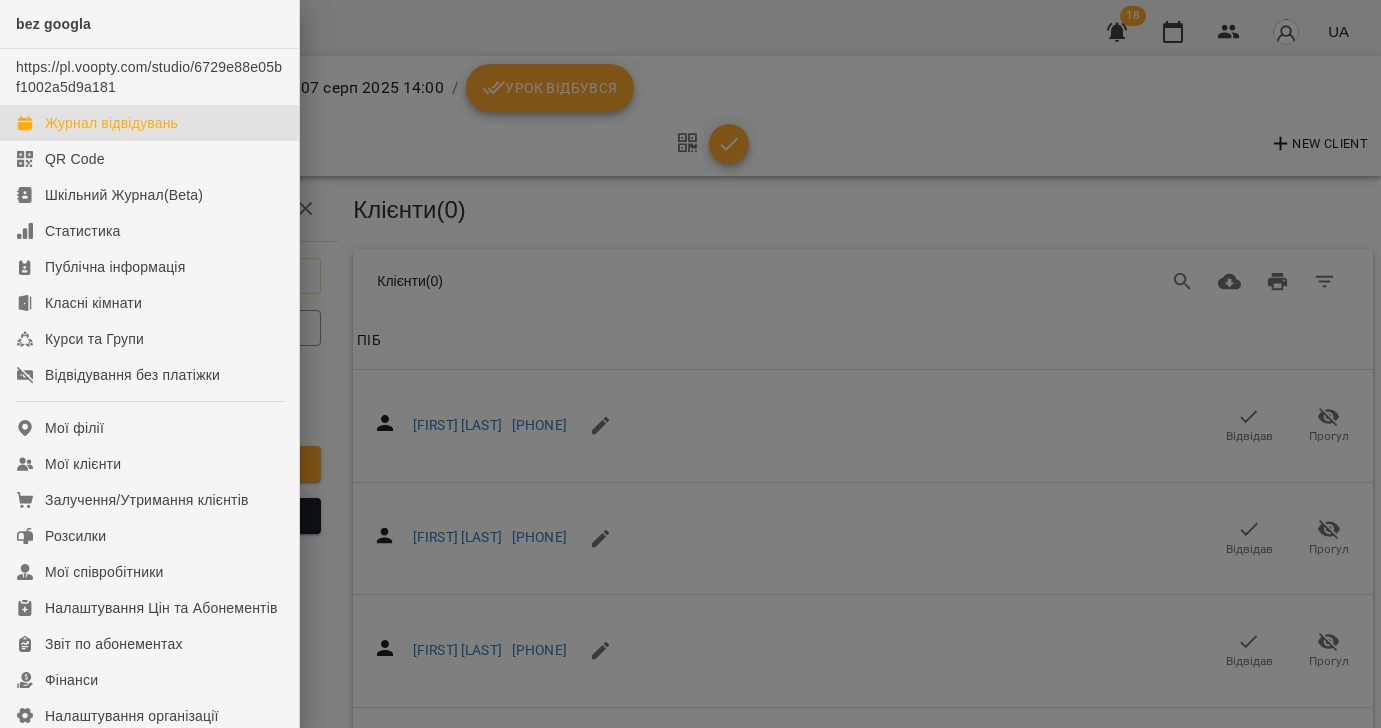 drag, startPoint x: 58, startPoint y: 121, endPoint x: 111, endPoint y: 133, distance: 54.34151 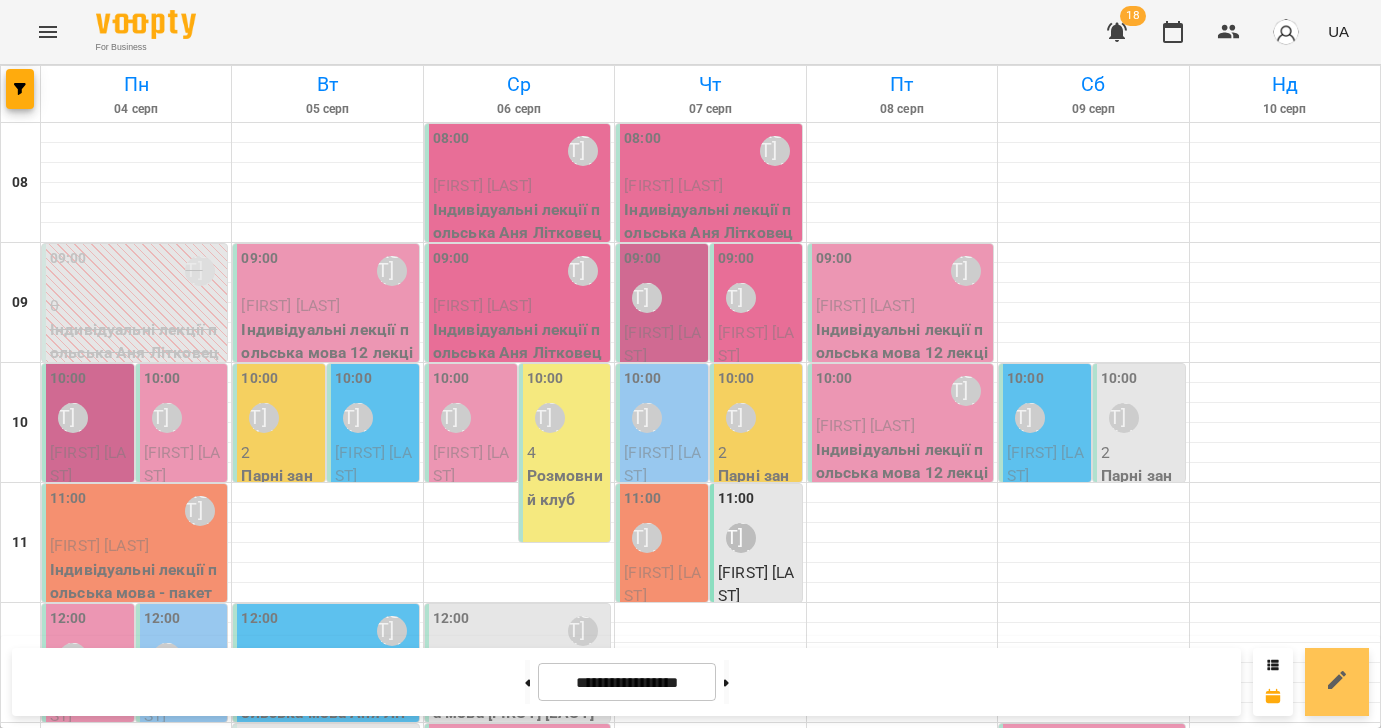 drag, startPoint x: 1332, startPoint y: 683, endPoint x: 1323, endPoint y: 650, distance: 34.20526 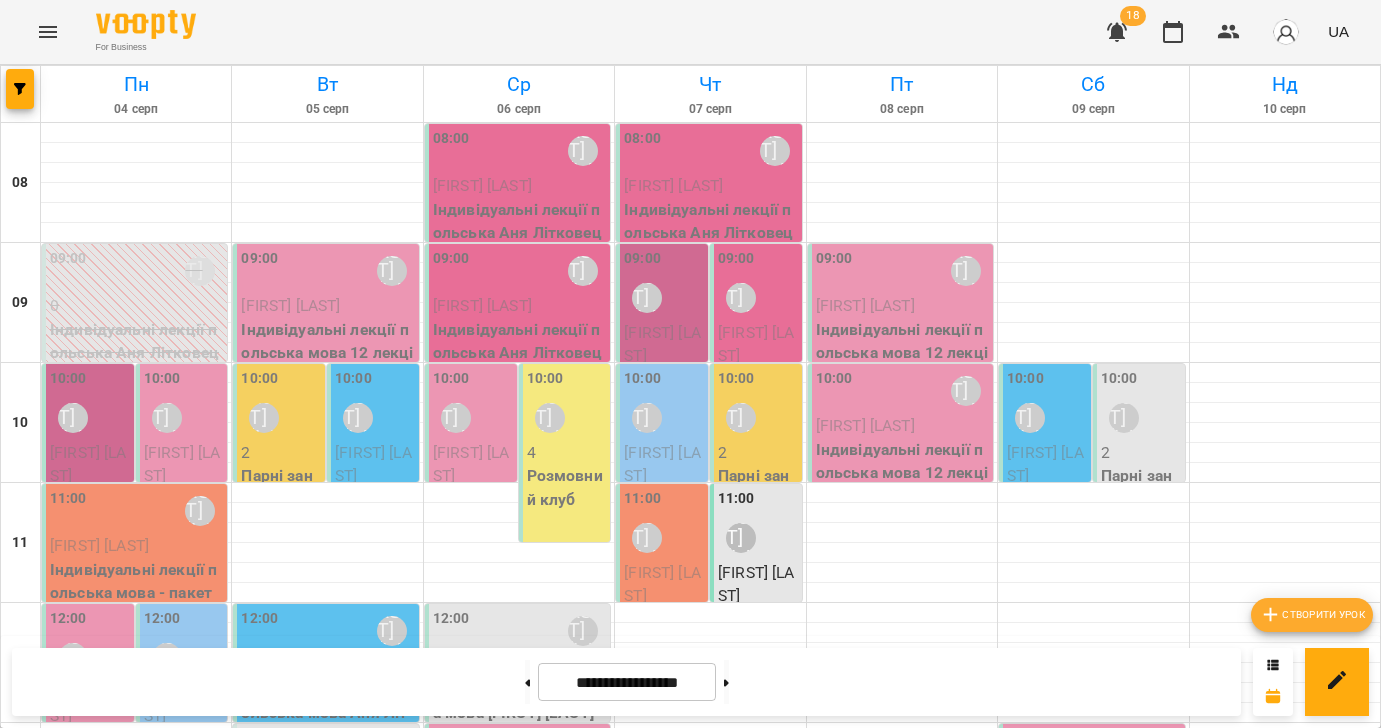 click on "Створити урок" at bounding box center (1312, 615) 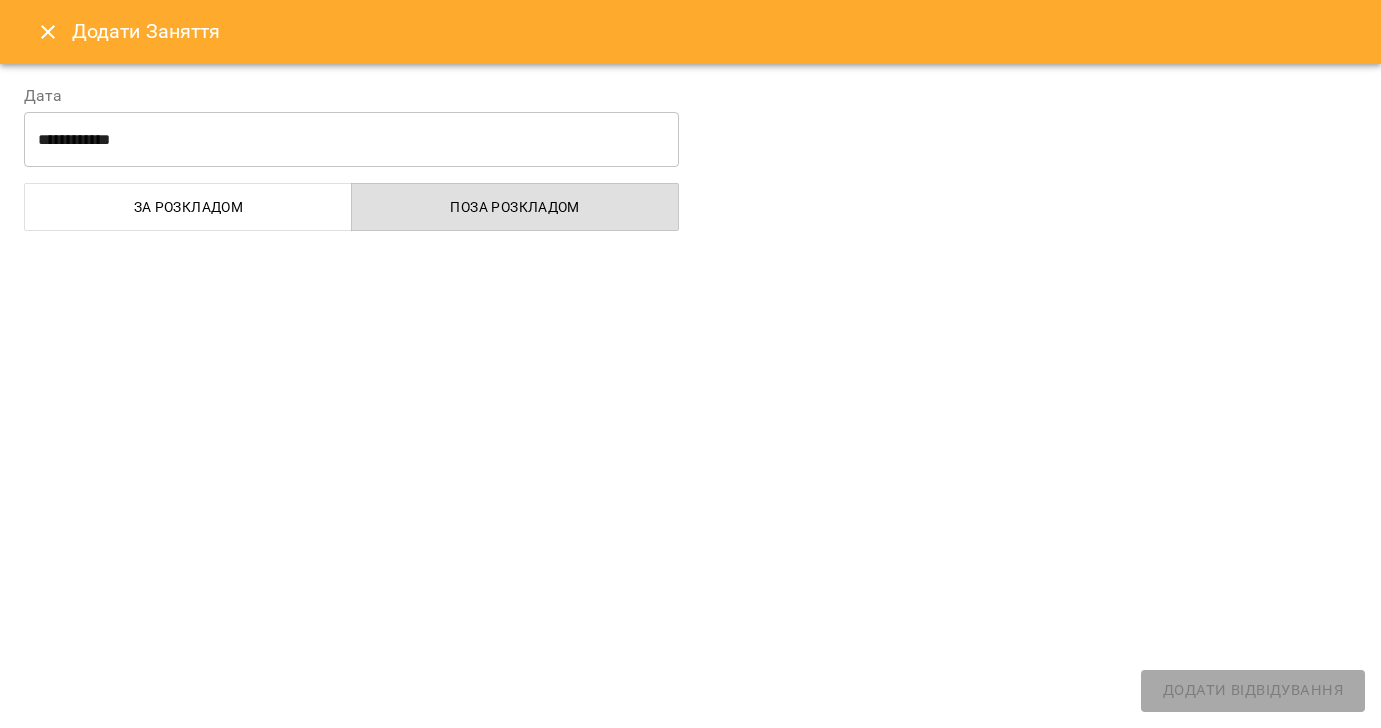 select 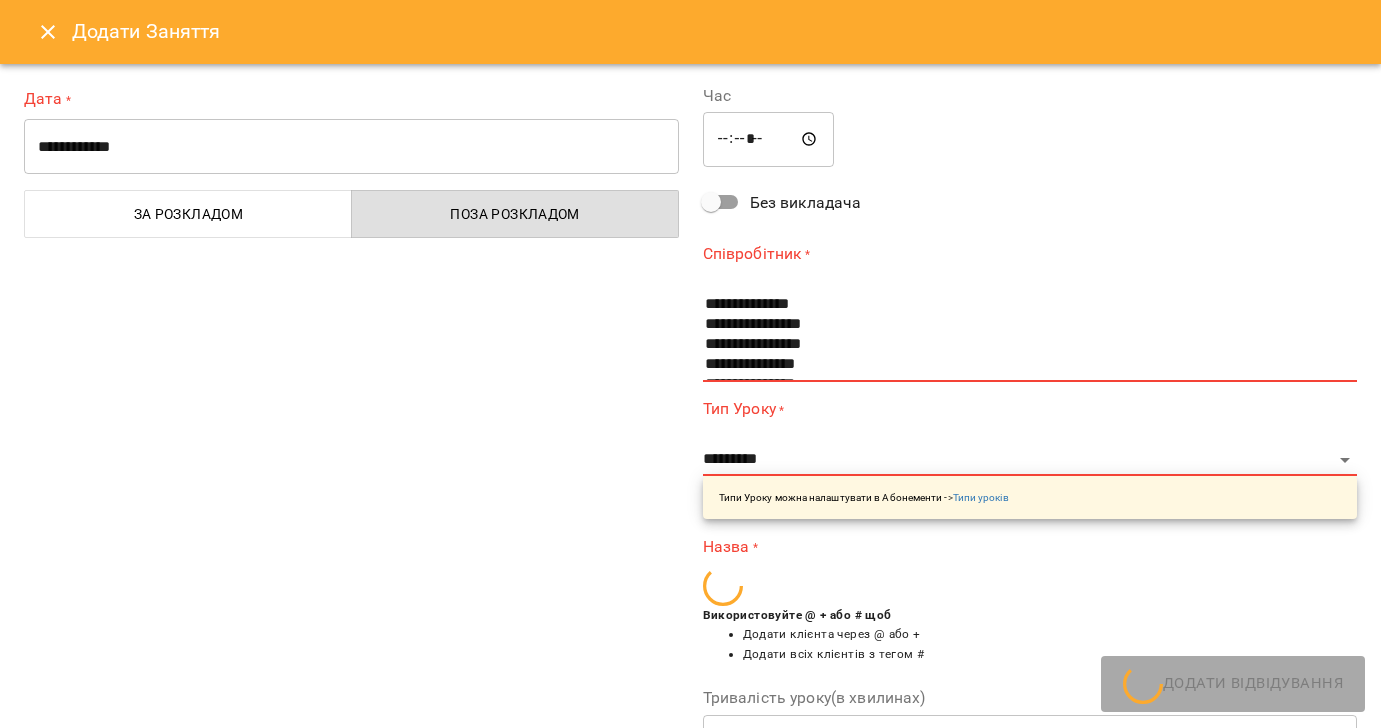 click on "**********" at bounding box center (351, 147) 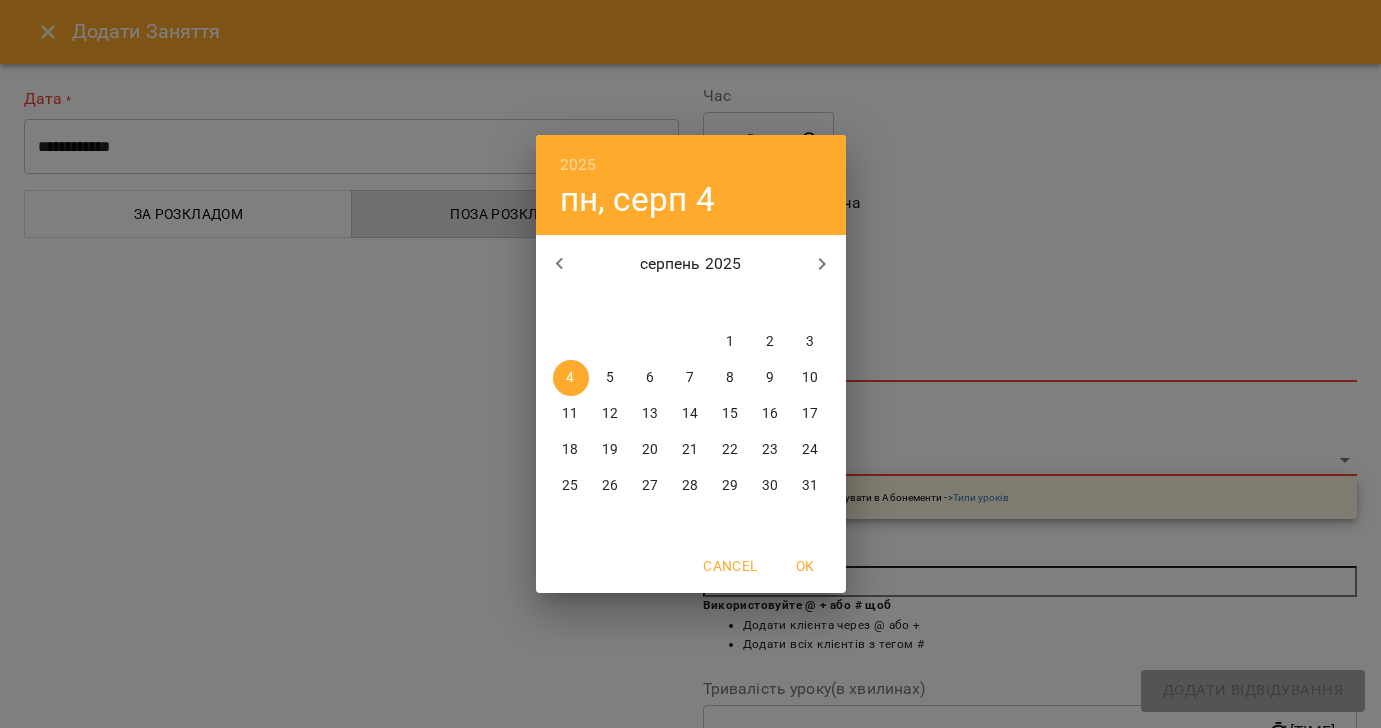 click on "4" at bounding box center (570, 378) 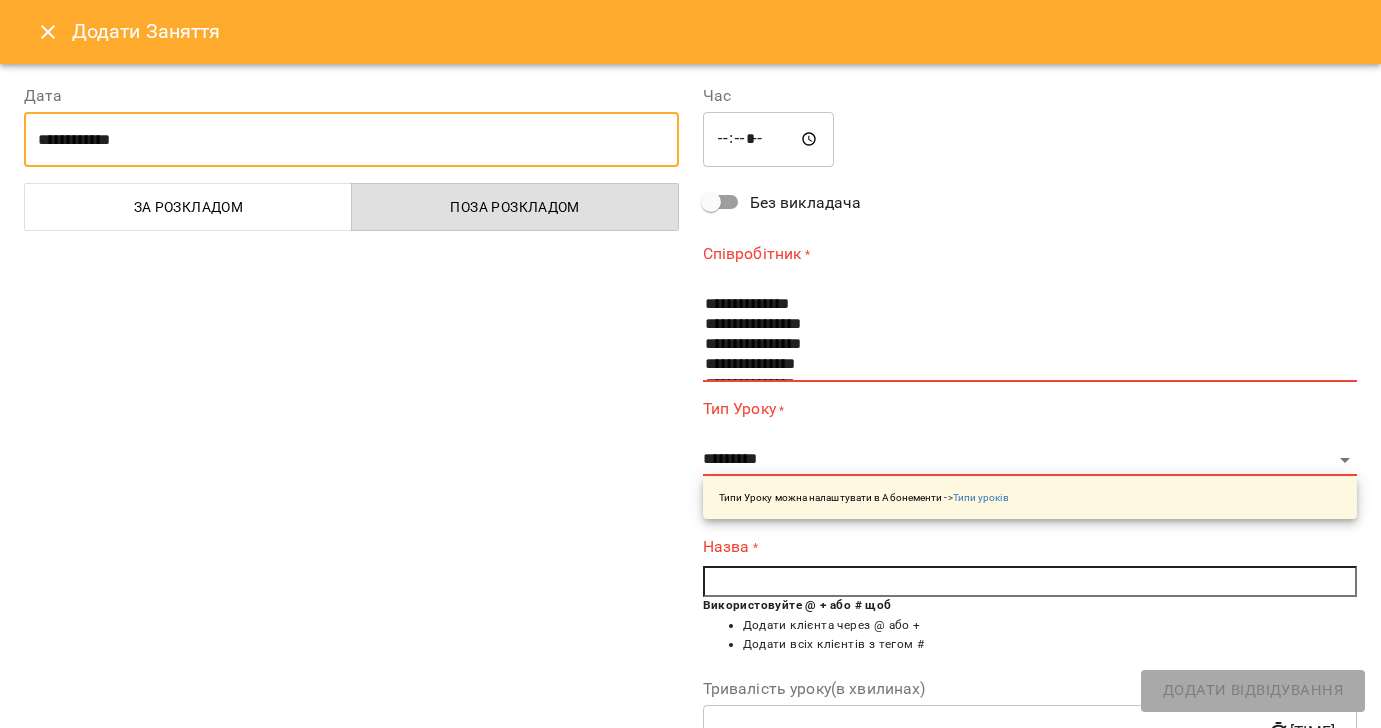 click on "*****" at bounding box center [769, 140] 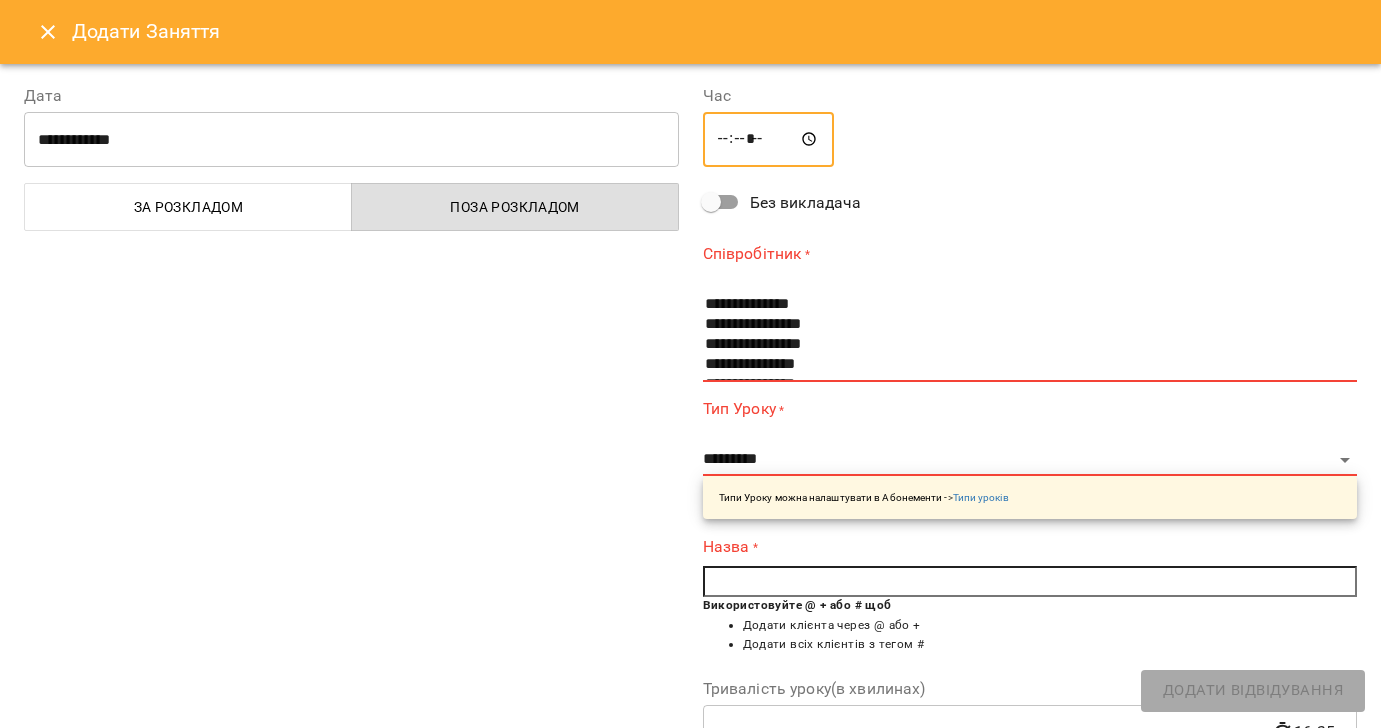type on "*****" 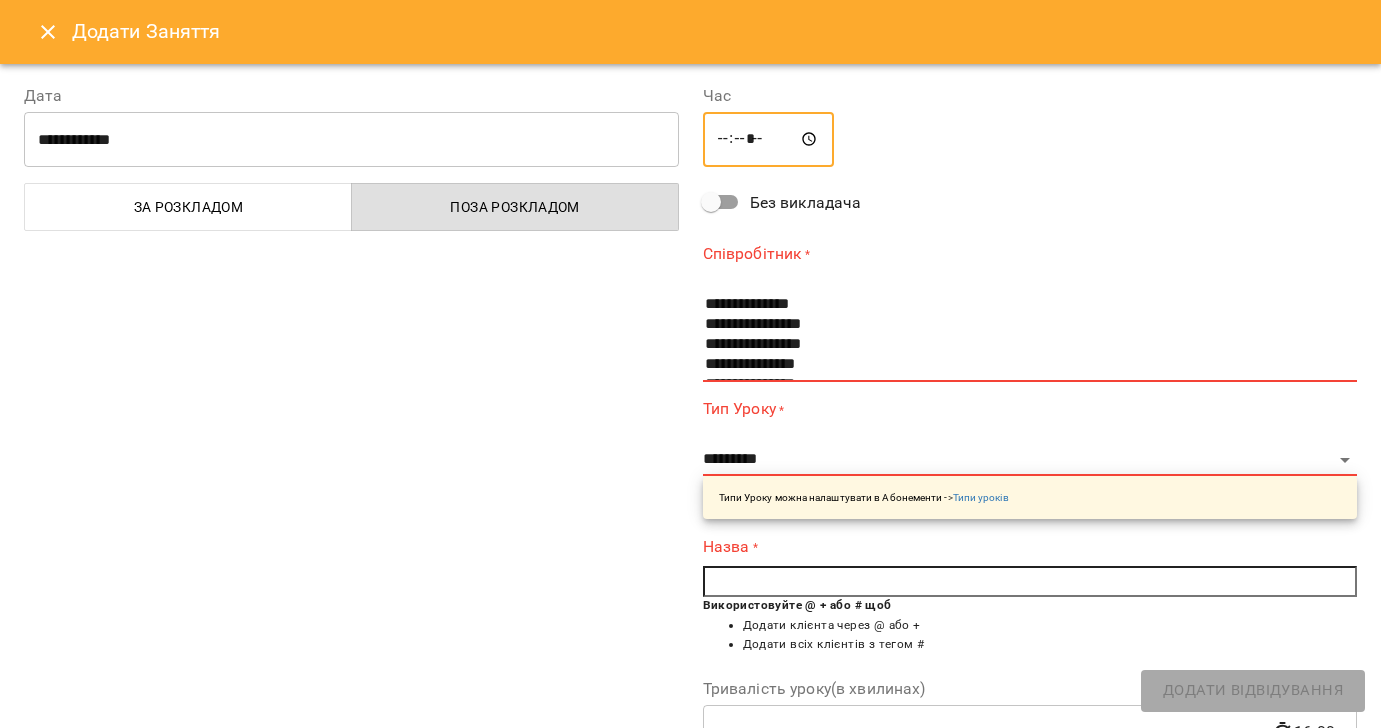 scroll, scrollTop: 8, scrollLeft: 0, axis: vertical 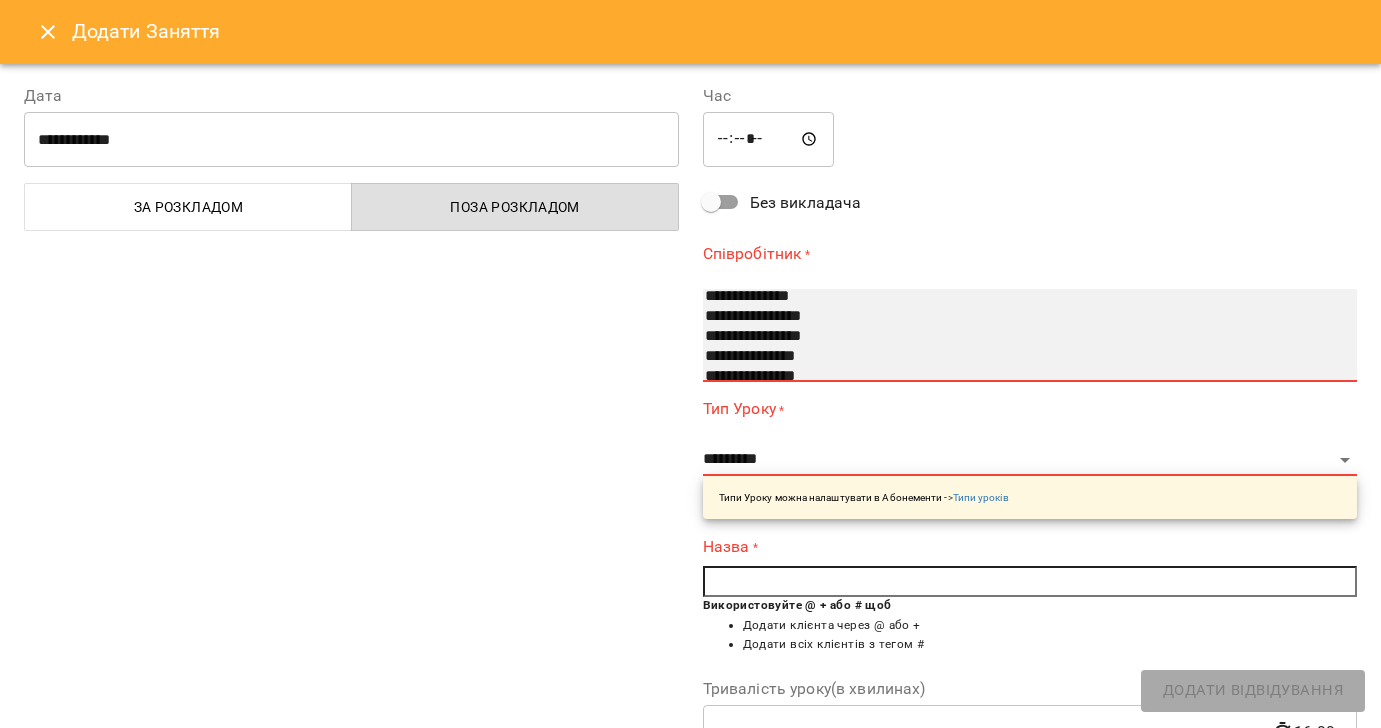 select on "**********" 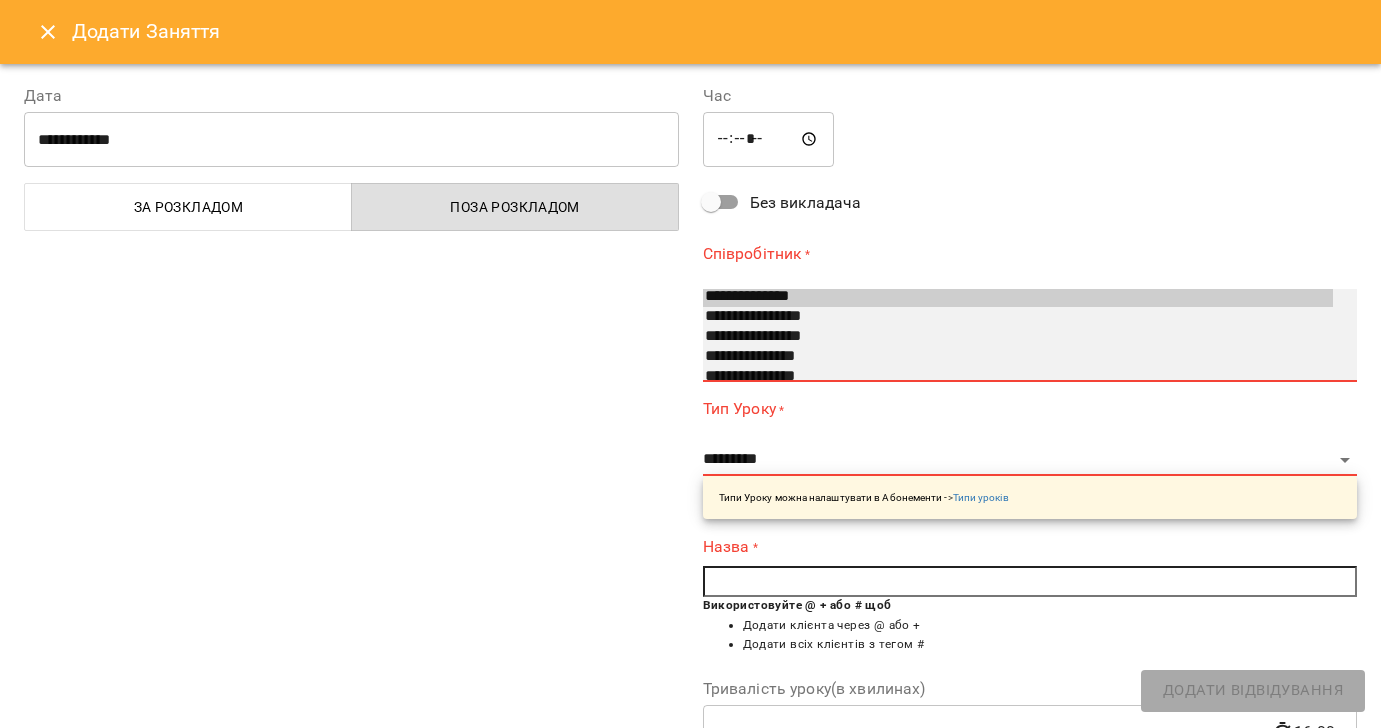 click on "**********" at bounding box center [1018, 317] 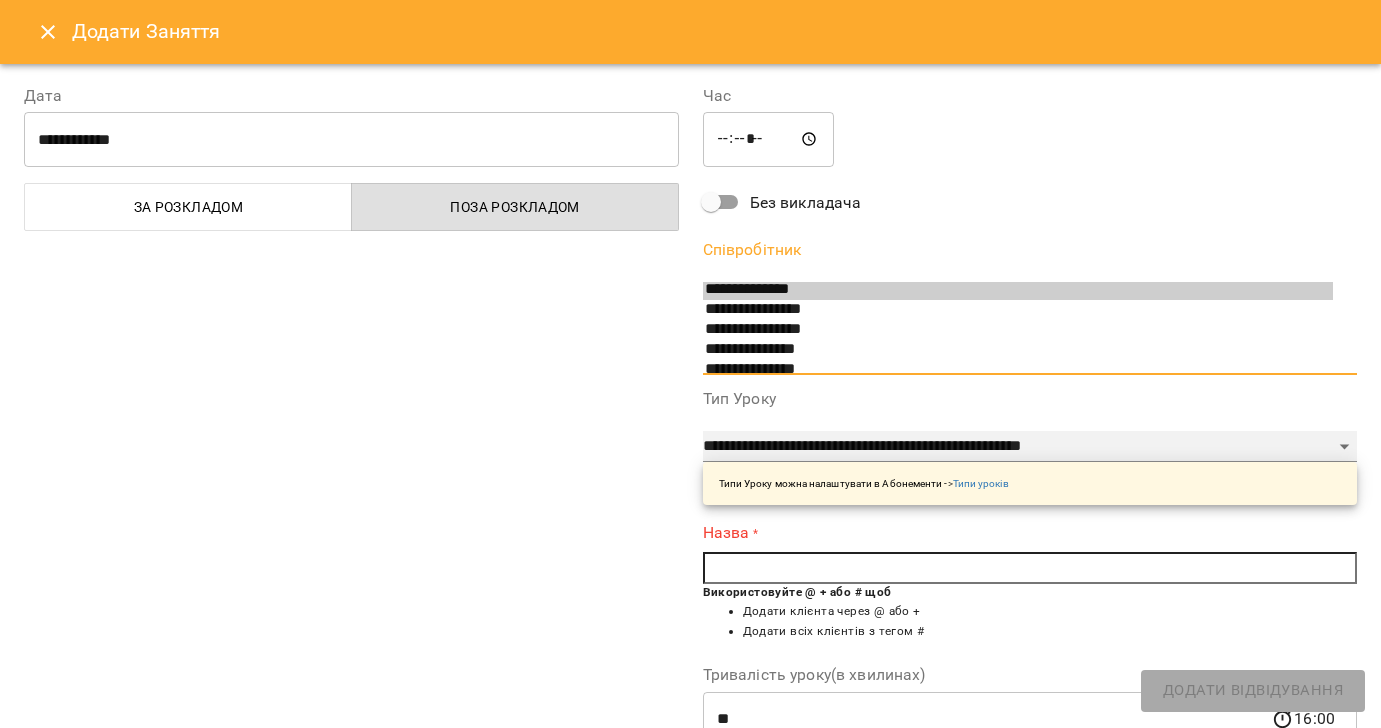click on "**********" at bounding box center (1030, 447) 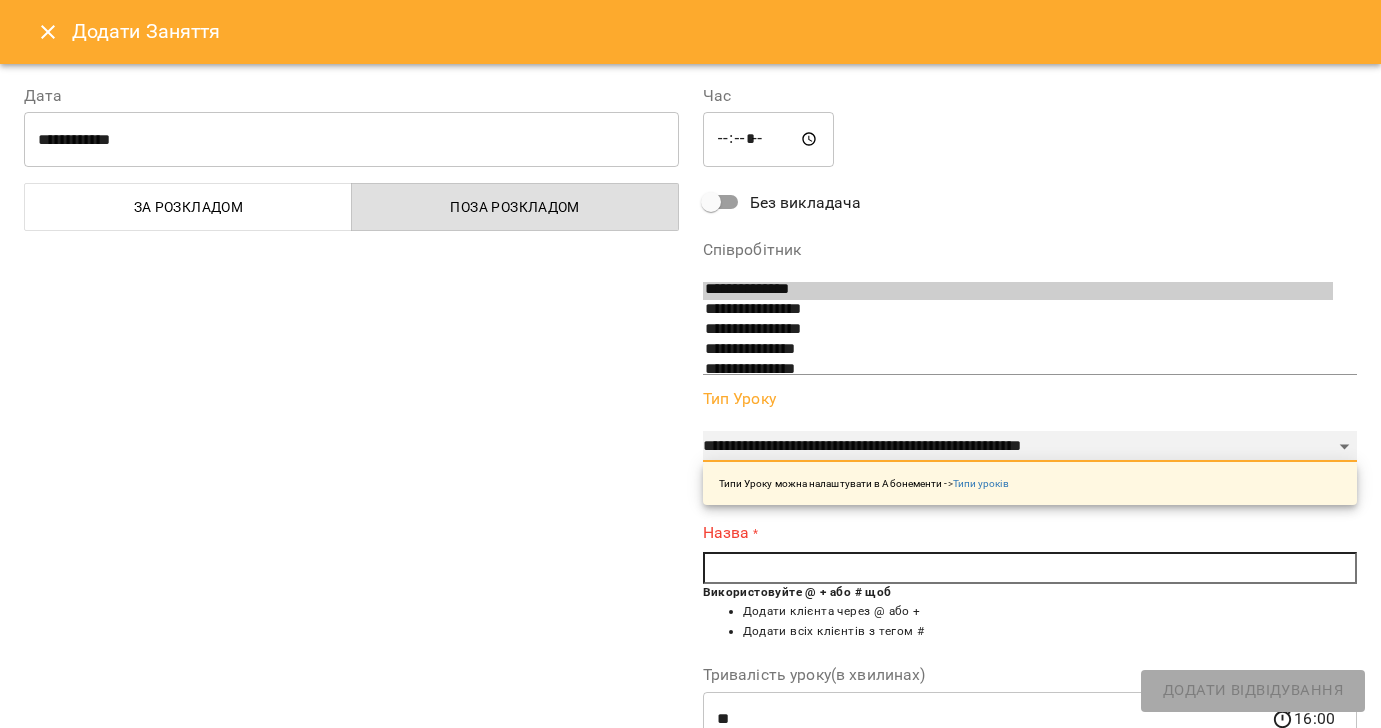 select on "**********" 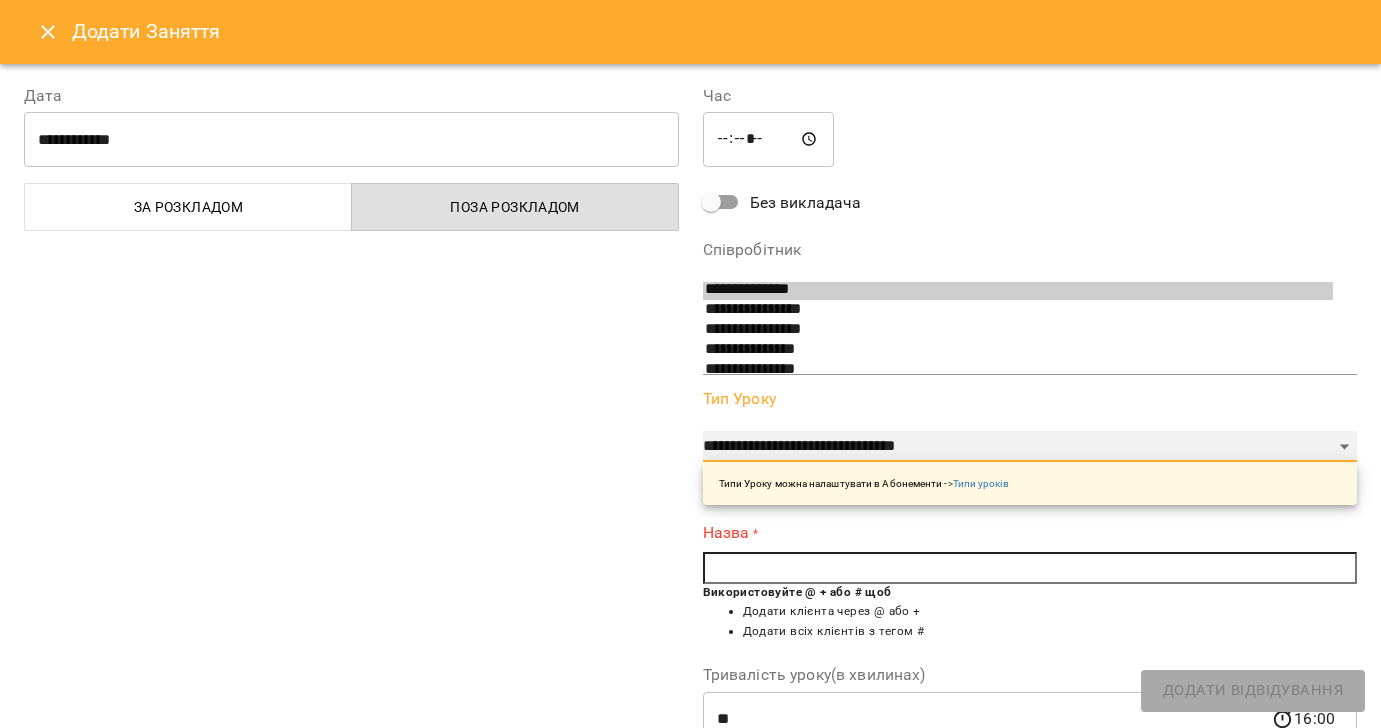 type on "**" 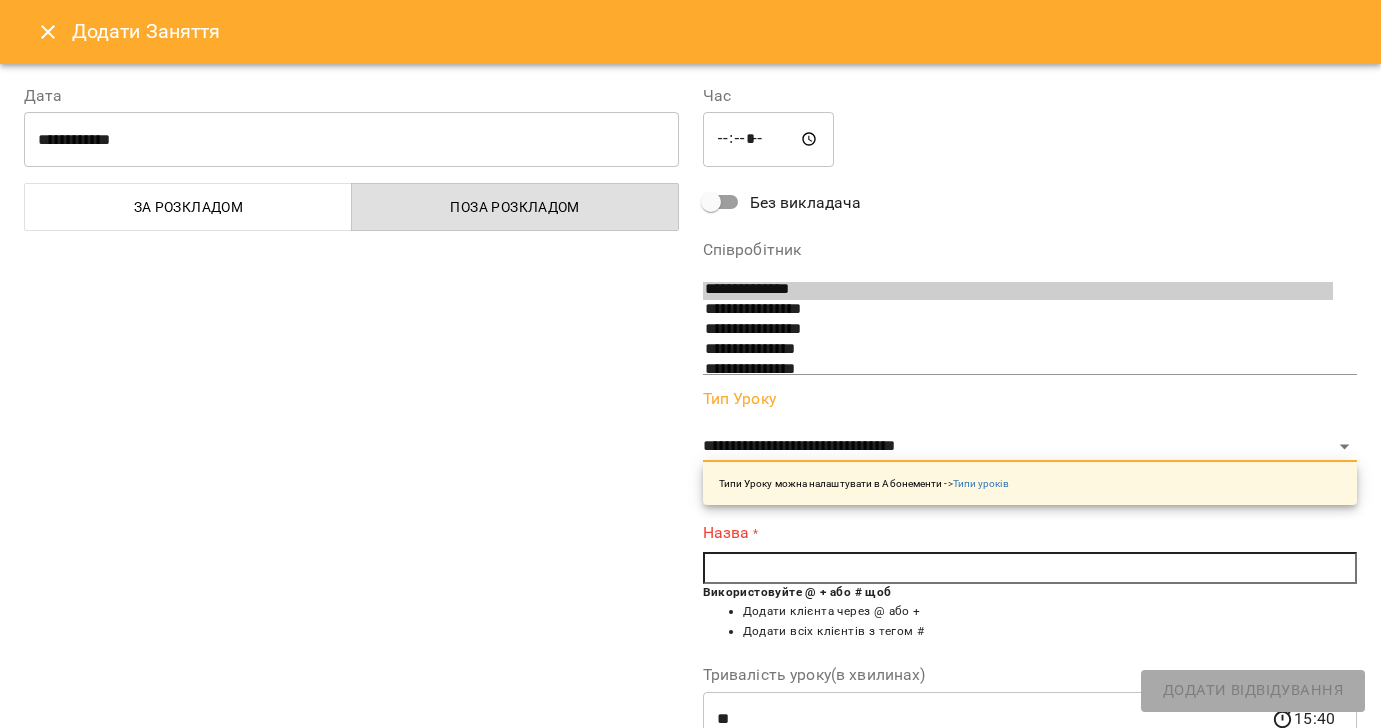 click at bounding box center [1030, 568] 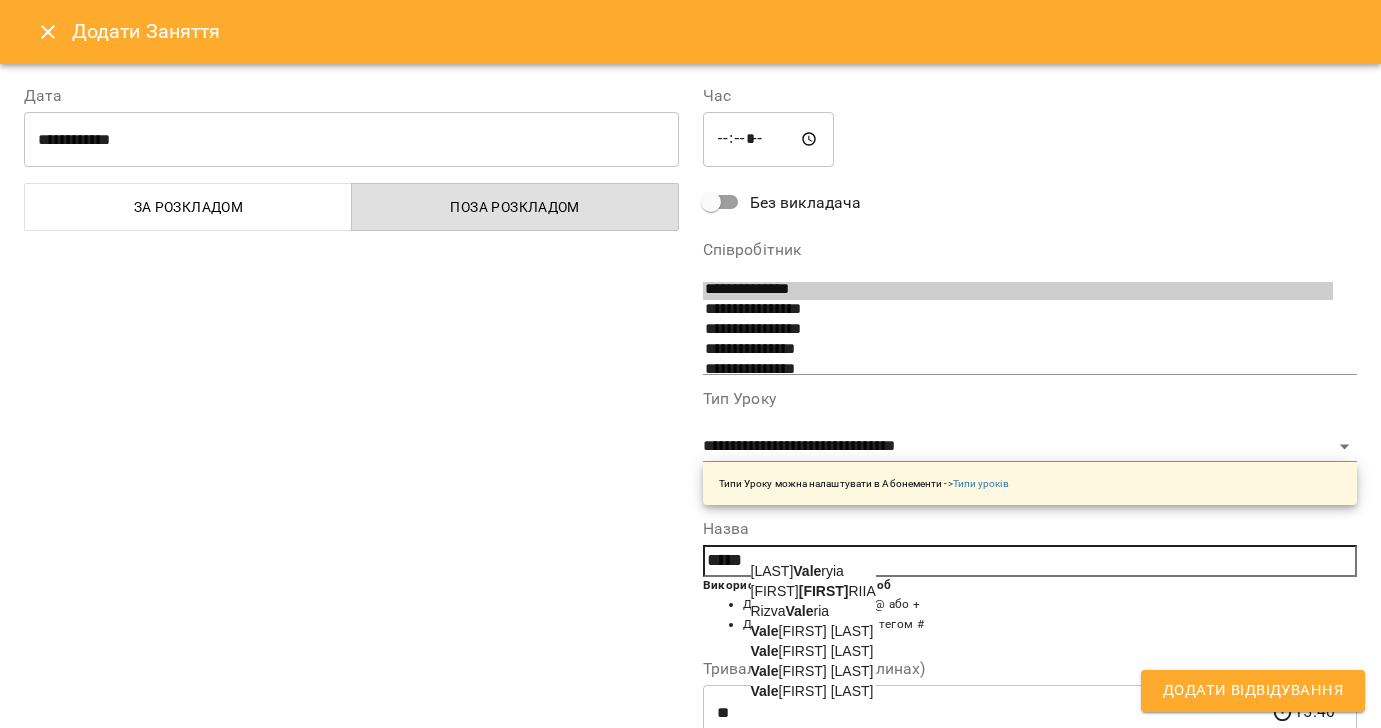 click on "[FIRST] [LAST]" at bounding box center [812, 651] 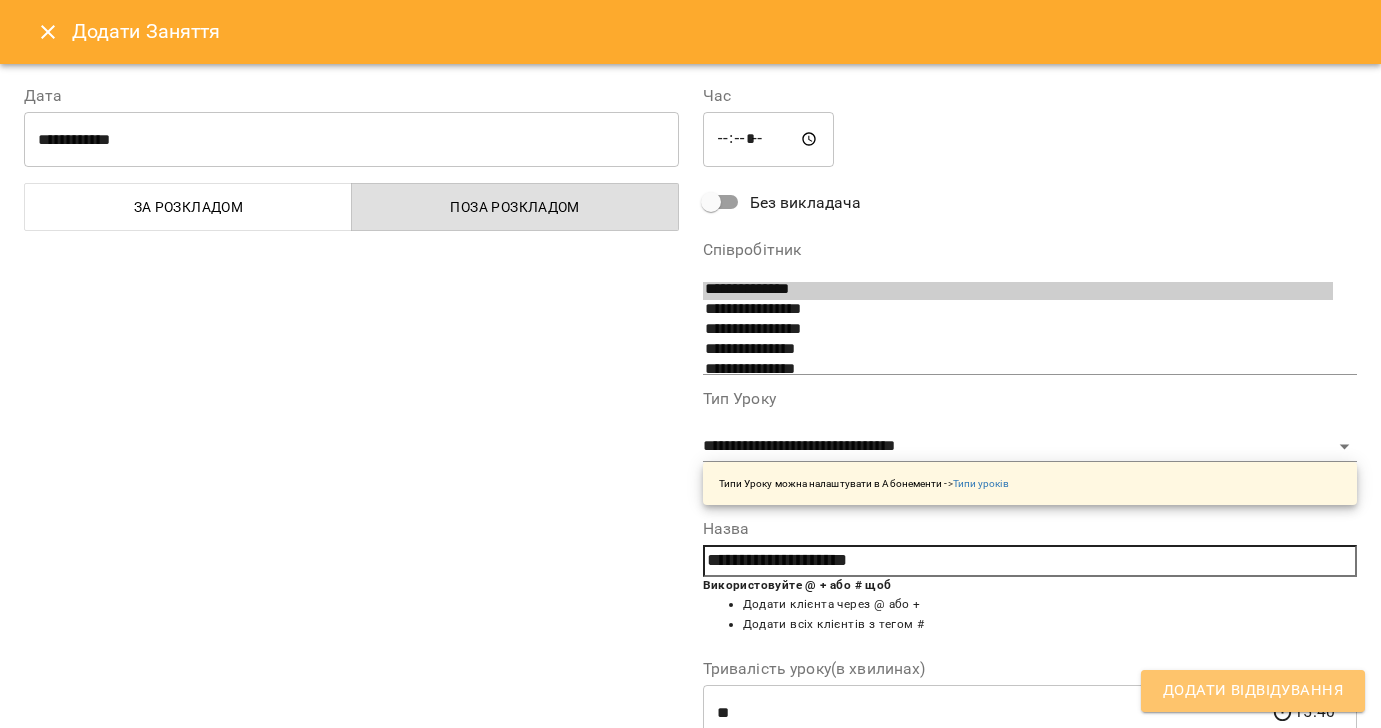 click on "Додати Відвідування" at bounding box center (1253, 691) 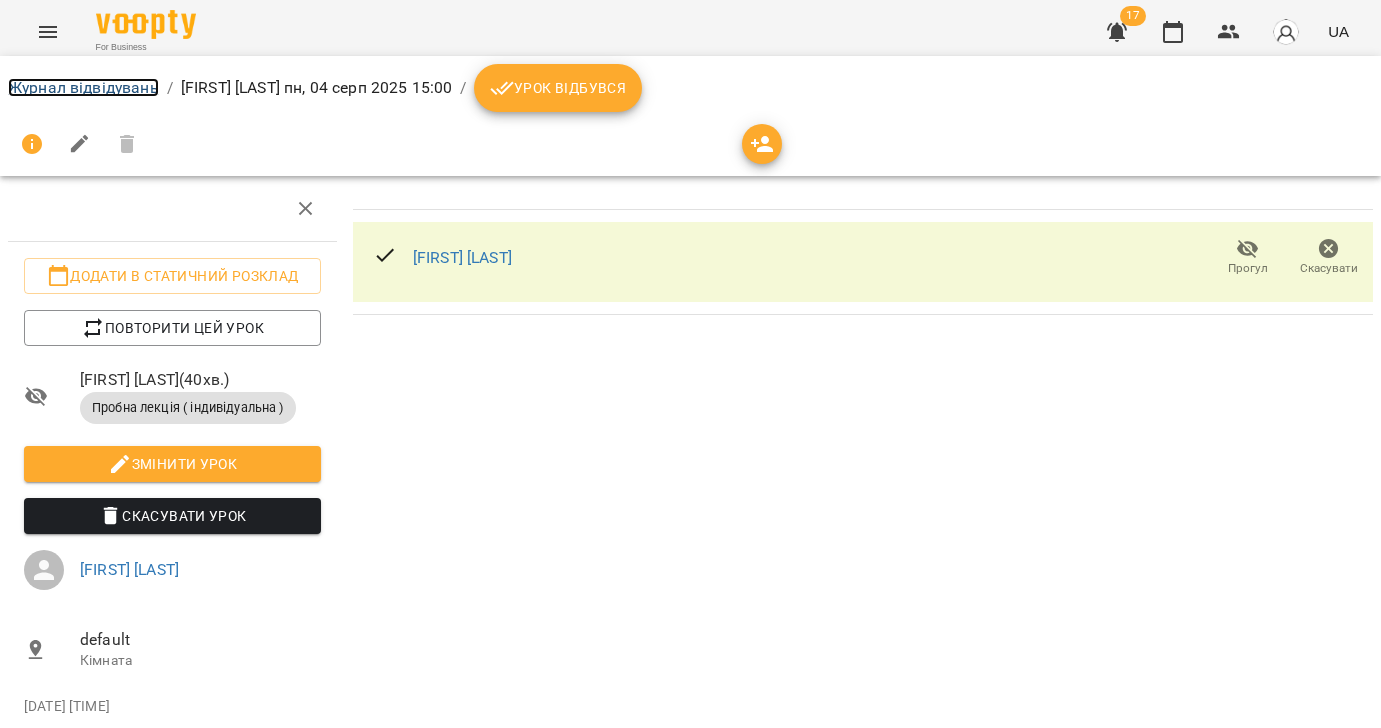 drag, startPoint x: 91, startPoint y: 92, endPoint x: 469, endPoint y: 324, distance: 443.51776 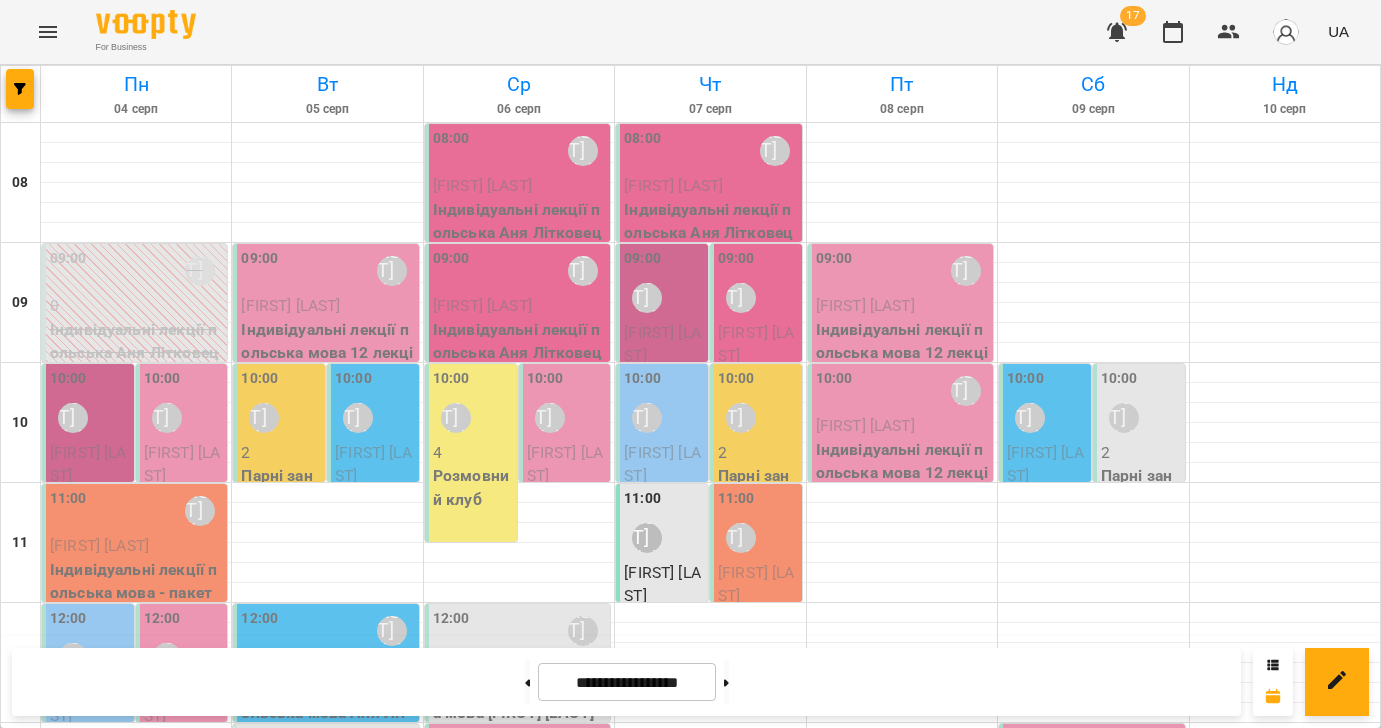 click on "Розмовний клуб" at bounding box center (473, 487) 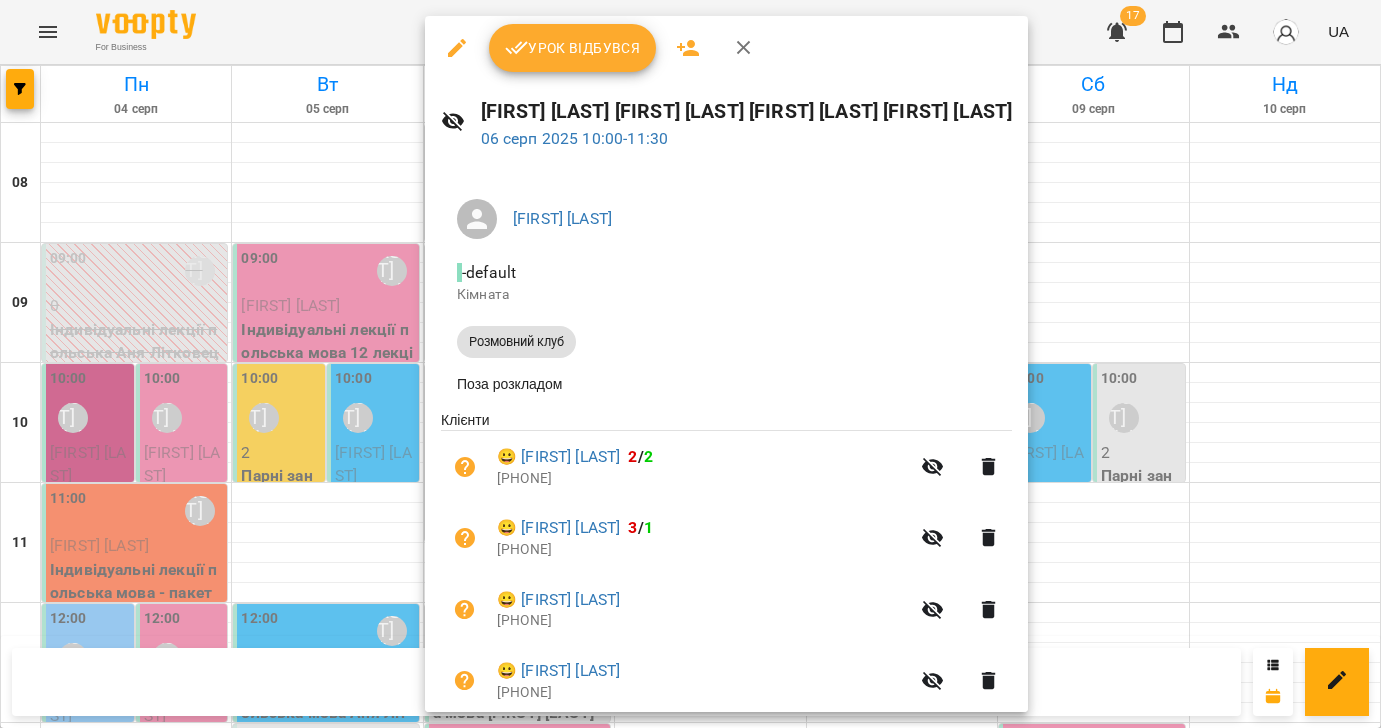 click 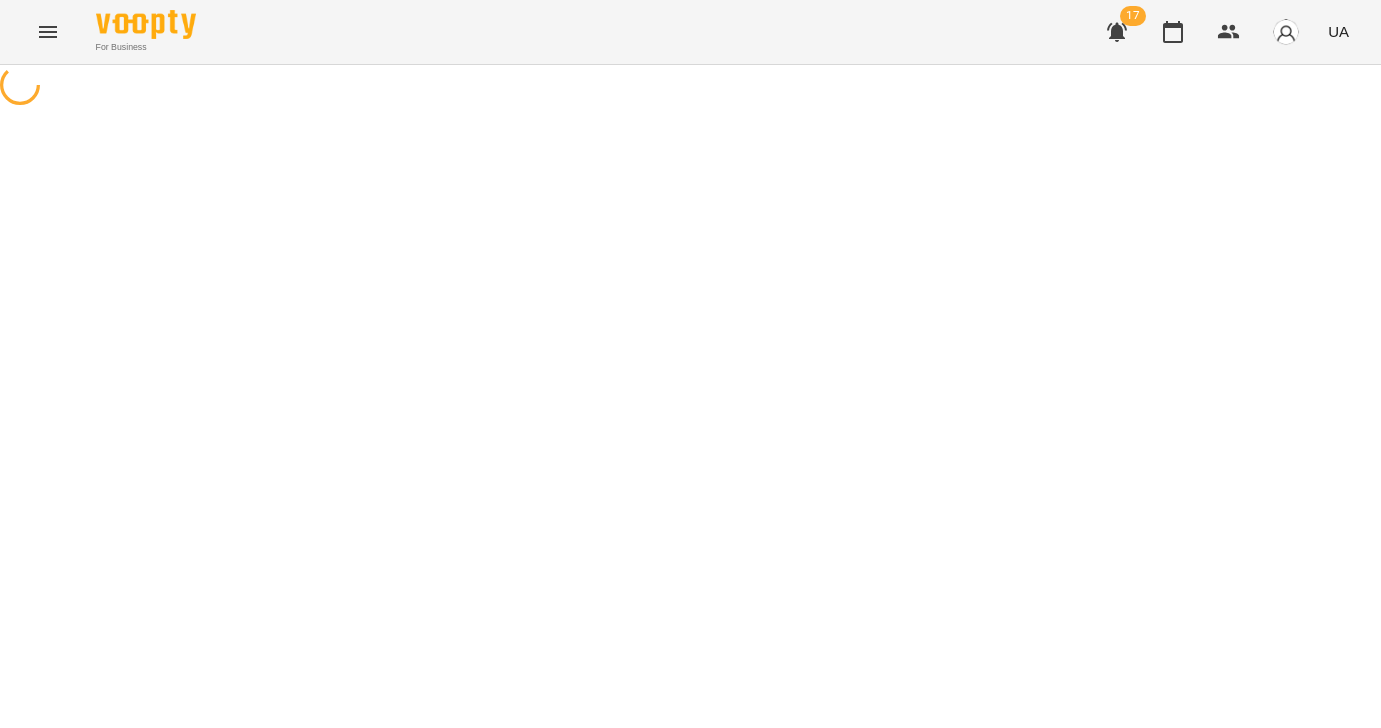 select on "**********" 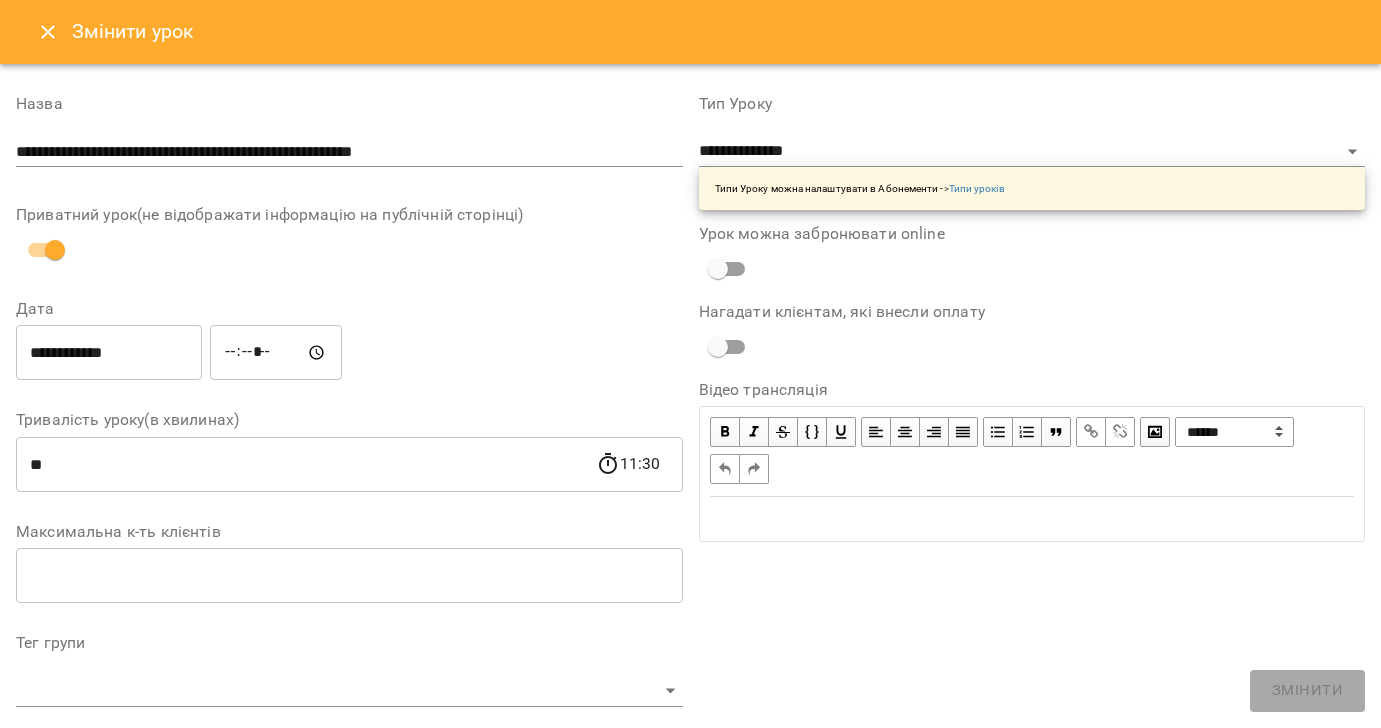 click 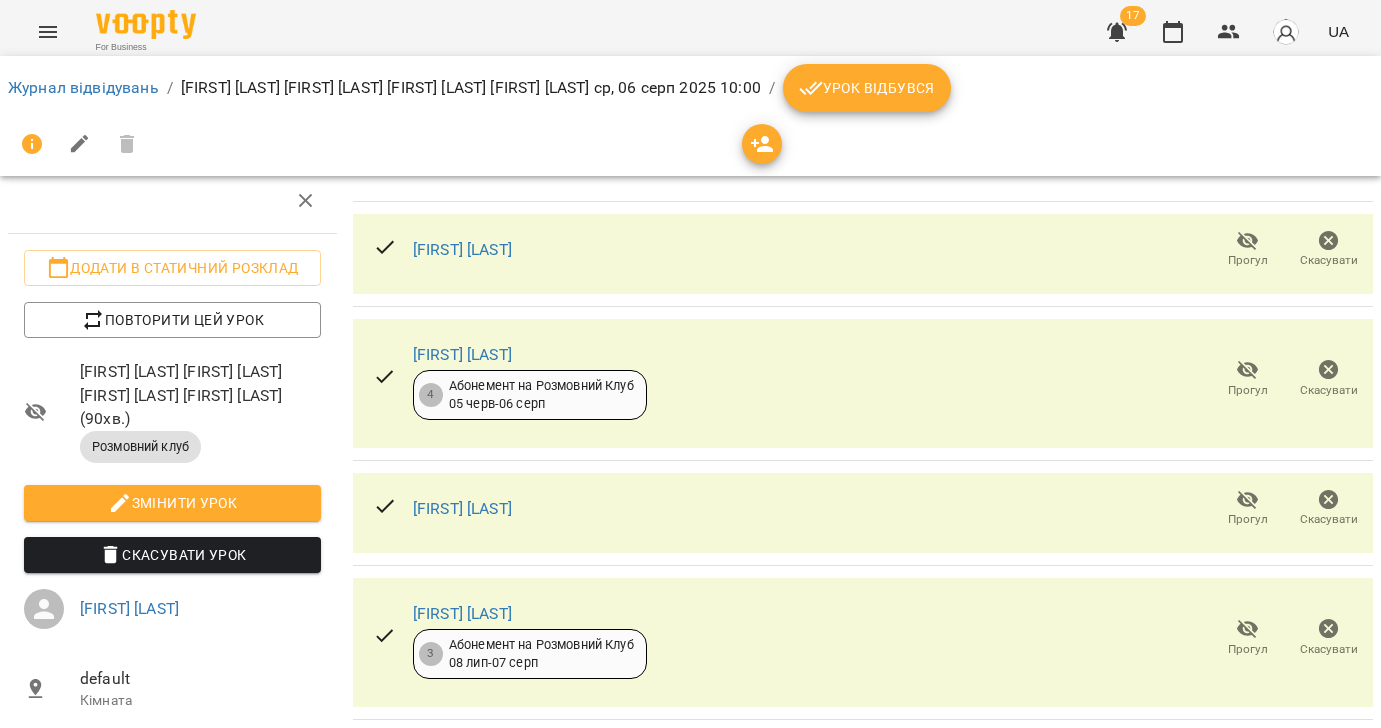 scroll, scrollTop: 124, scrollLeft: 0, axis: vertical 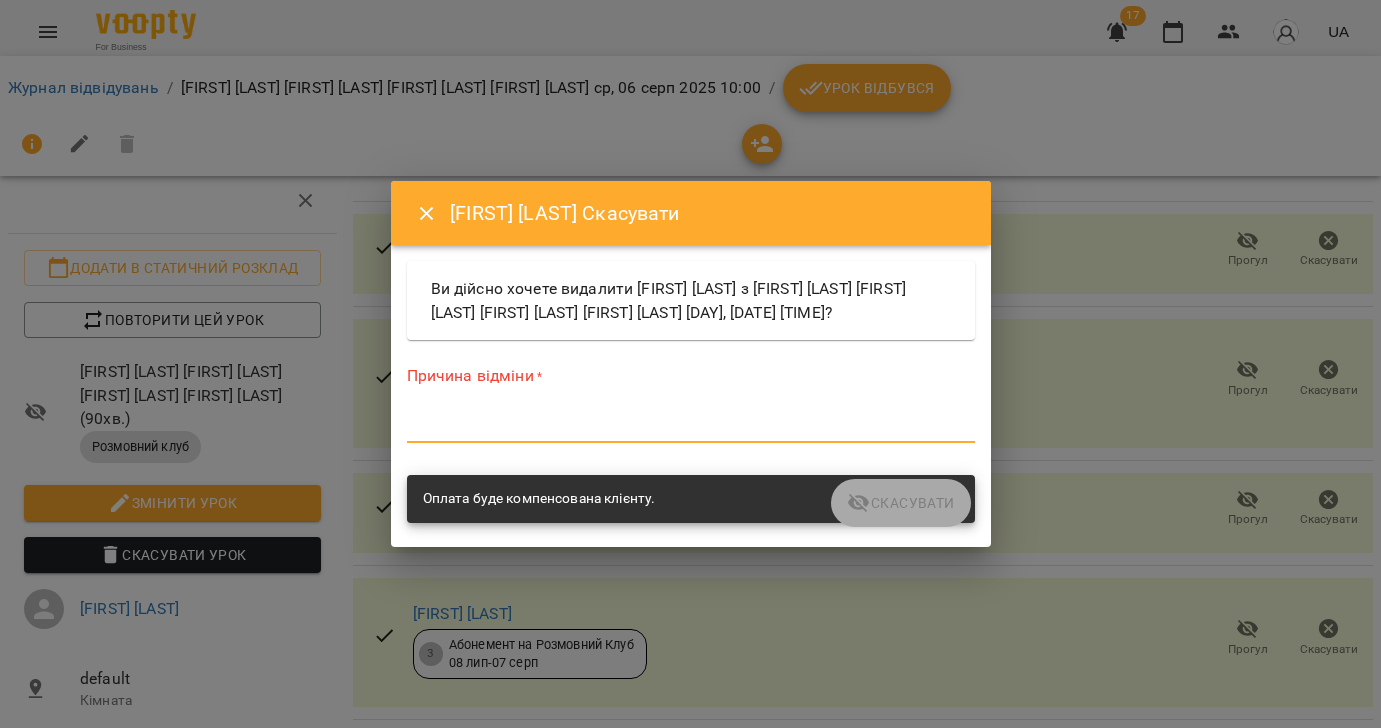 click at bounding box center [691, 426] 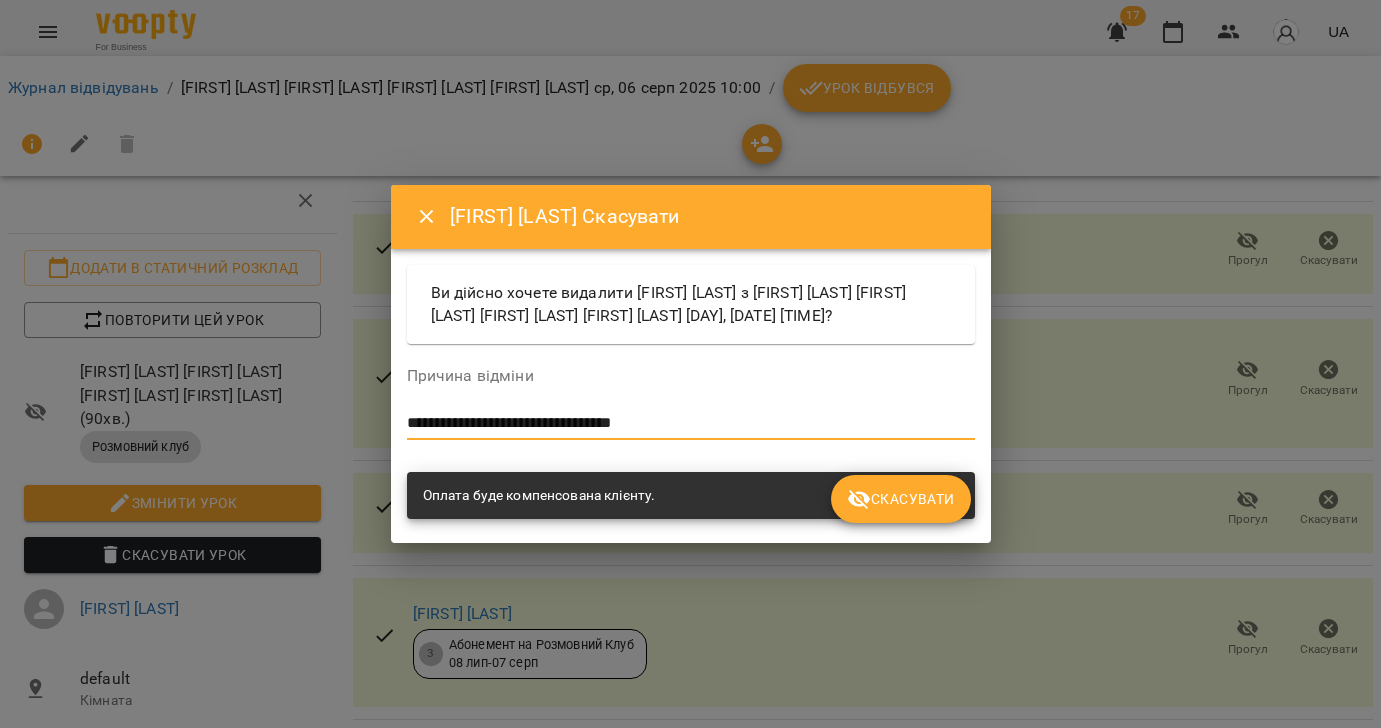 type on "**********" 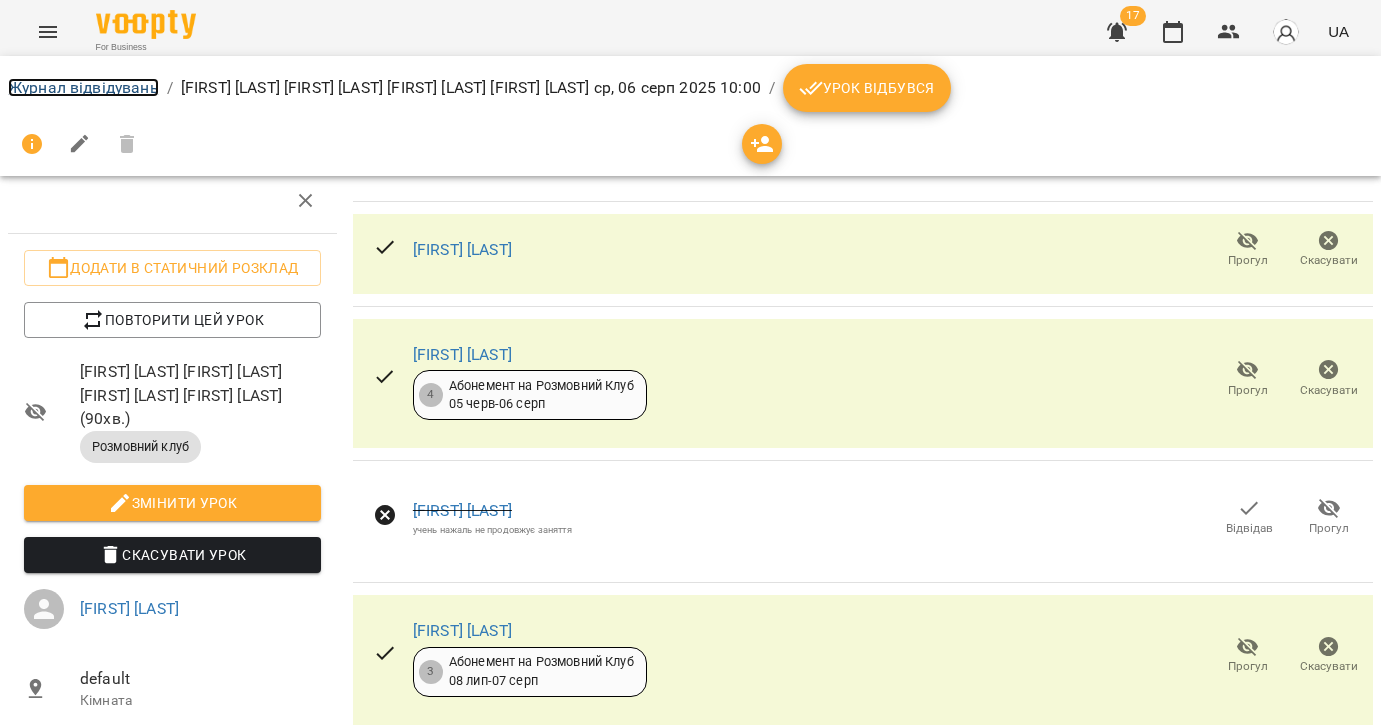 drag, startPoint x: 62, startPoint y: 86, endPoint x: 96, endPoint y: 98, distance: 36.05551 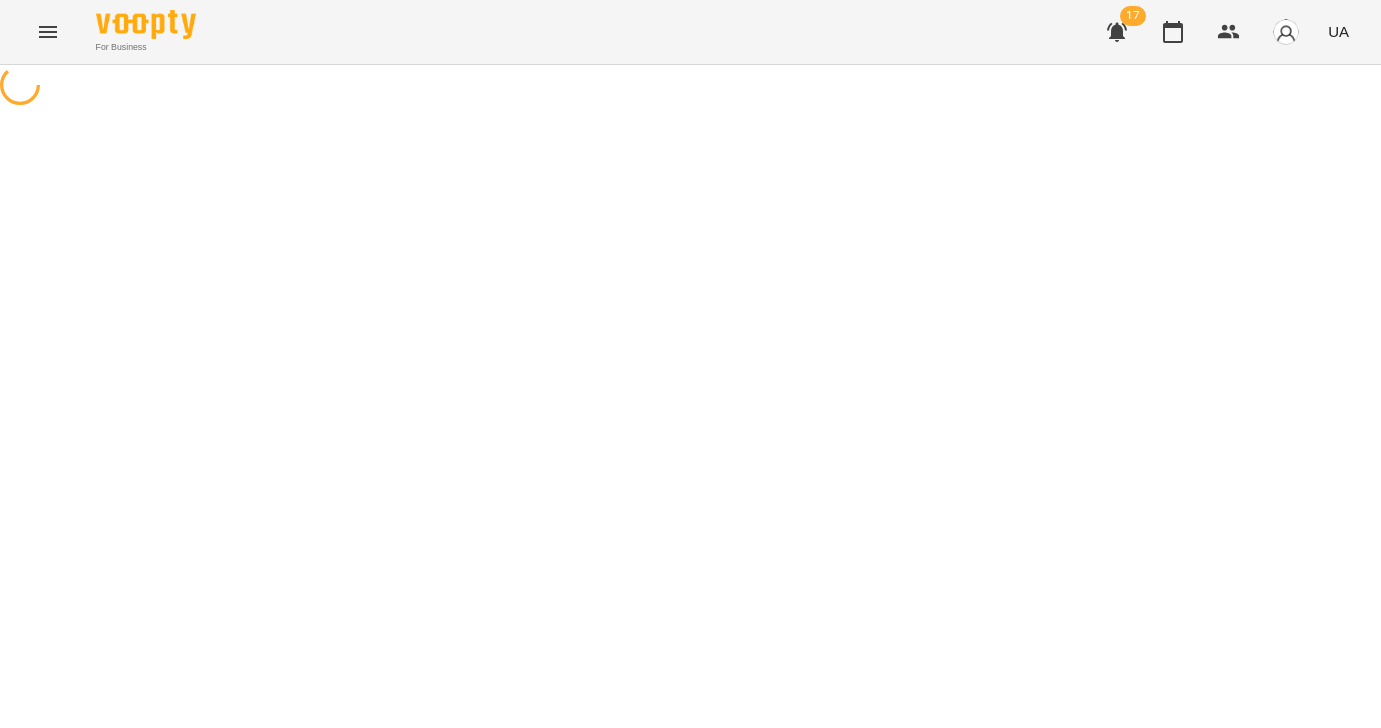 scroll, scrollTop: 0, scrollLeft: 0, axis: both 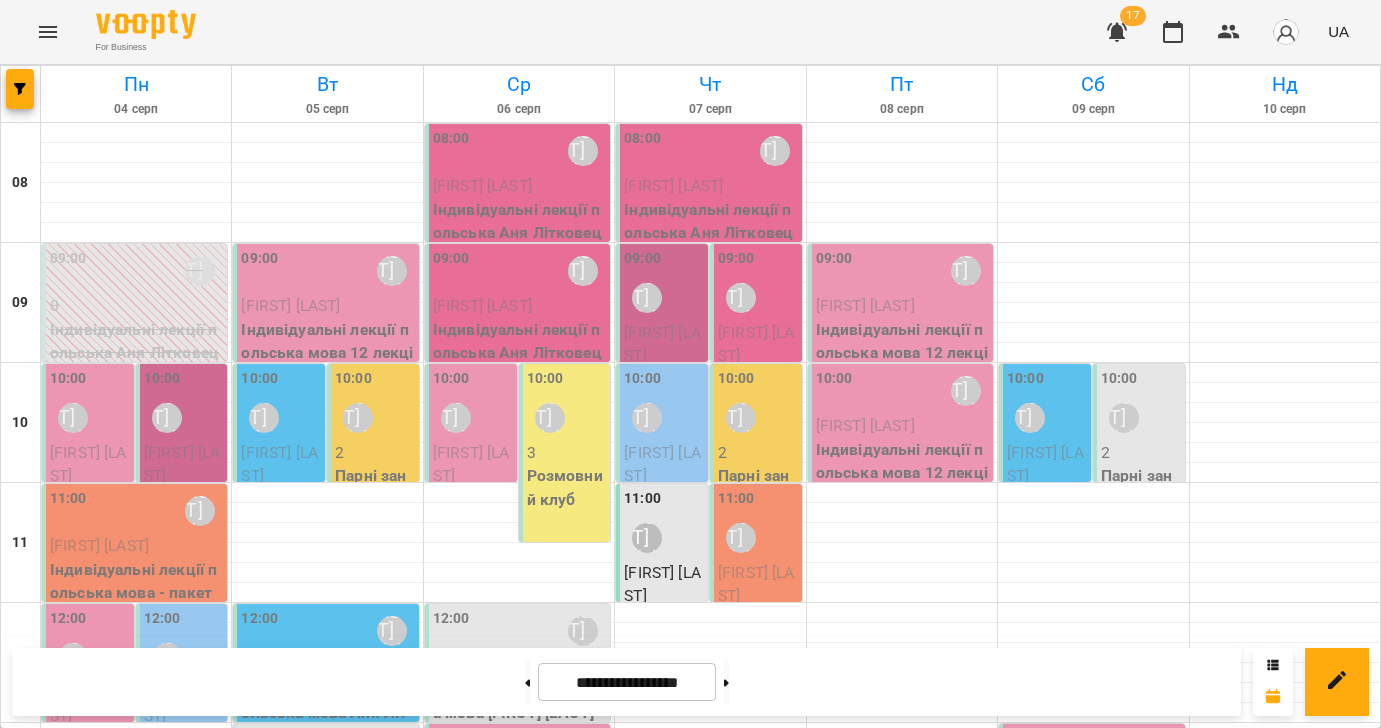 click on "Розмовний клуб" at bounding box center (567, 487) 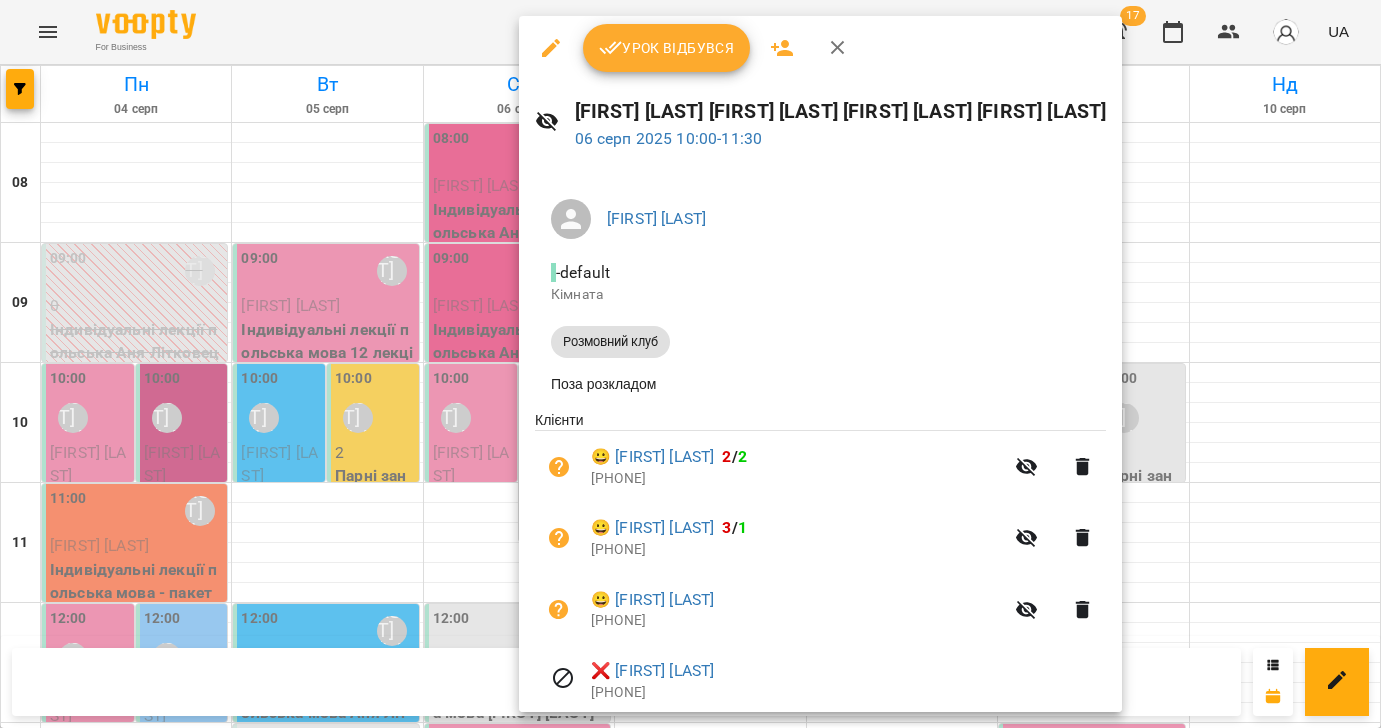 click 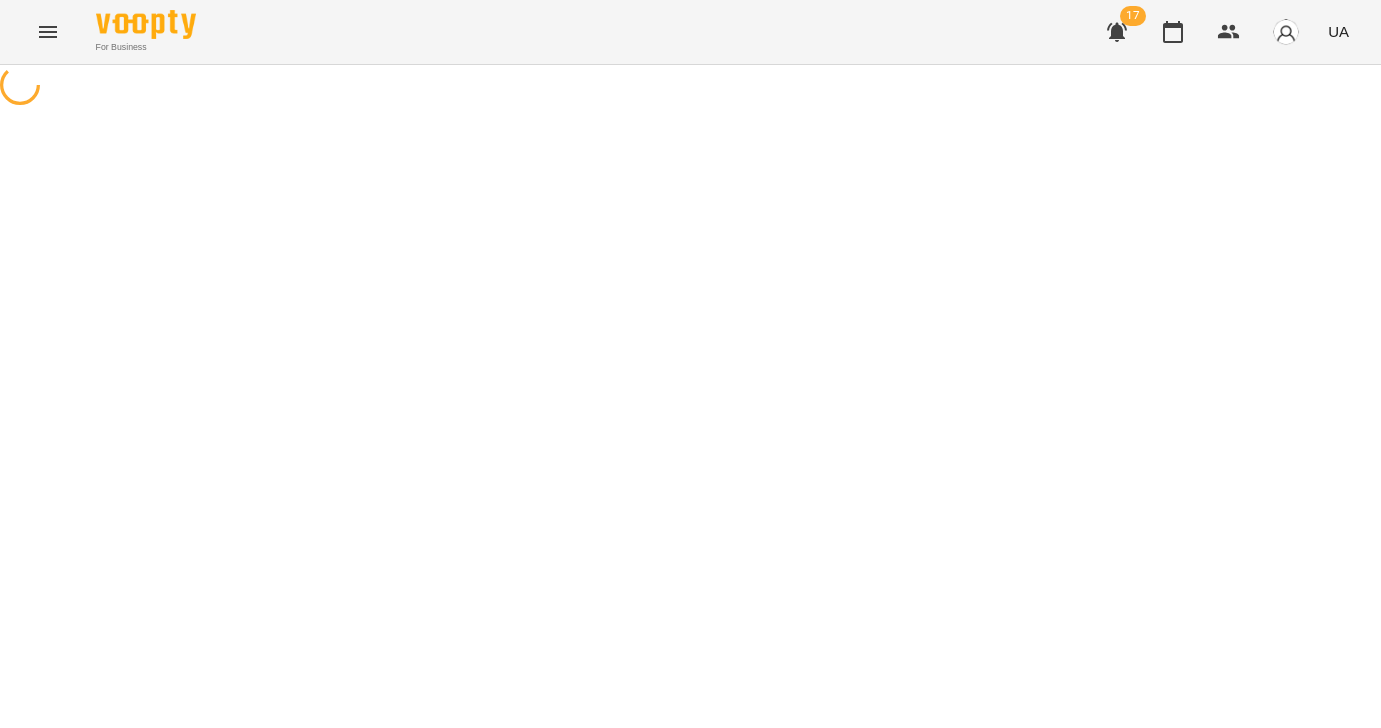 select on "**********" 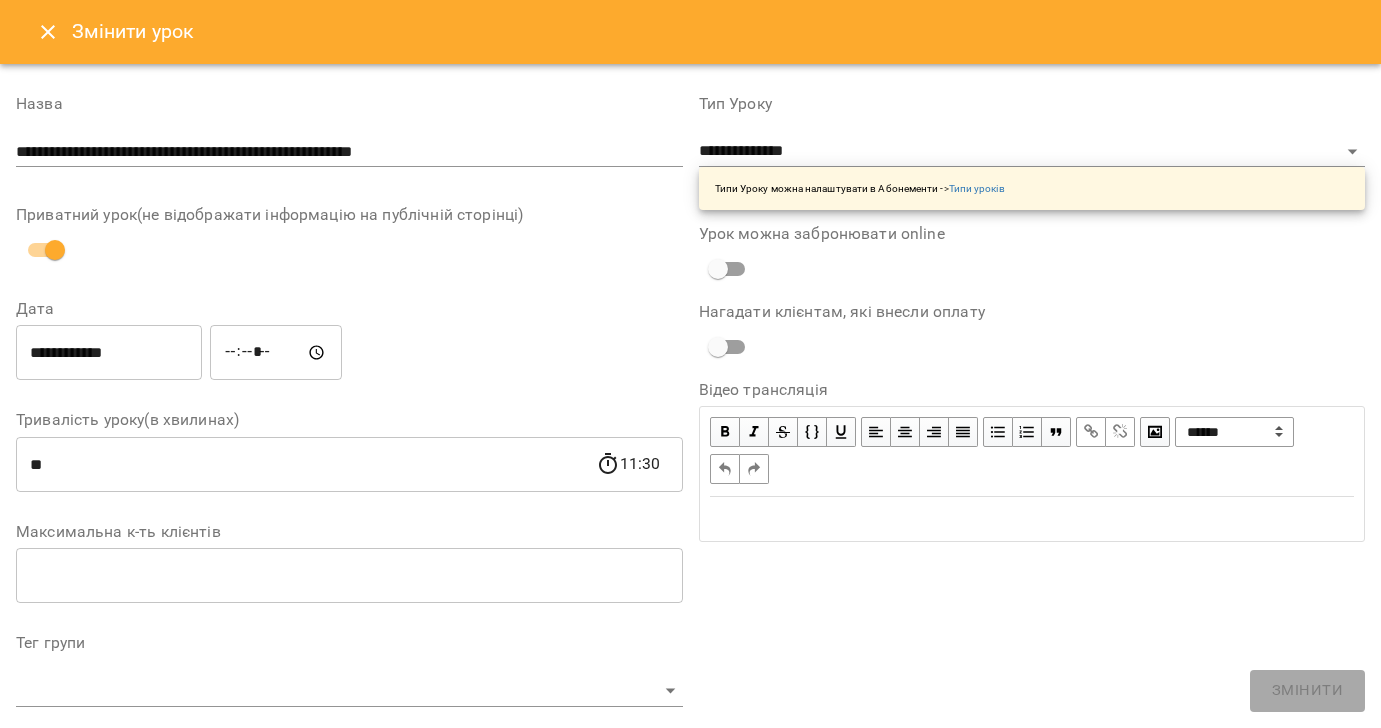 click on "**********" at bounding box center [349, 152] 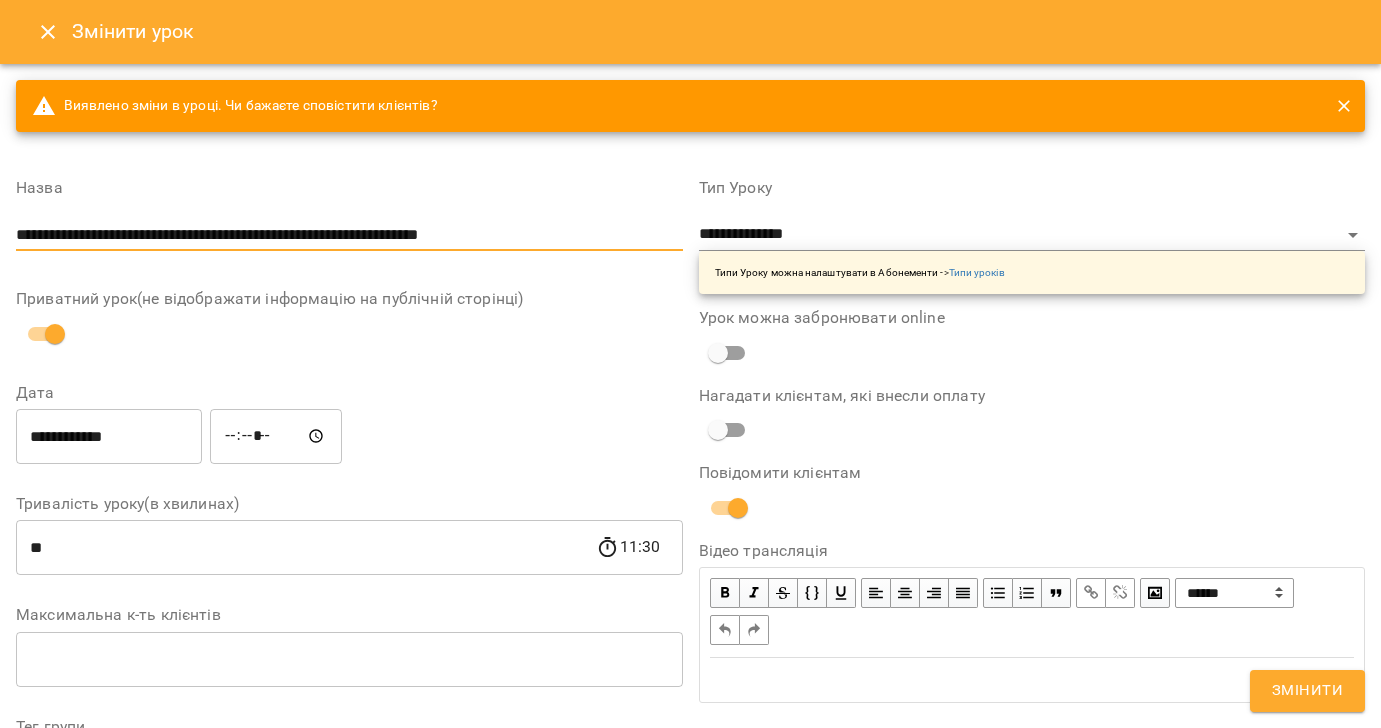 type on "**********" 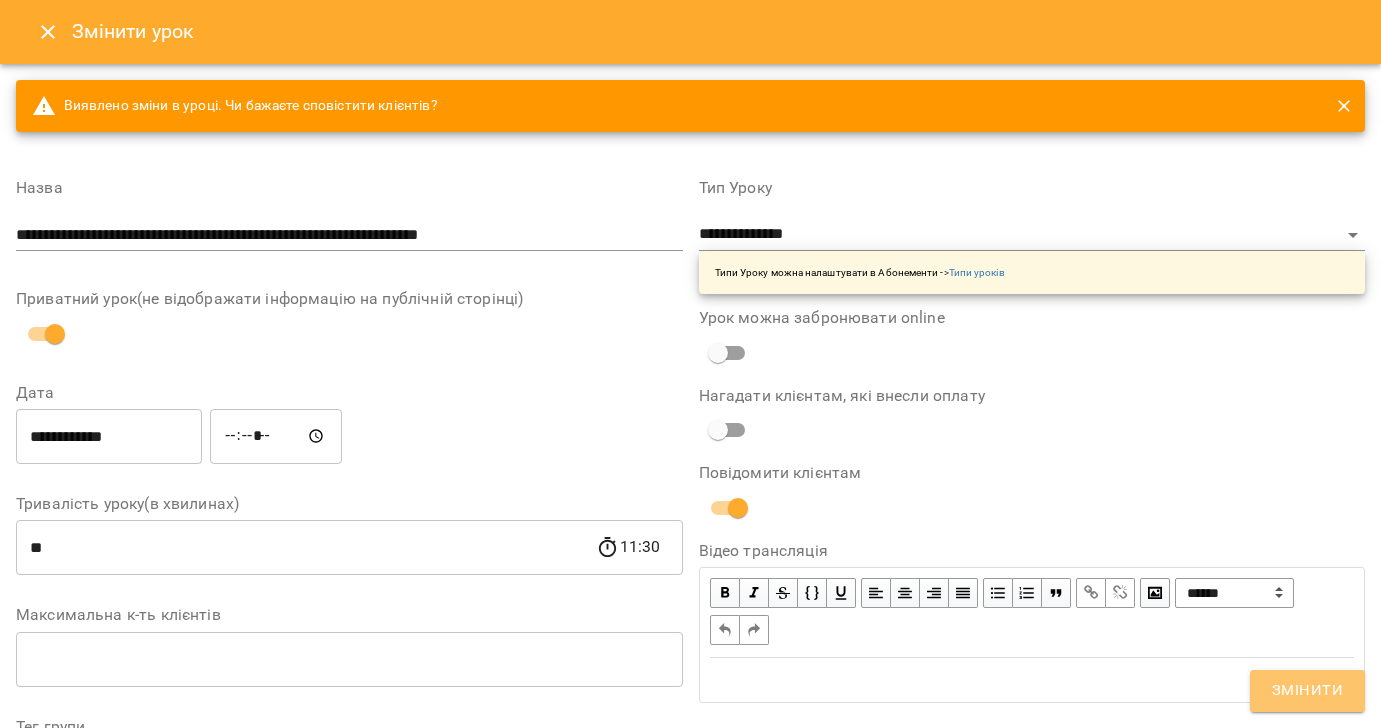 drag, startPoint x: 1323, startPoint y: 692, endPoint x: 1167, endPoint y: 591, distance: 185.84132 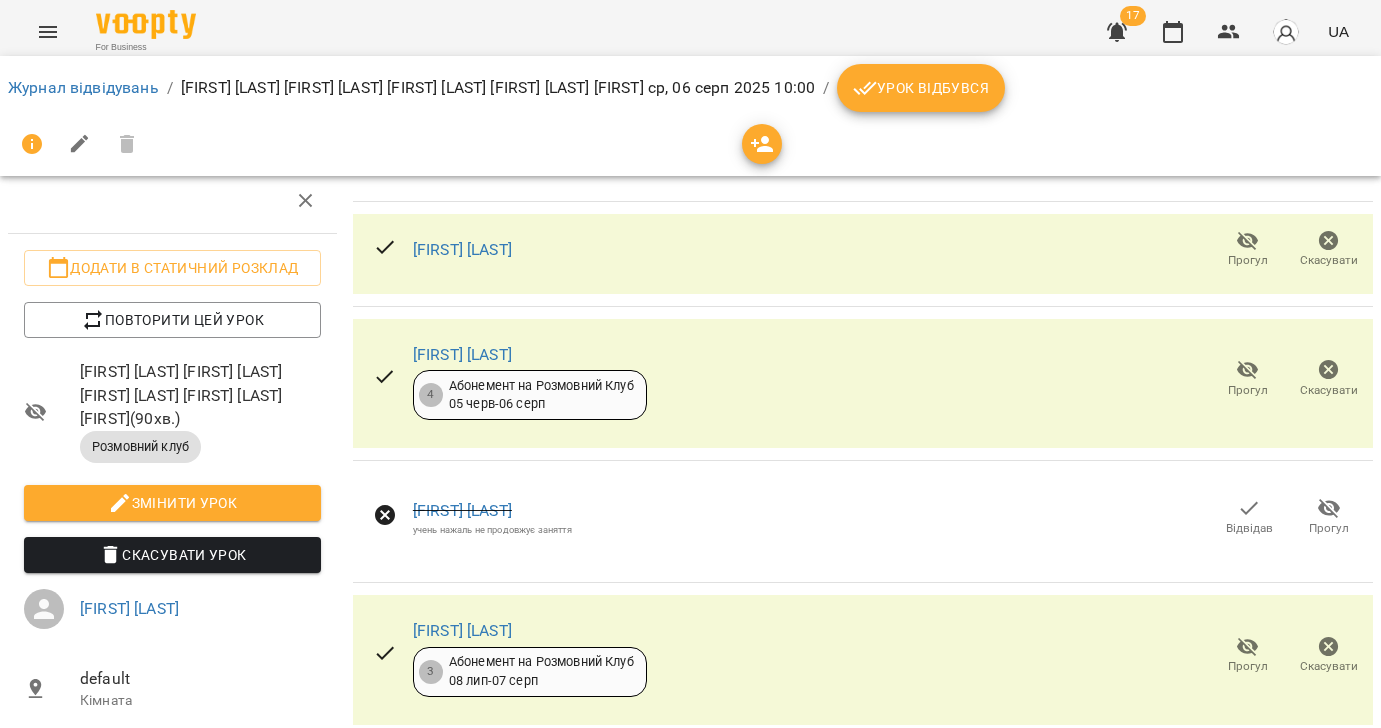 scroll, scrollTop: 0, scrollLeft: 0, axis: both 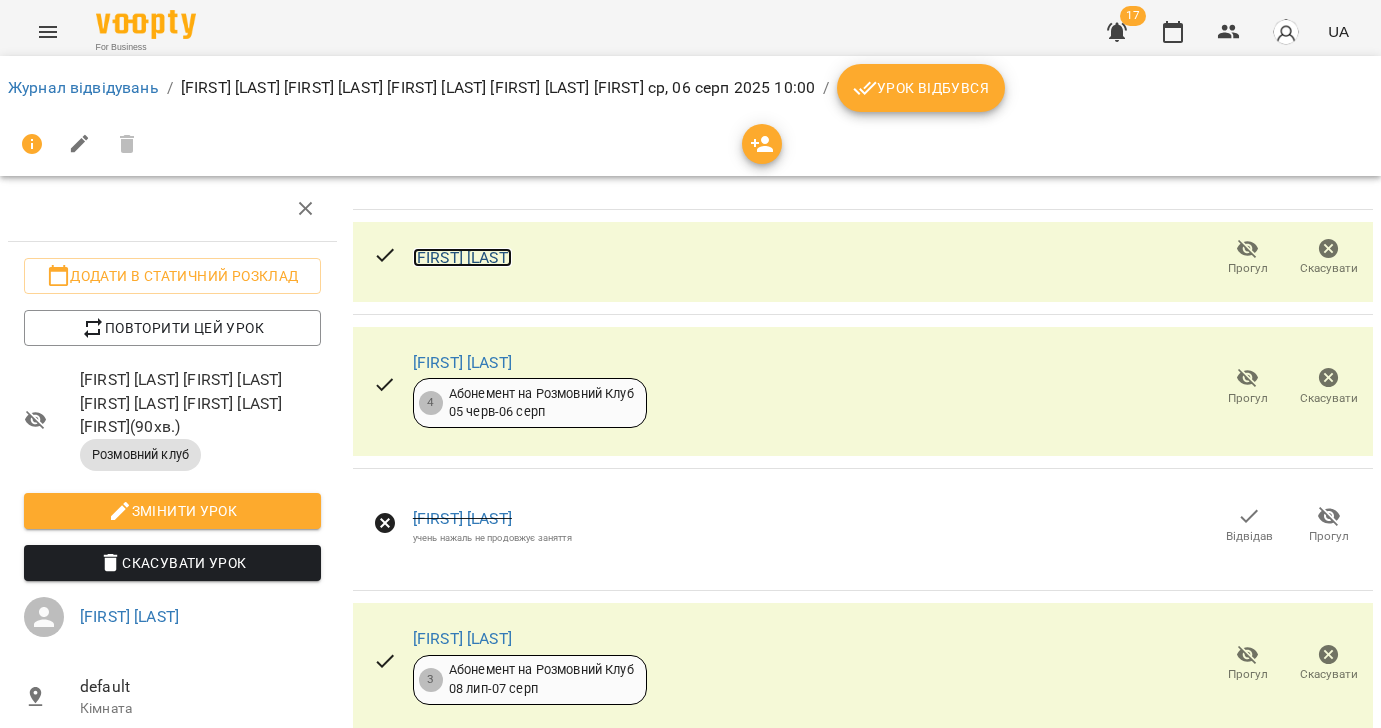 click on "[FIRST] [LAST]" at bounding box center [462, 257] 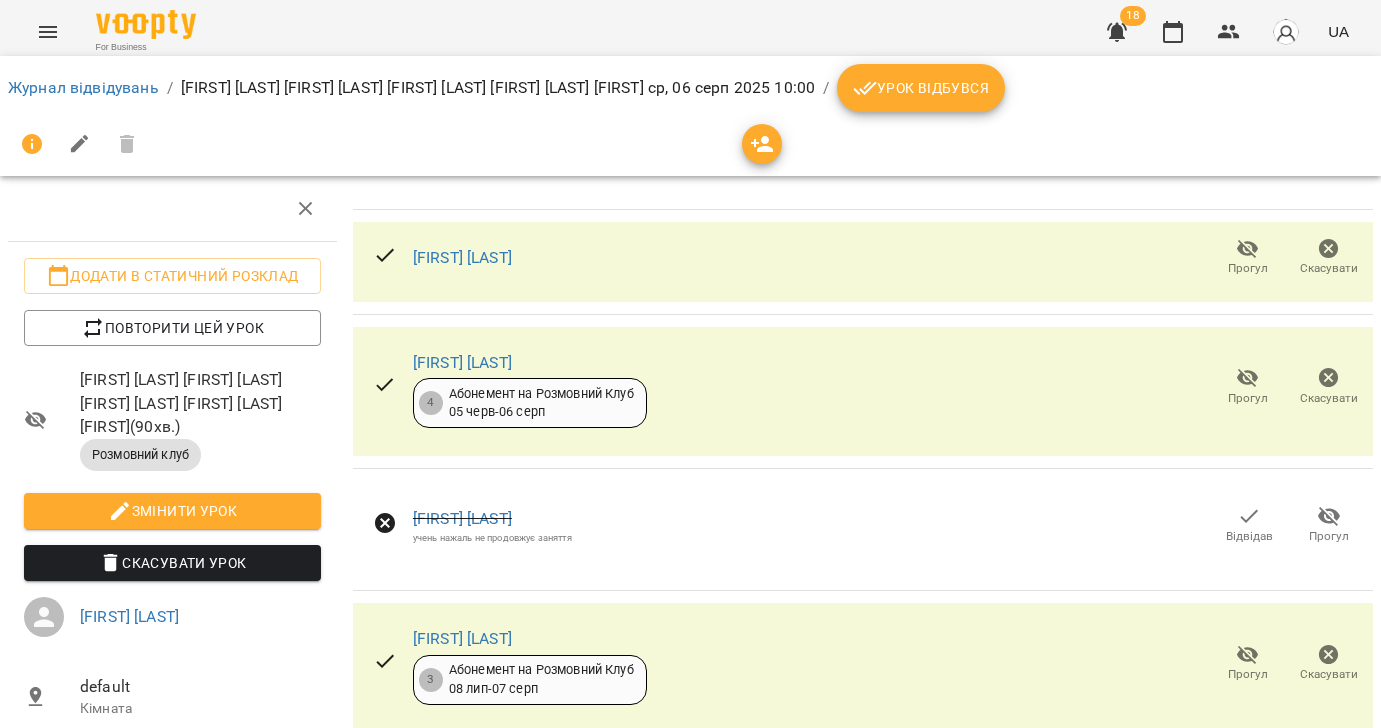 click 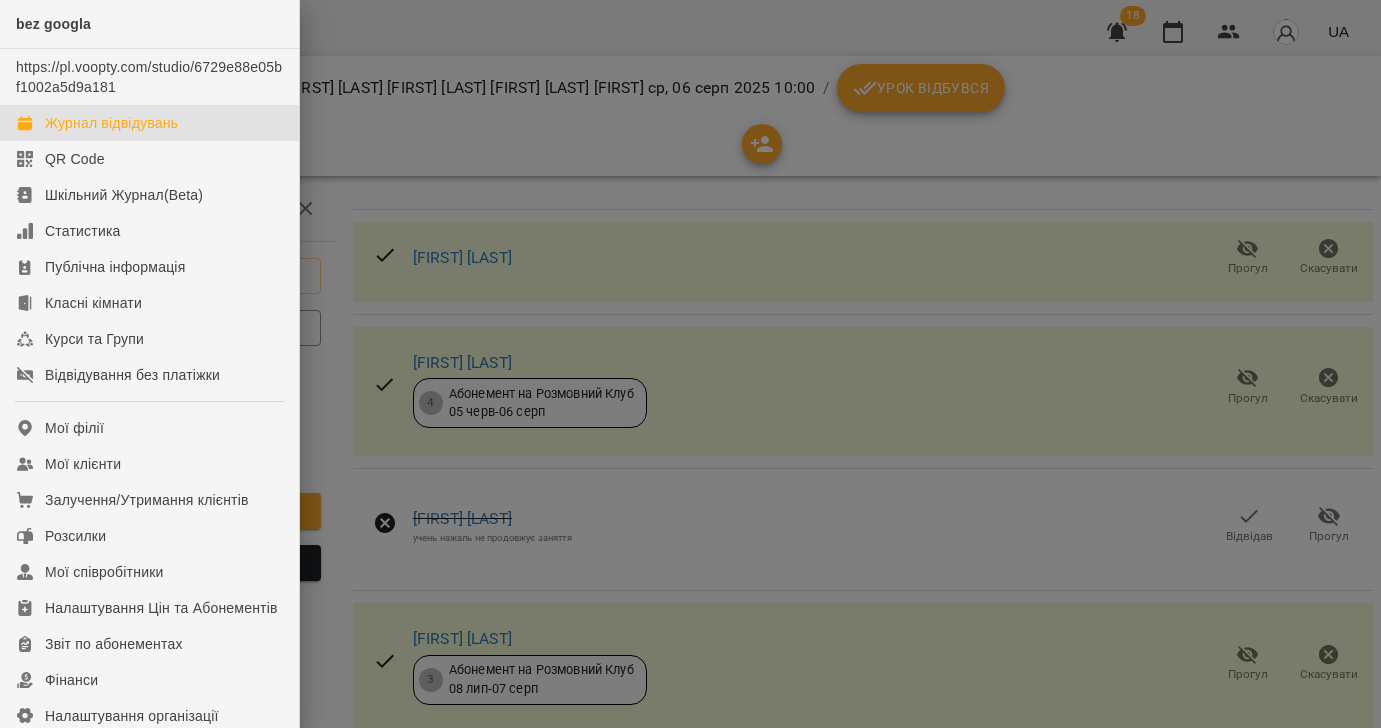 click on "Журнал відвідувань" at bounding box center [111, 123] 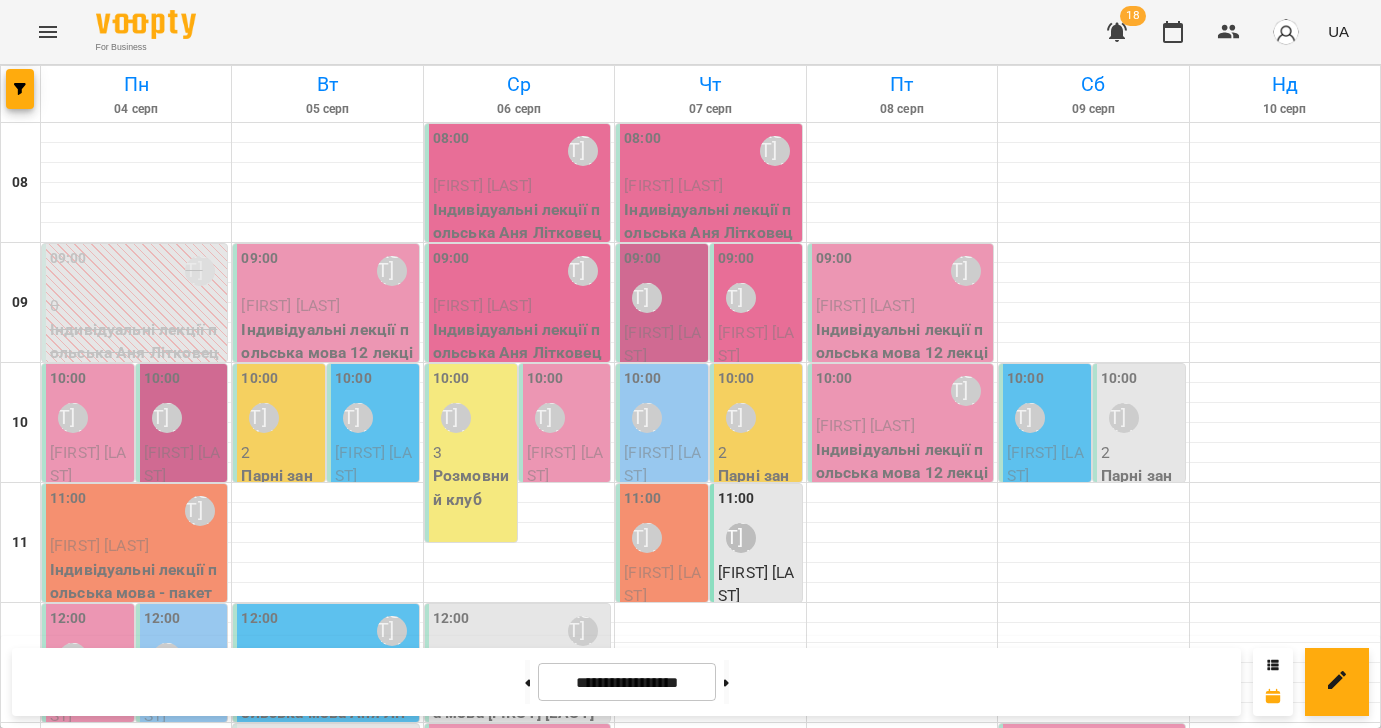 click on "**********" at bounding box center (690, 682) 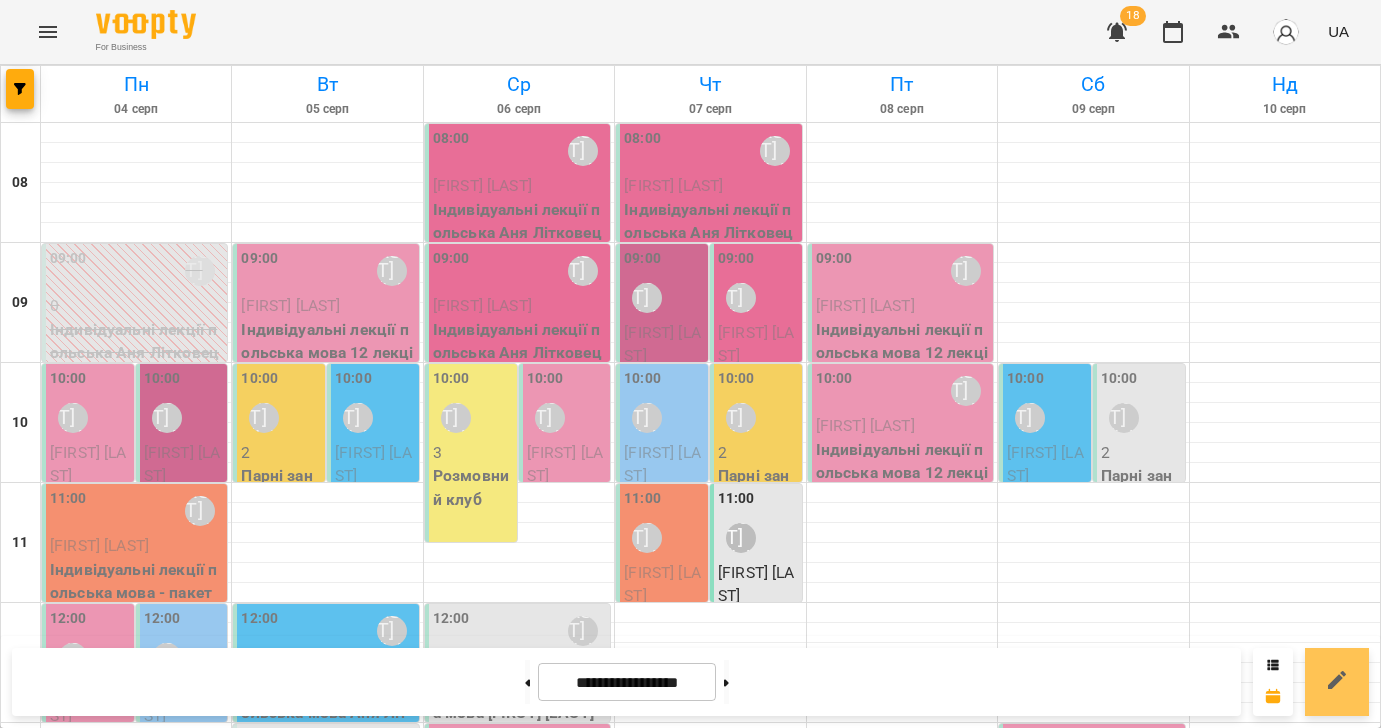 click 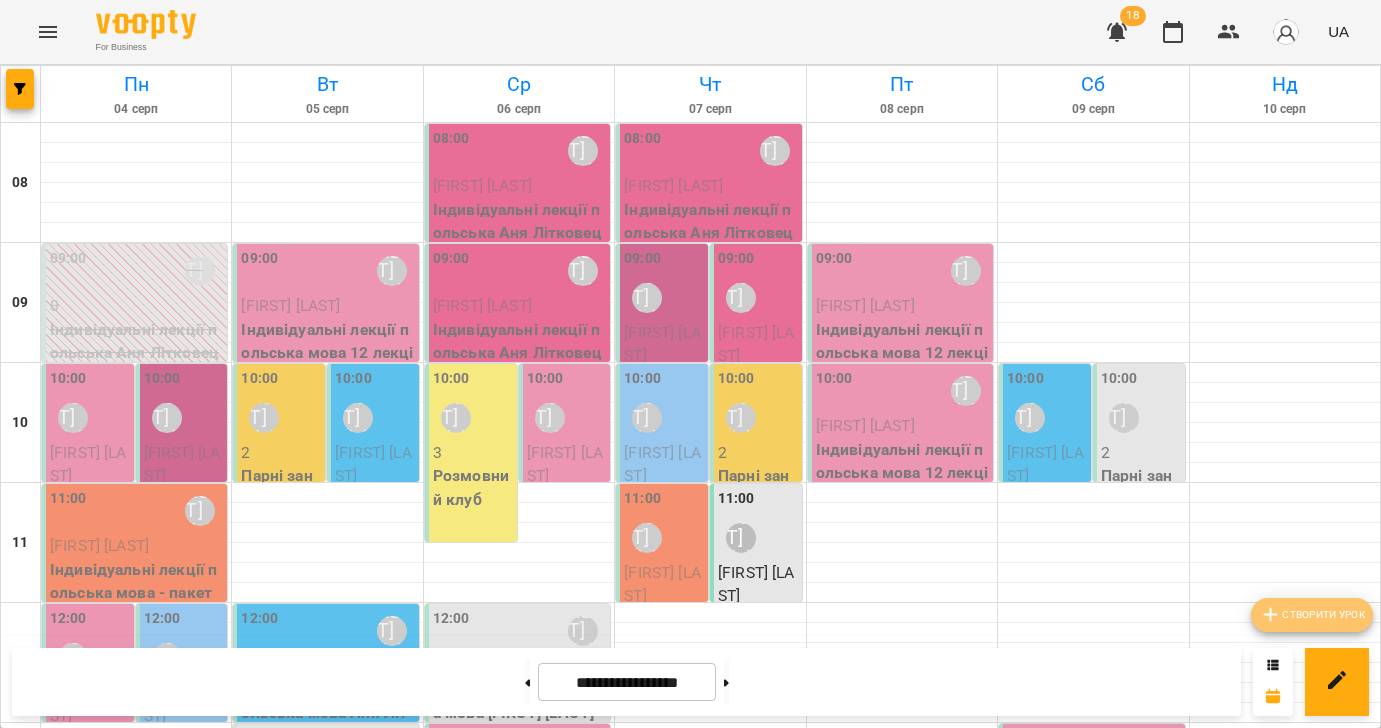 click on "Створити урок" at bounding box center [1312, 615] 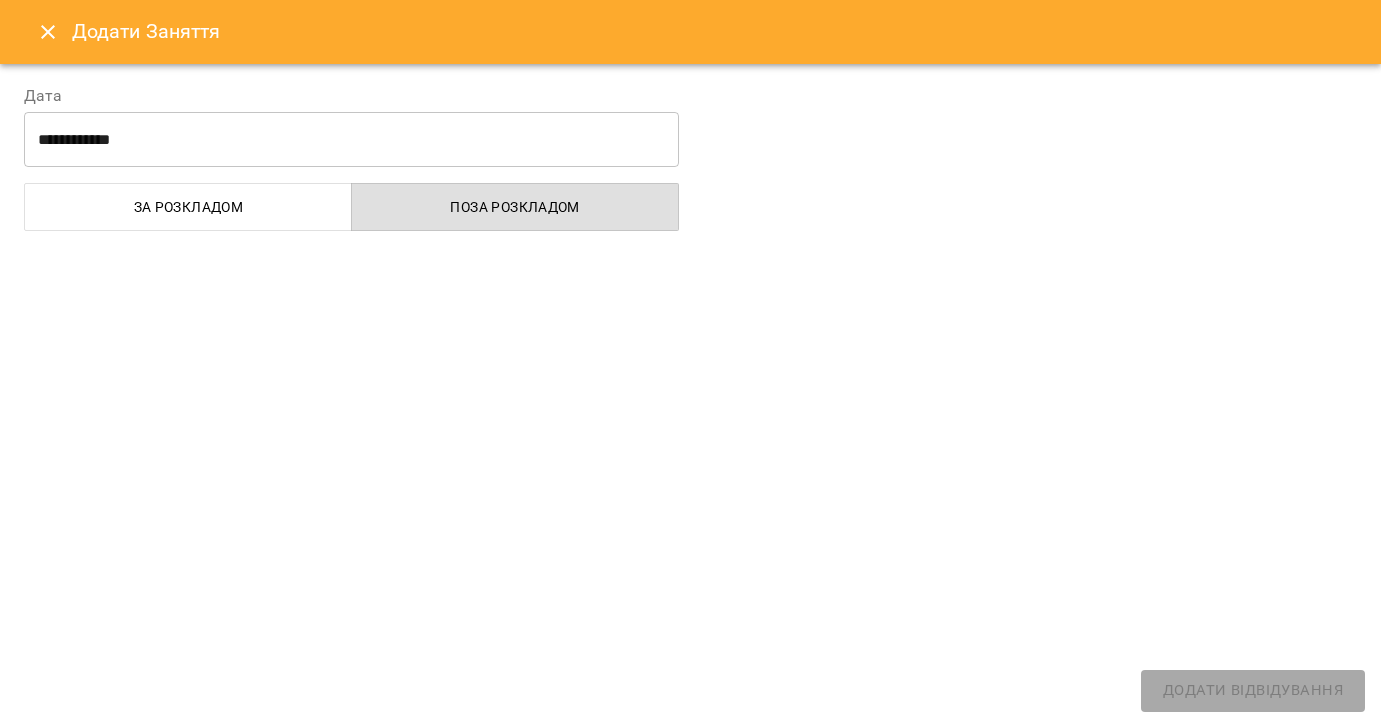 select 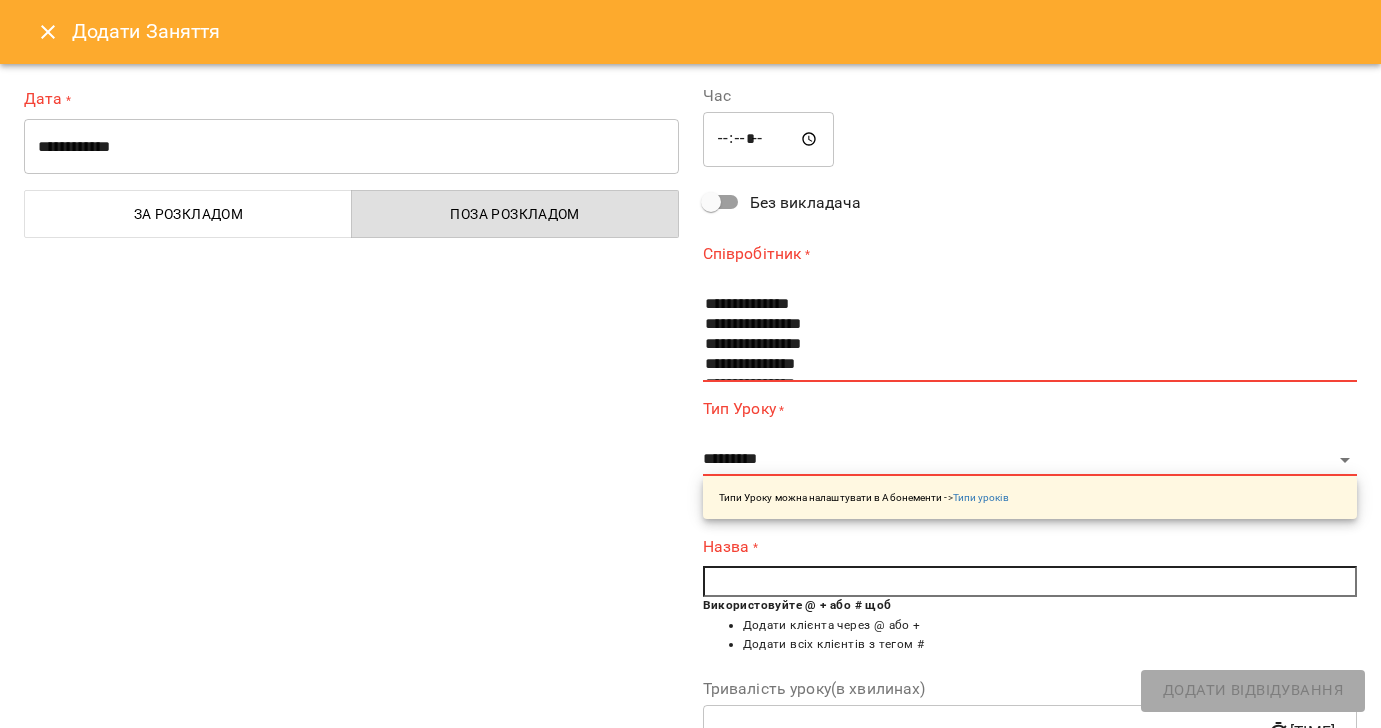 click on "**********" at bounding box center [351, 147] 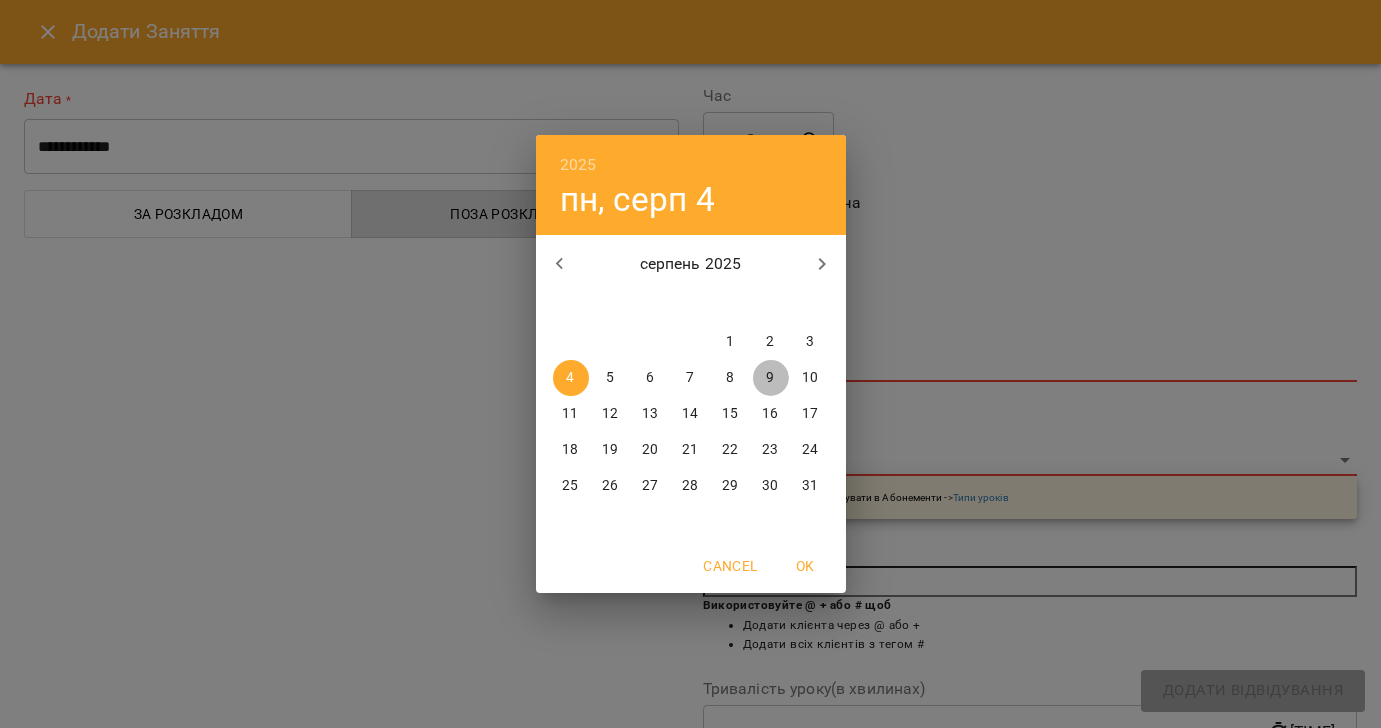 drag, startPoint x: 774, startPoint y: 378, endPoint x: 783, endPoint y: 350, distance: 29.410883 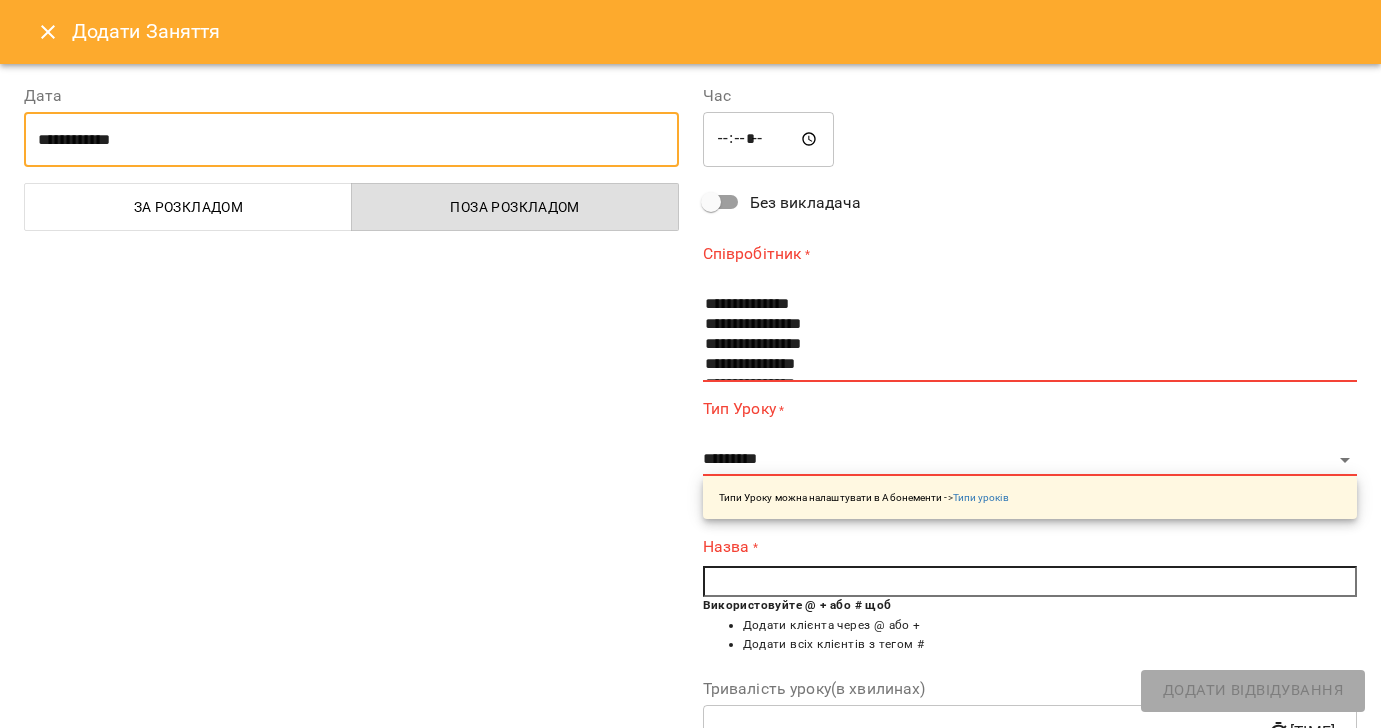 click on "*****" at bounding box center (769, 140) 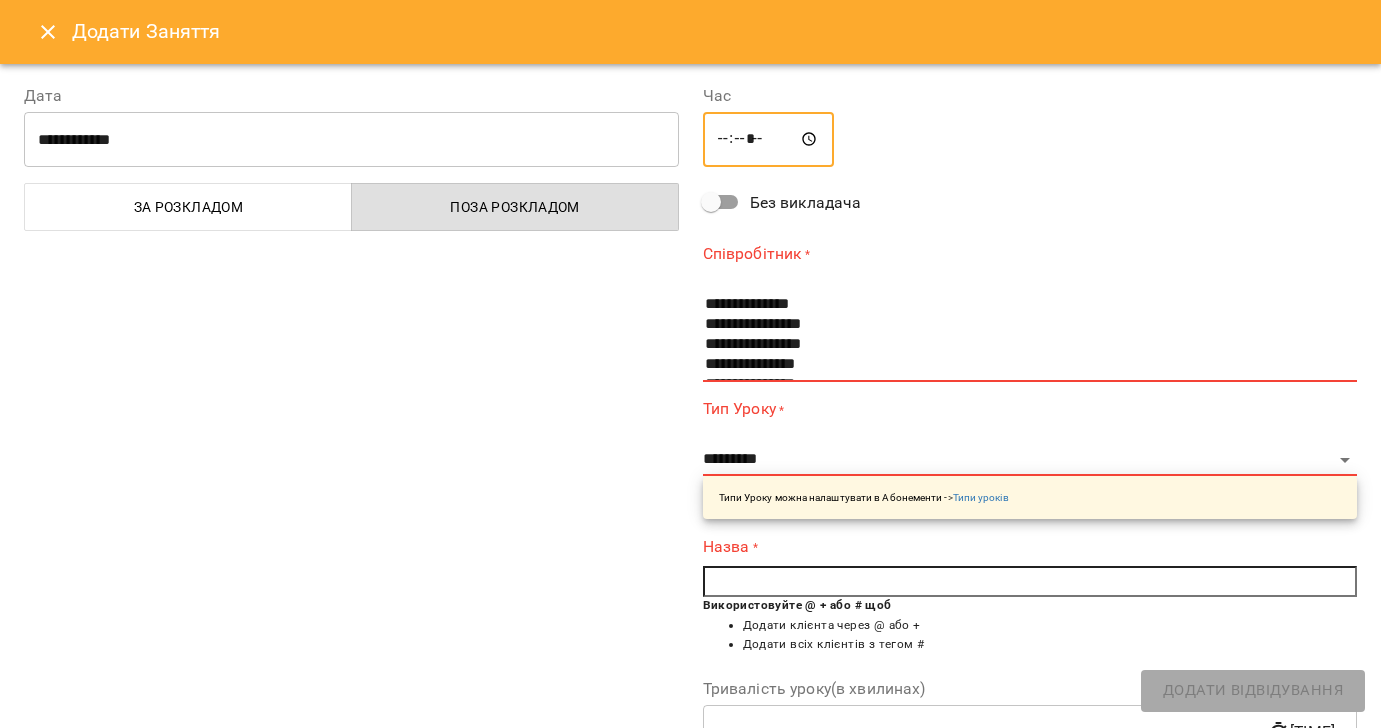 type on "*****" 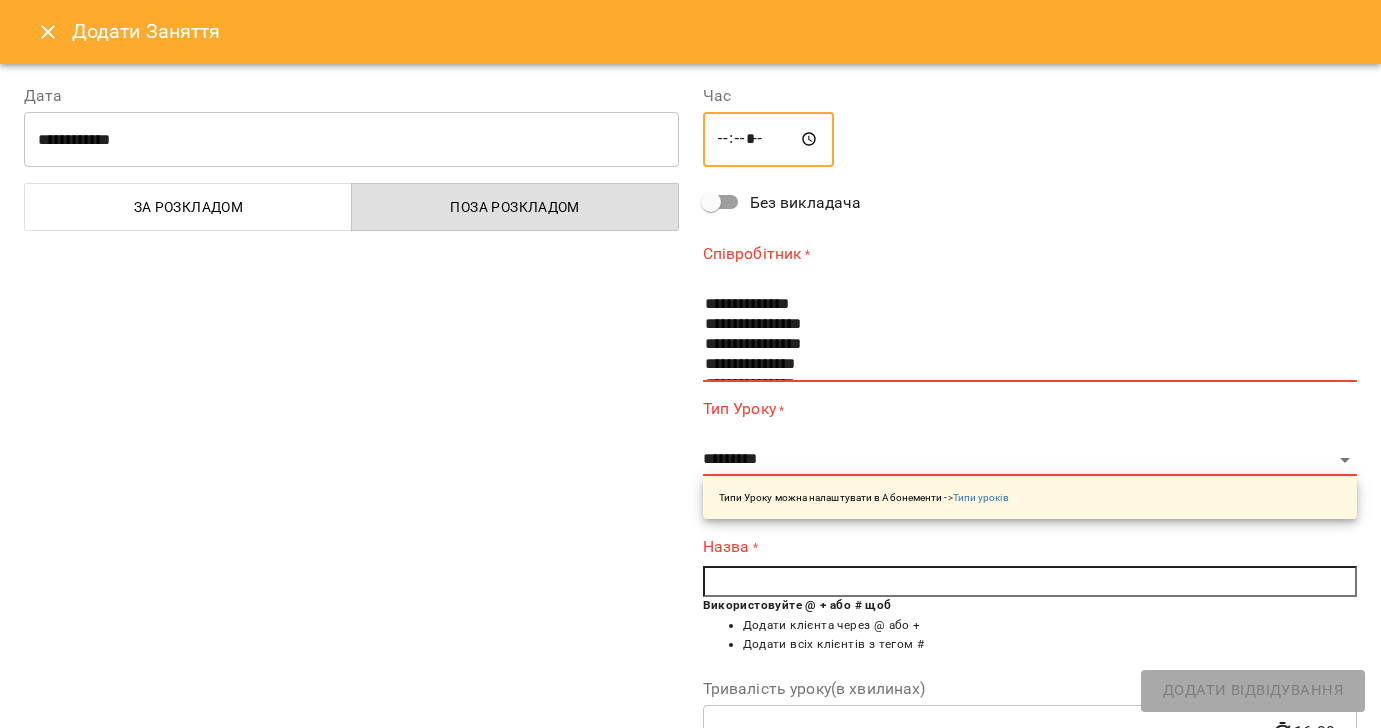 scroll, scrollTop: 5, scrollLeft: 0, axis: vertical 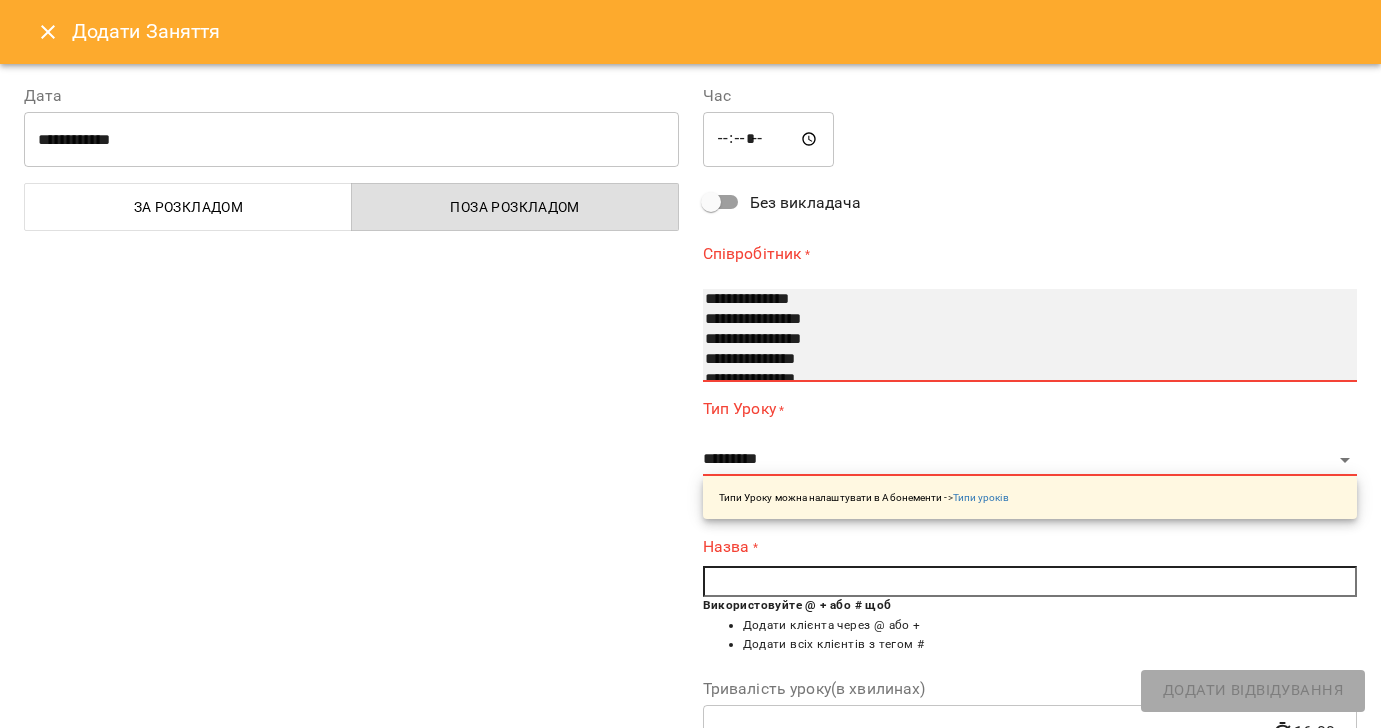 drag, startPoint x: 776, startPoint y: 311, endPoint x: 778, endPoint y: 332, distance: 21.095022 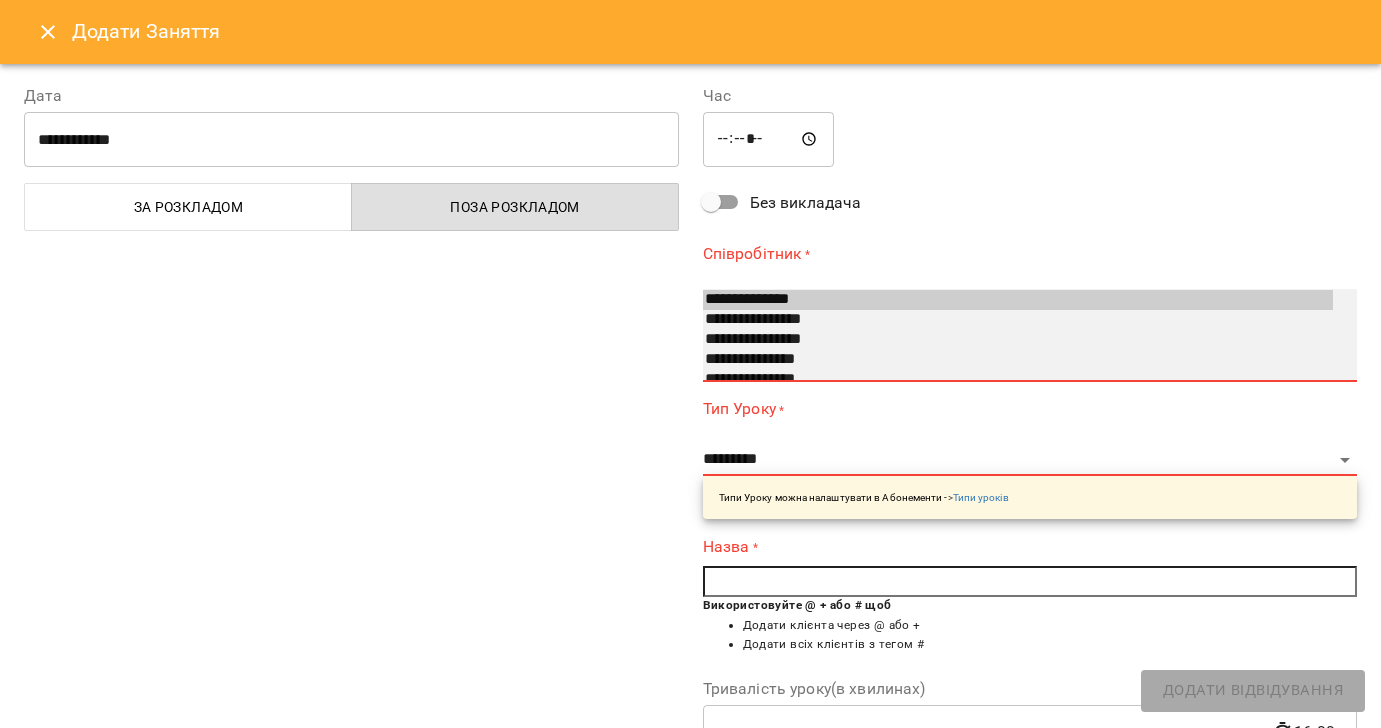 click on "**********" at bounding box center [1018, 320] 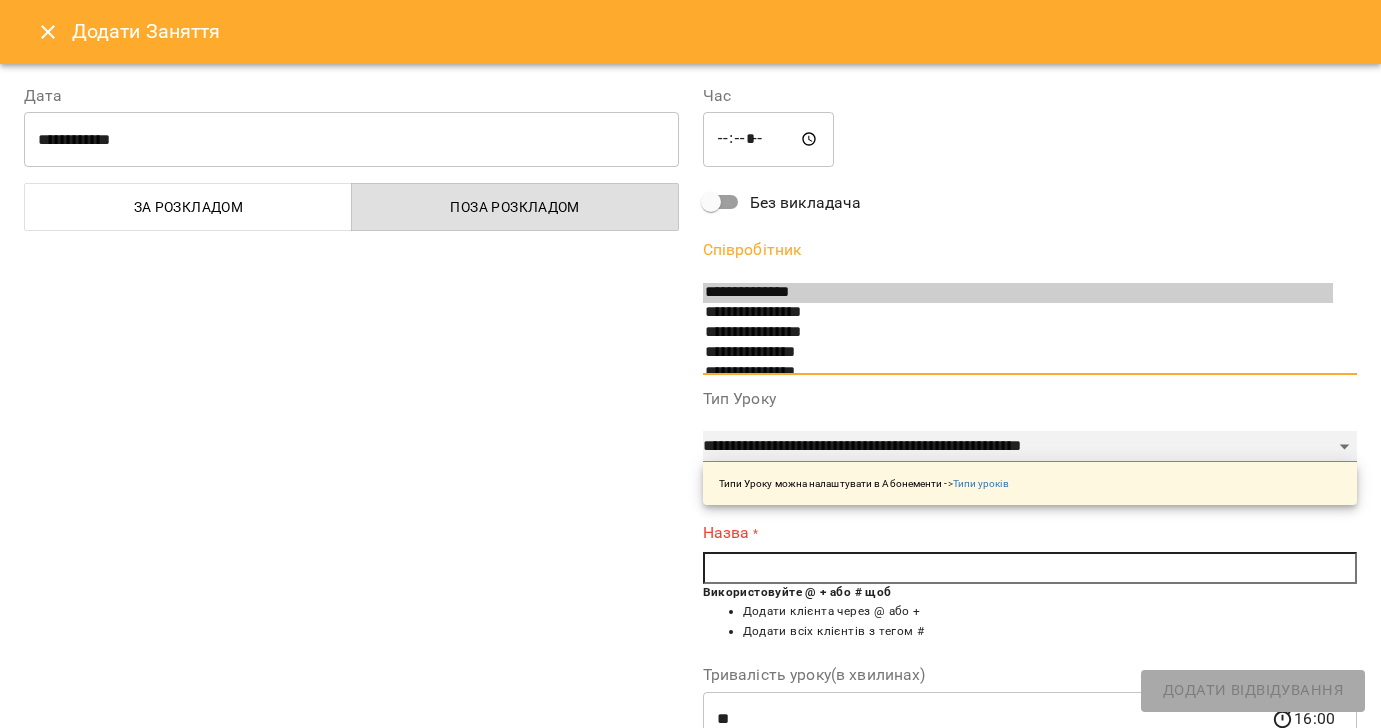 click on "**********" at bounding box center (1030, 447) 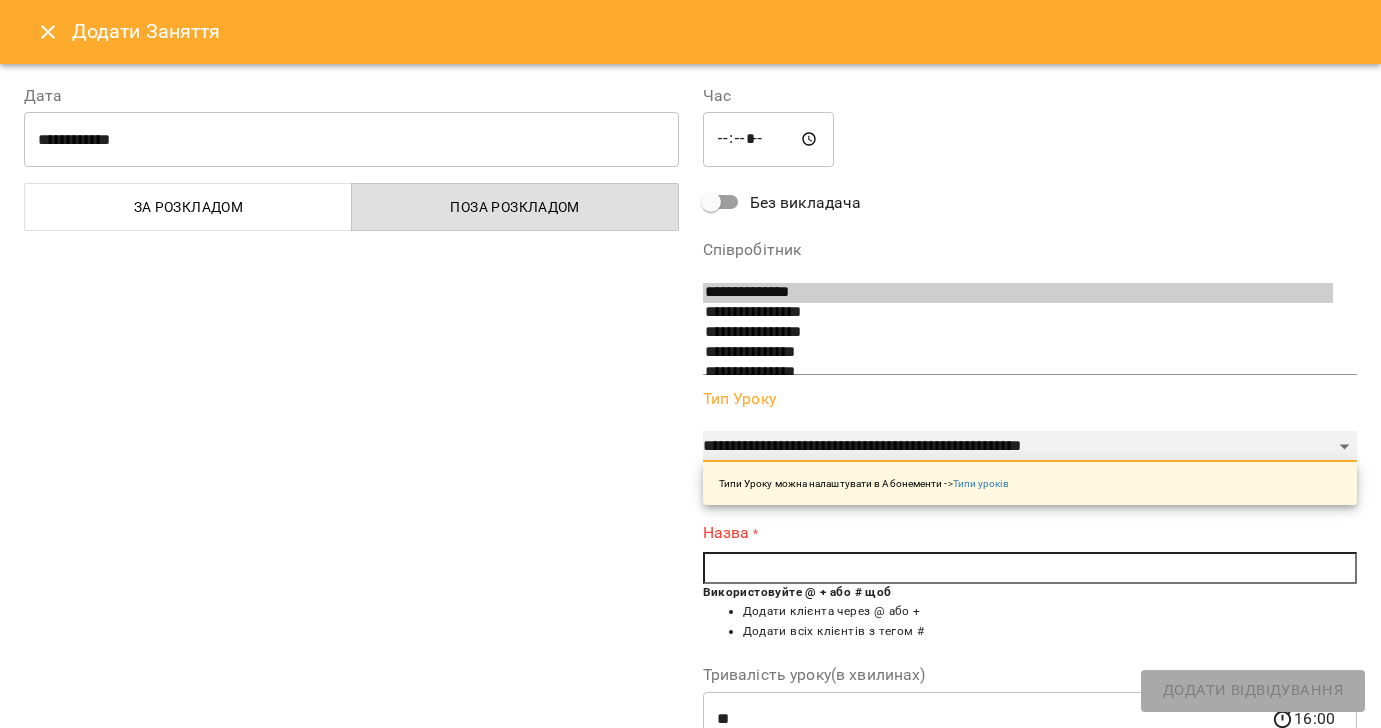 select on "**********" 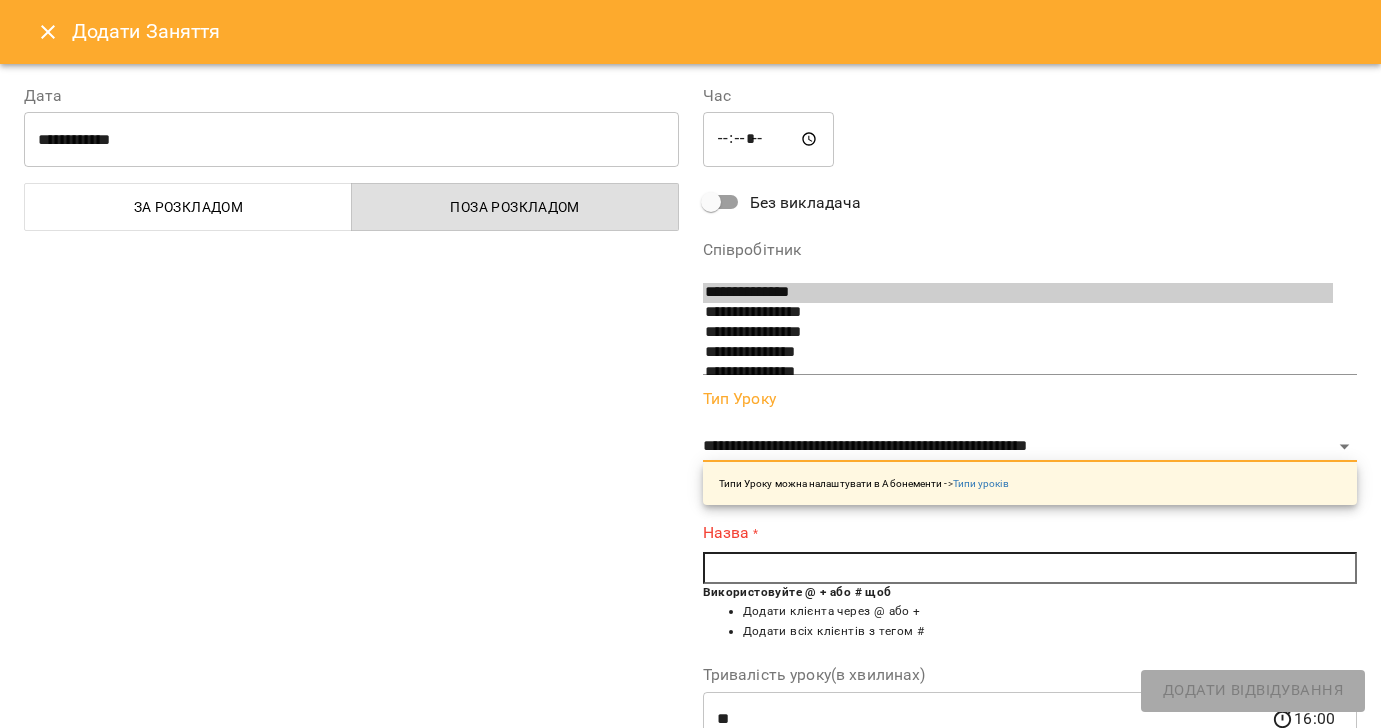 click at bounding box center [1030, 568] 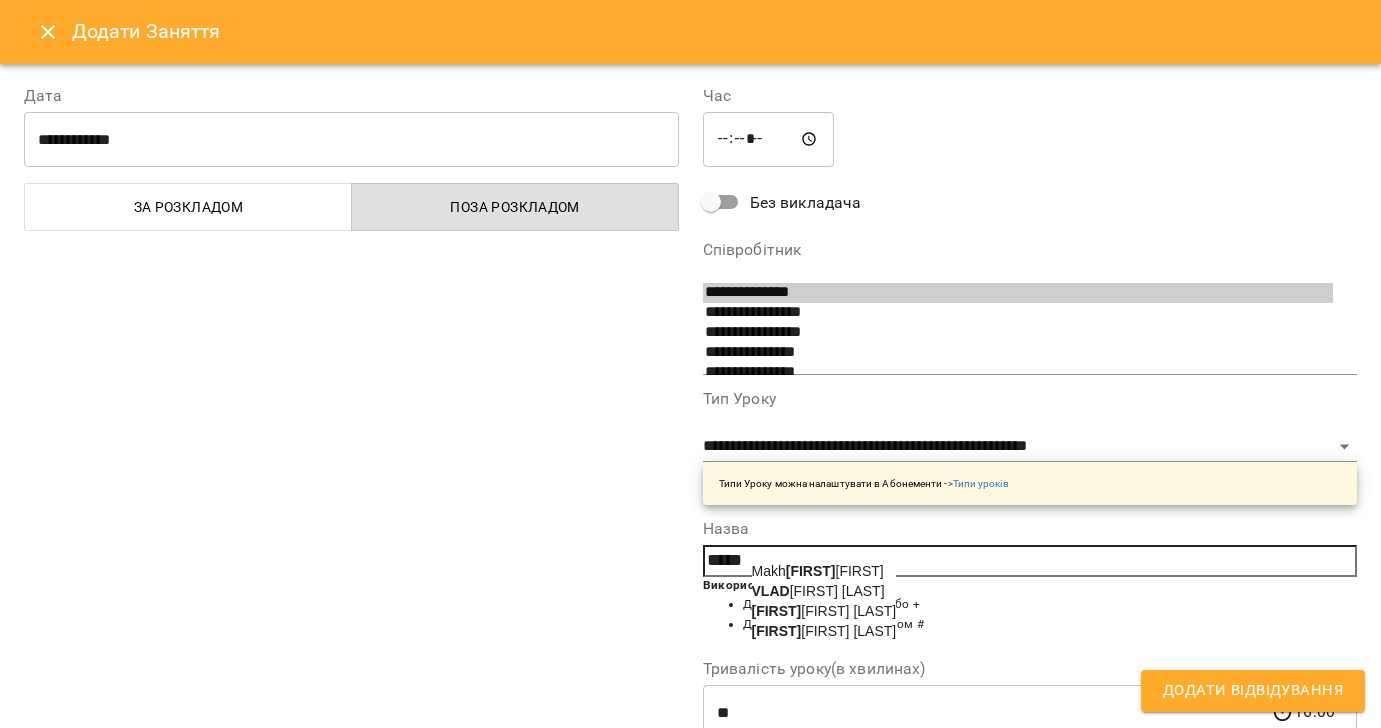 click on "[FIRST] [LAST]" at bounding box center [824, 611] 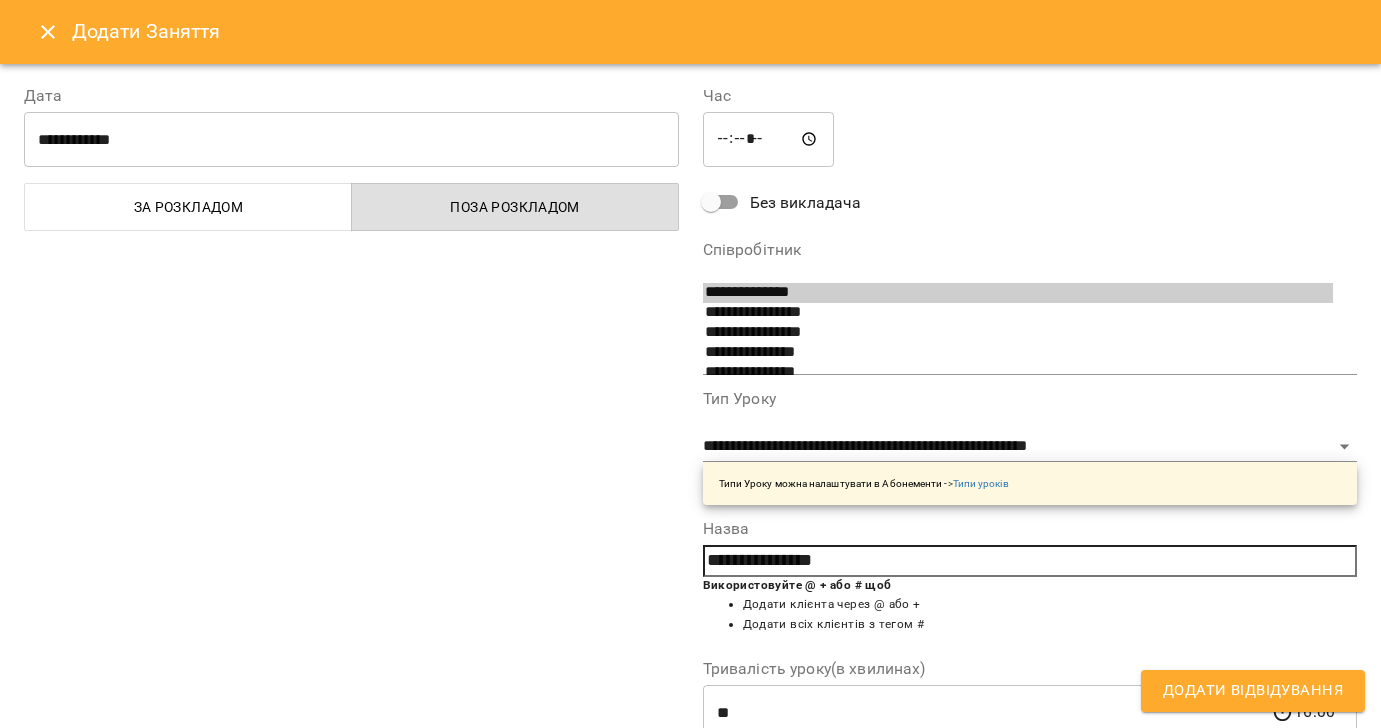 click on "Додати Відвідування" at bounding box center [1253, 691] 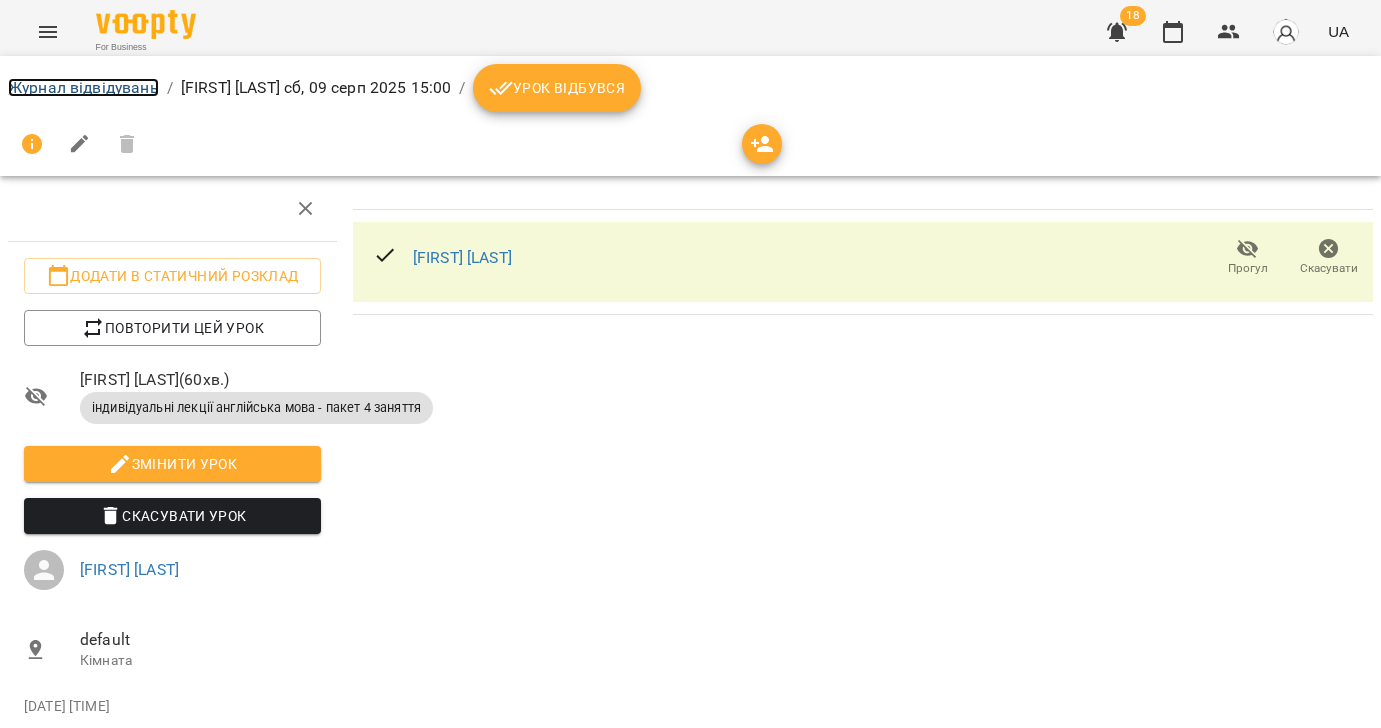 drag, startPoint x: 122, startPoint y: 85, endPoint x: 144, endPoint y: 103, distance: 28.42534 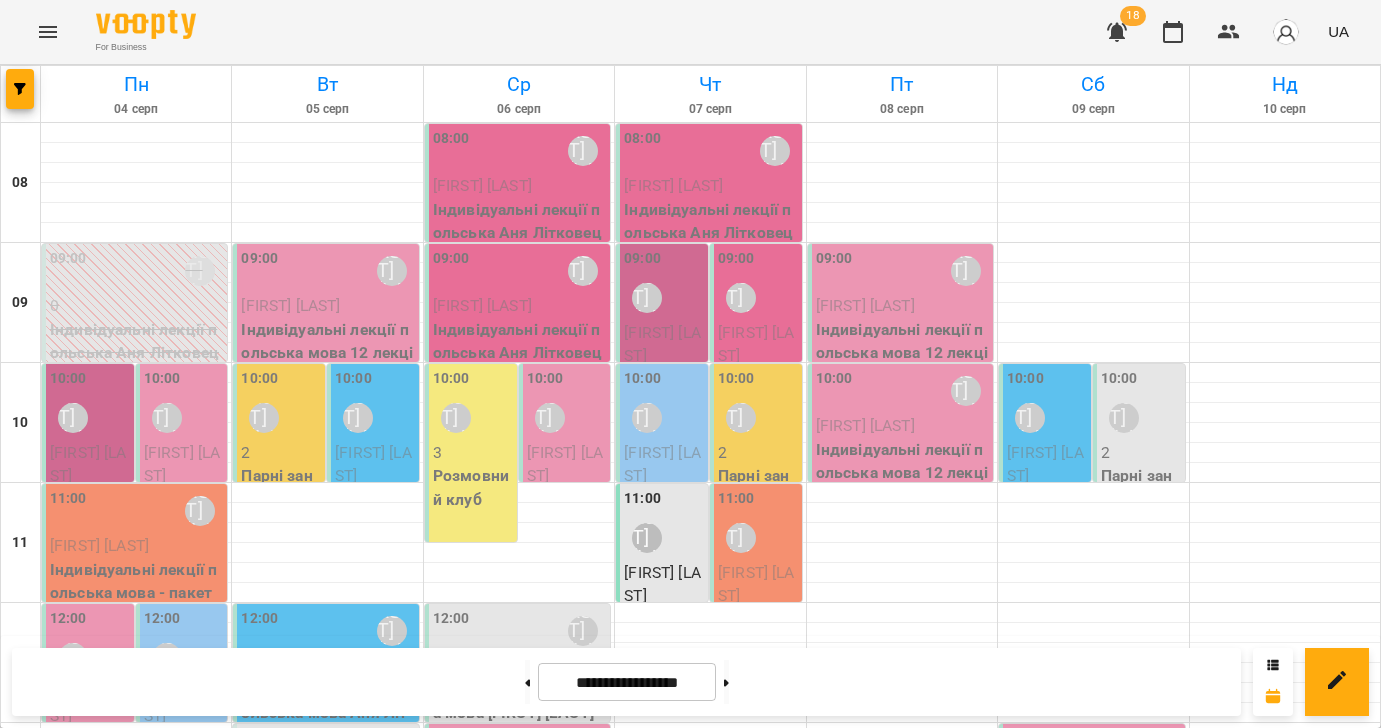 drag, startPoint x: 496, startPoint y: 692, endPoint x: 576, endPoint y: 670, distance: 82.96987 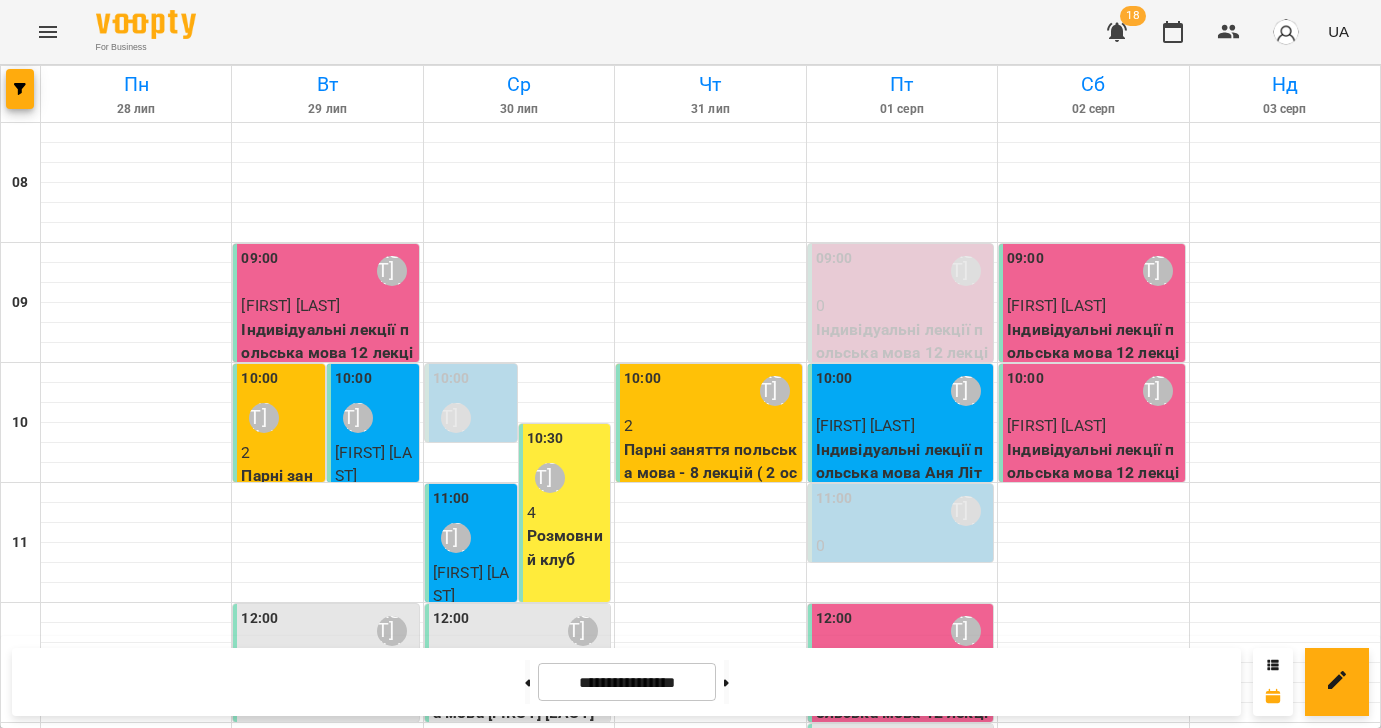 scroll, scrollTop: 914, scrollLeft: 0, axis: vertical 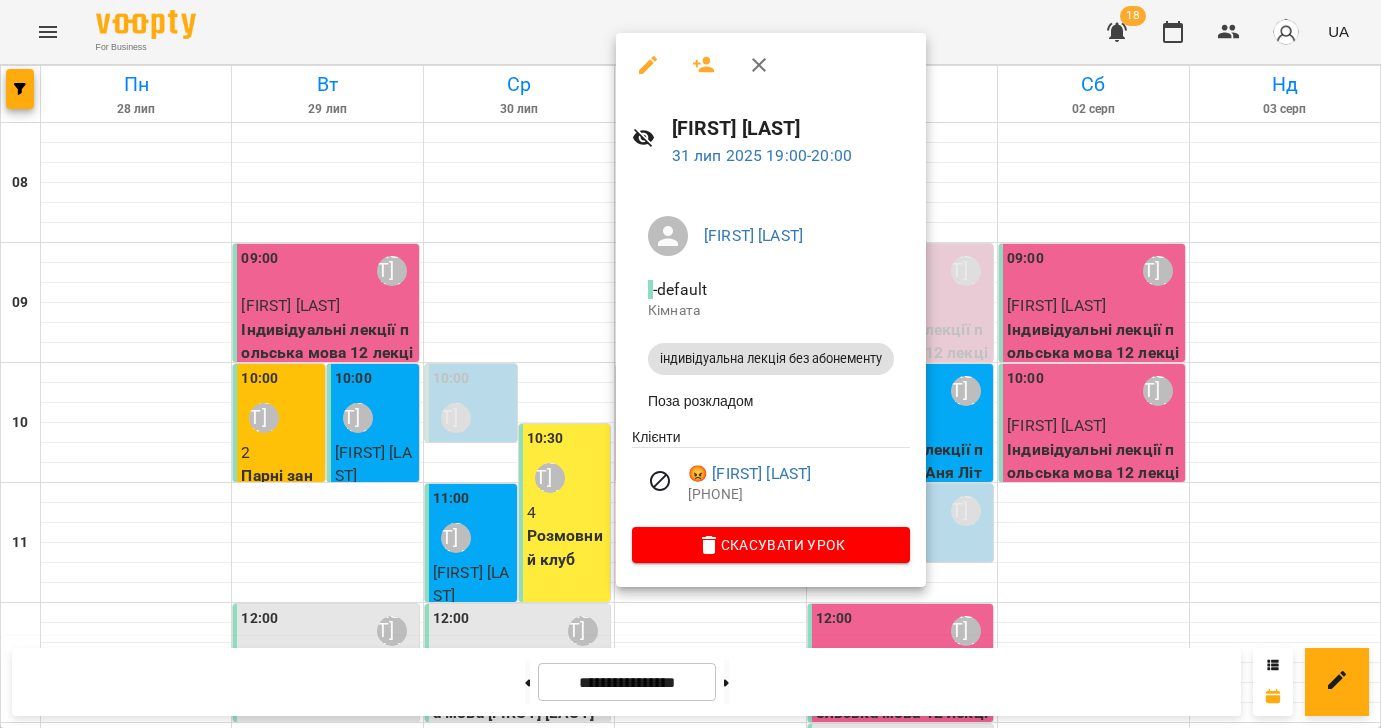 click at bounding box center [690, 364] 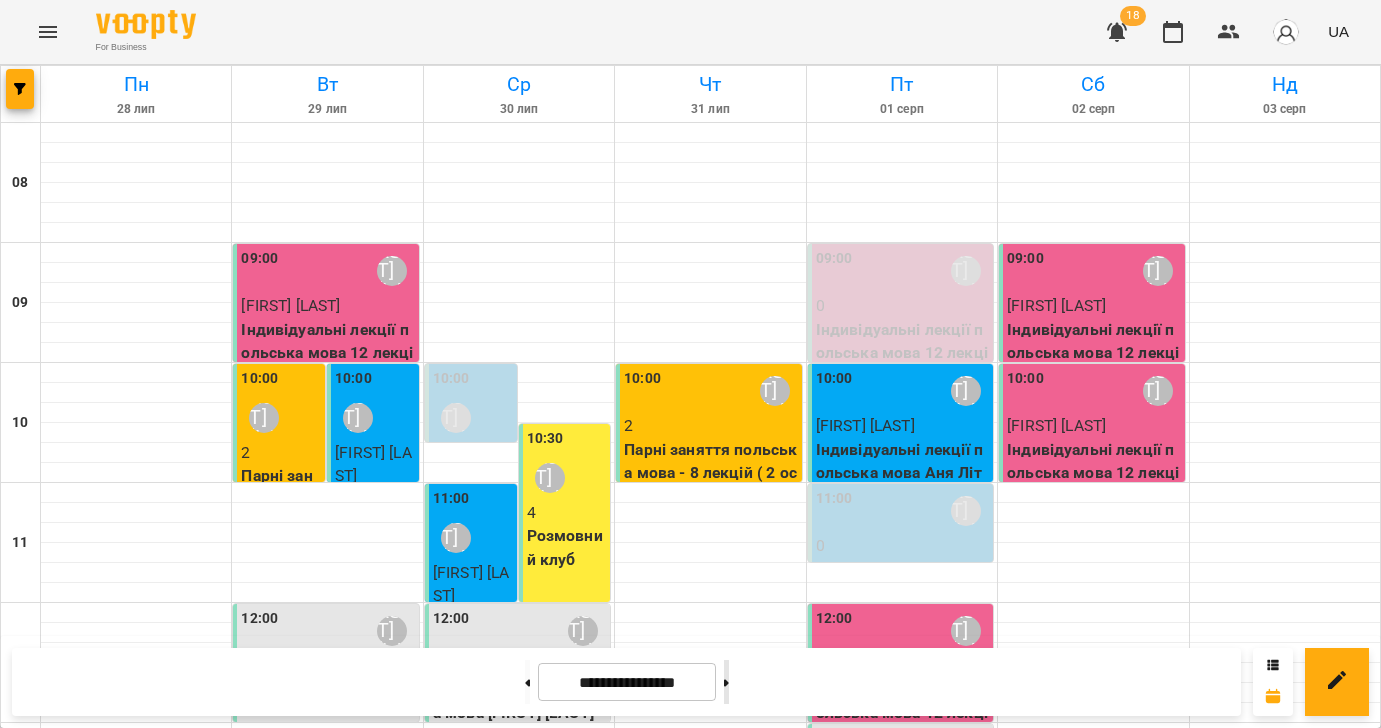click at bounding box center (726, 682) 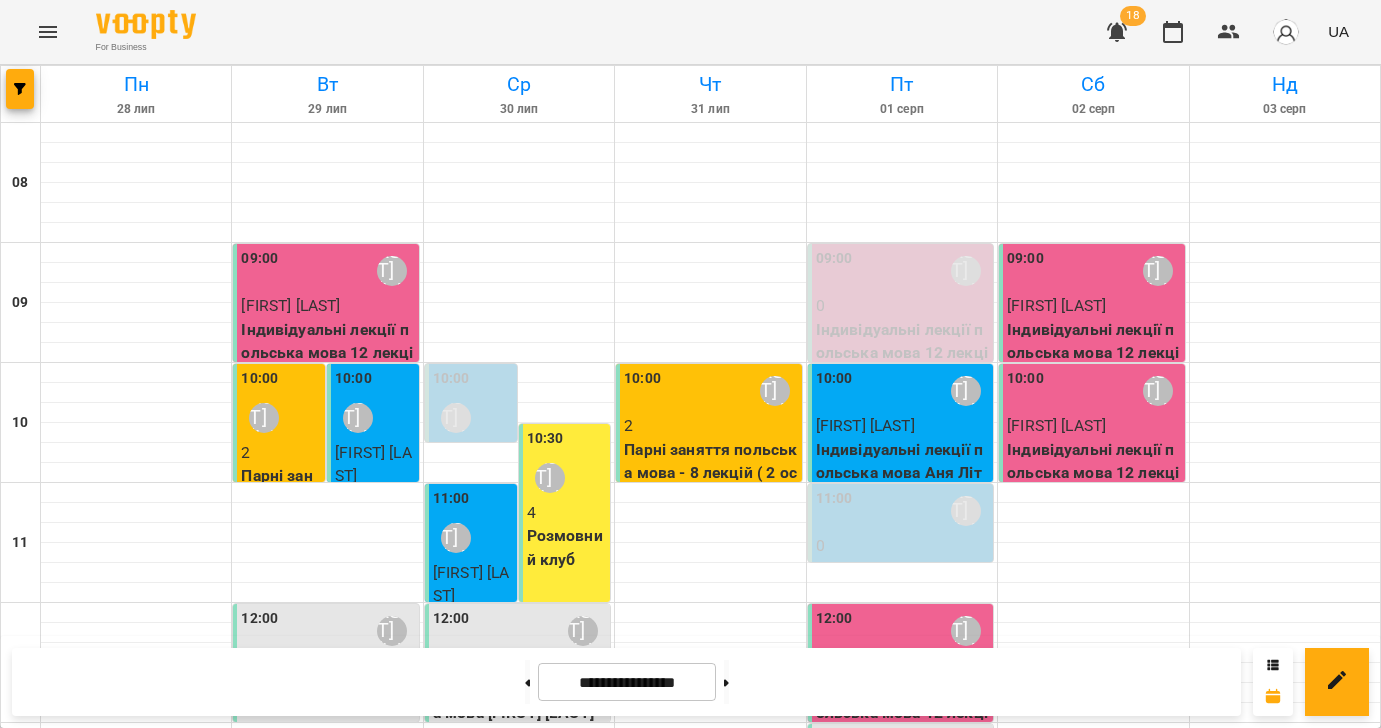 type on "**********" 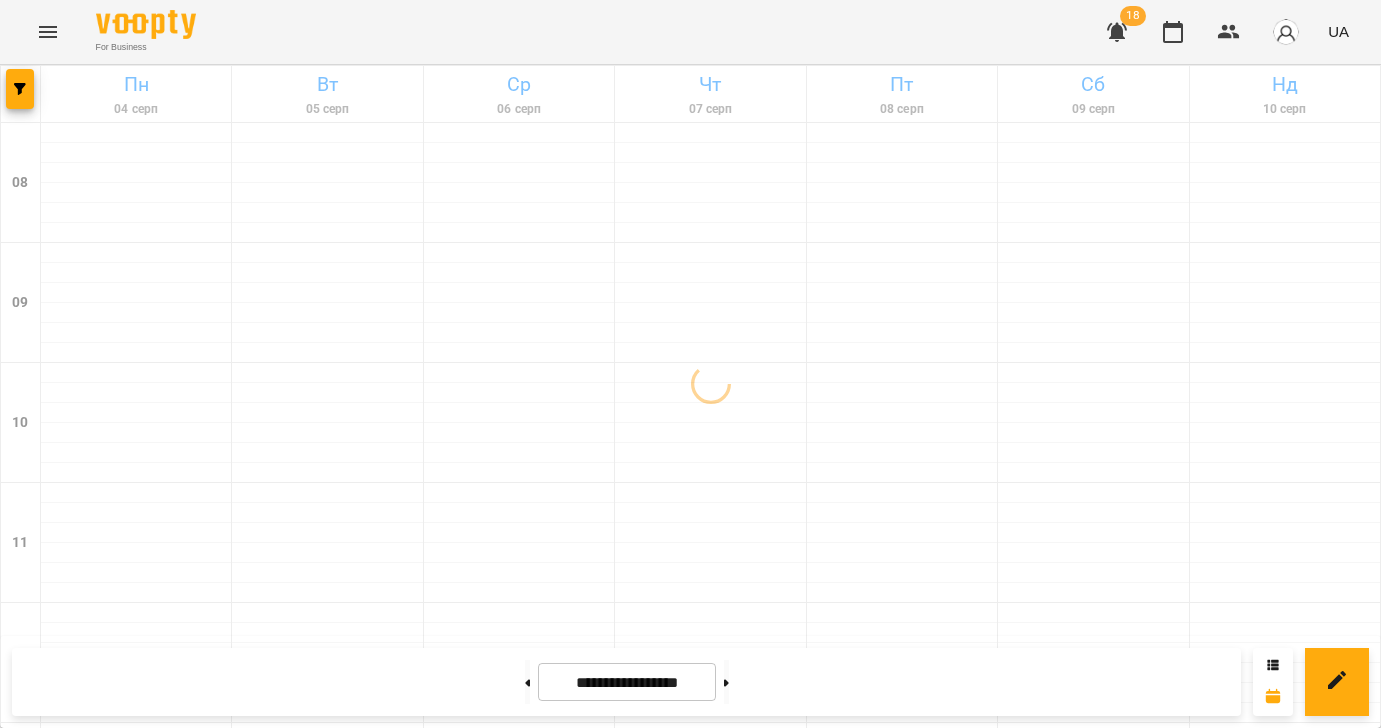 click at bounding box center (1337, 682) 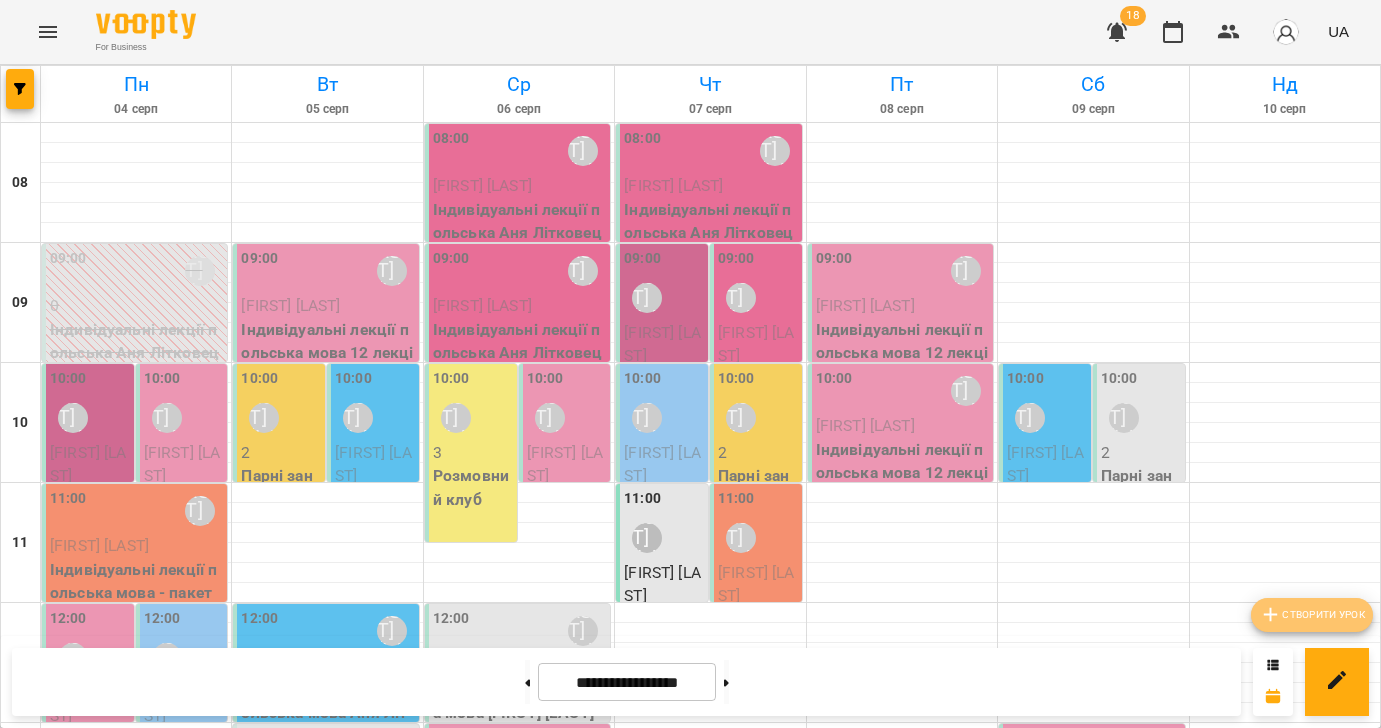 click on "Створити урок" at bounding box center [1312, 615] 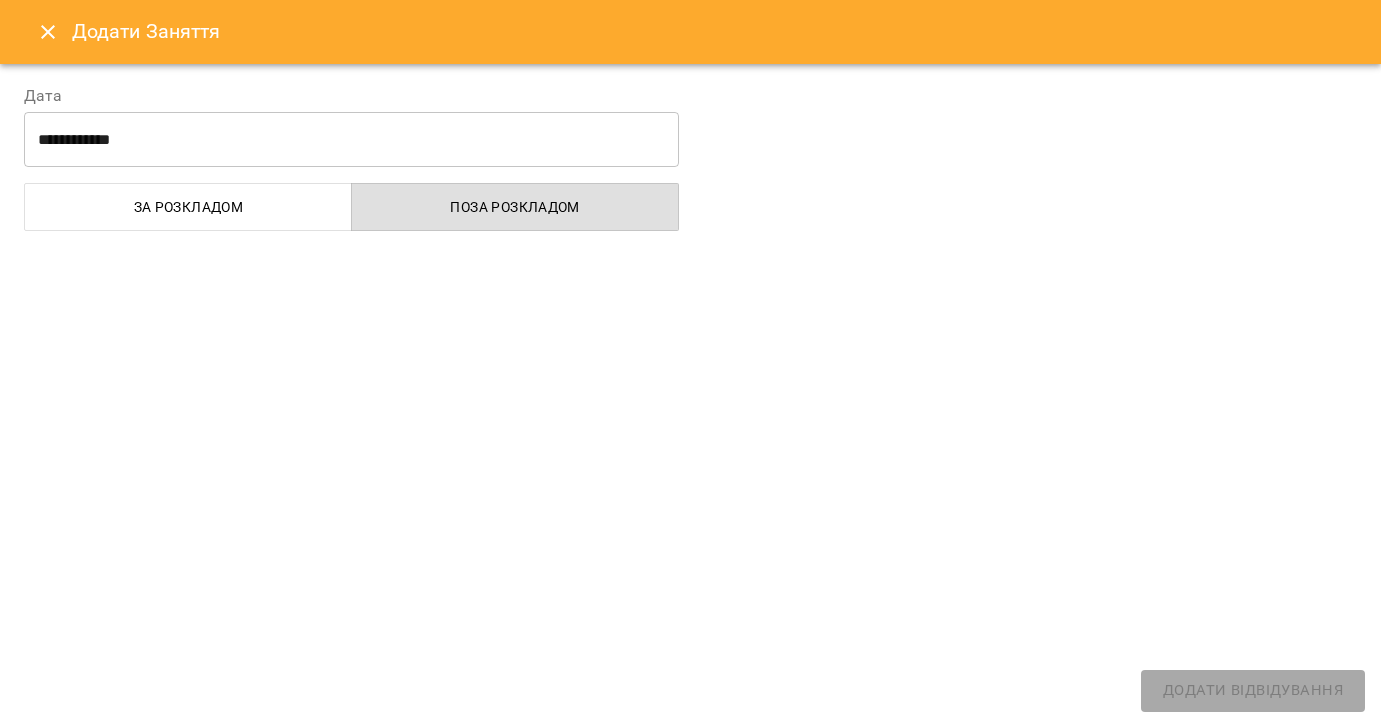 select 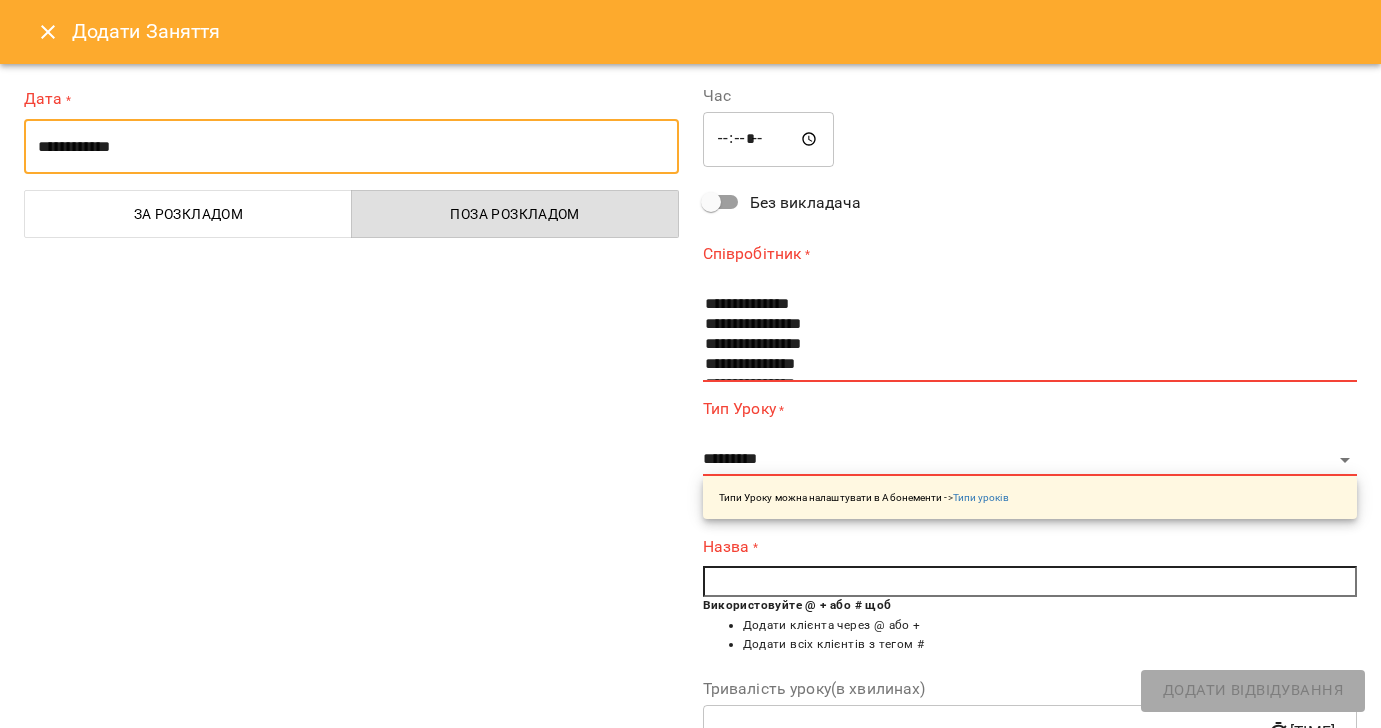 click on "**********" at bounding box center (351, 147) 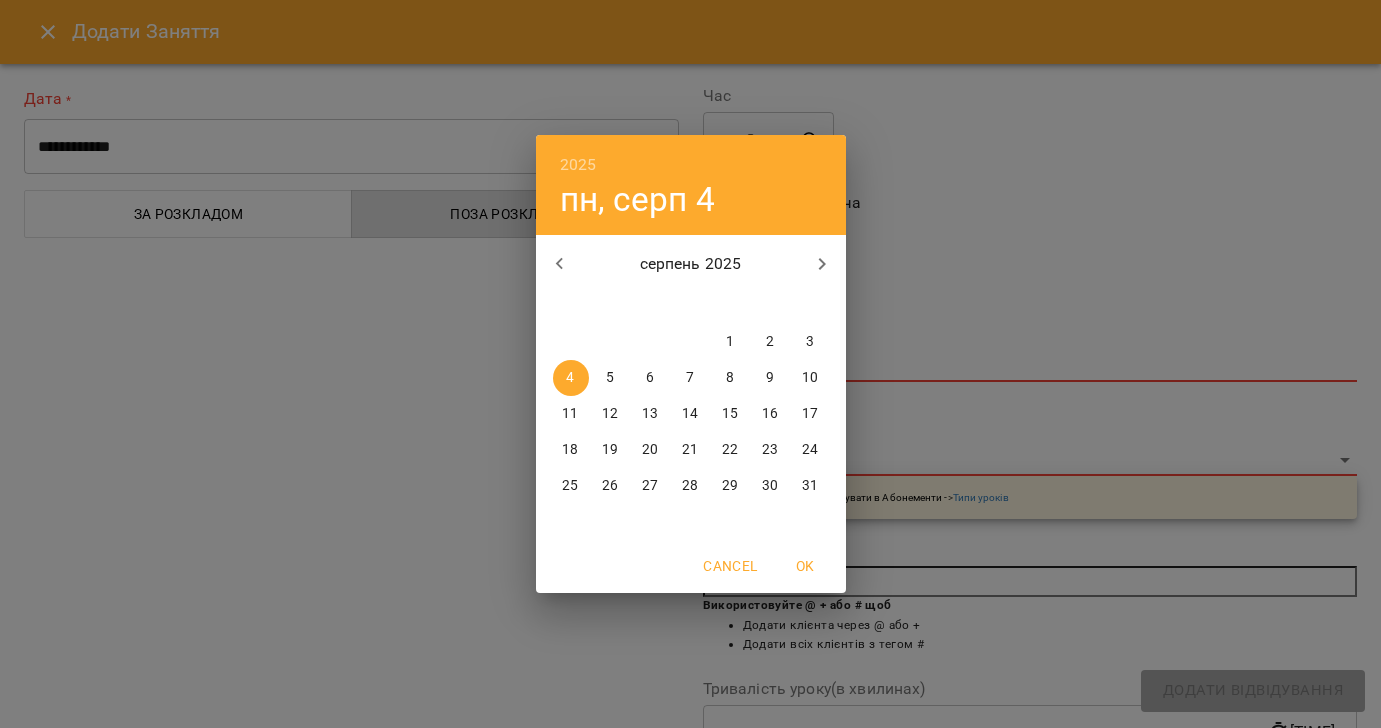 click on "7" at bounding box center [691, 378] 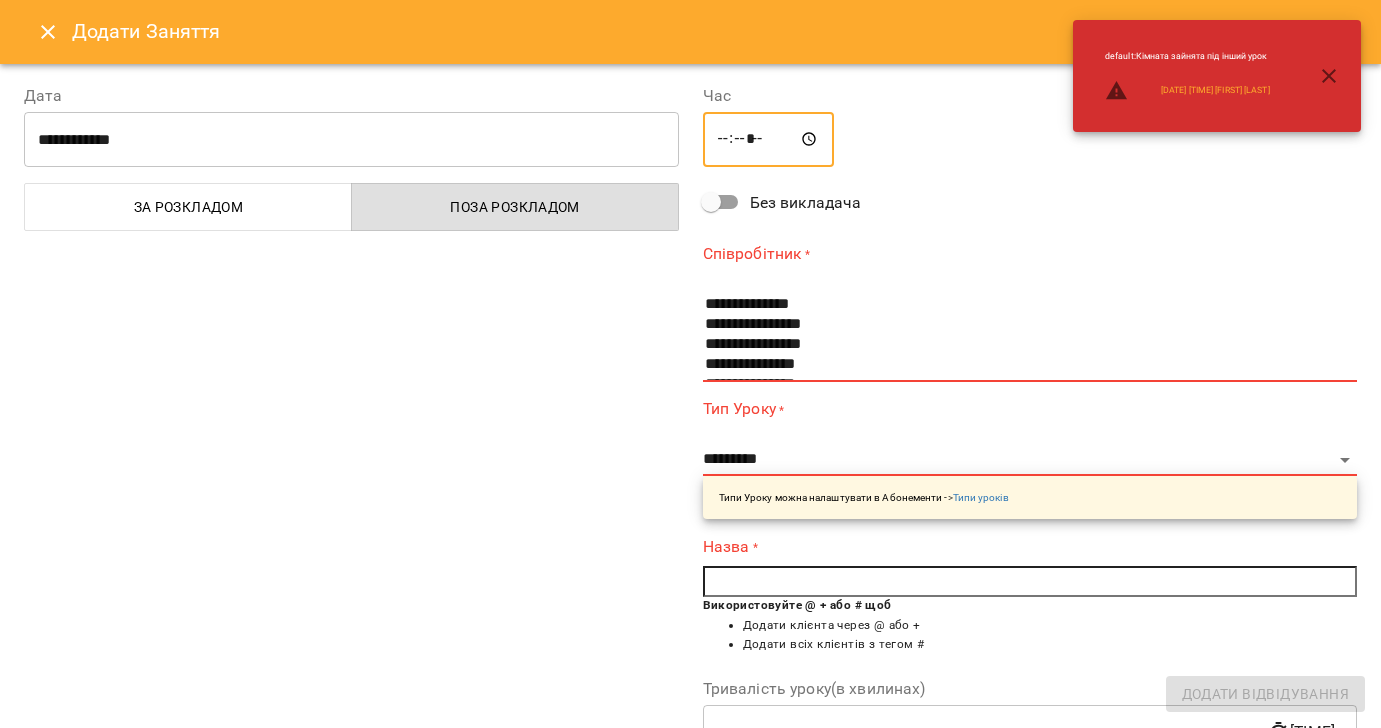 click on "*****" at bounding box center (769, 140) 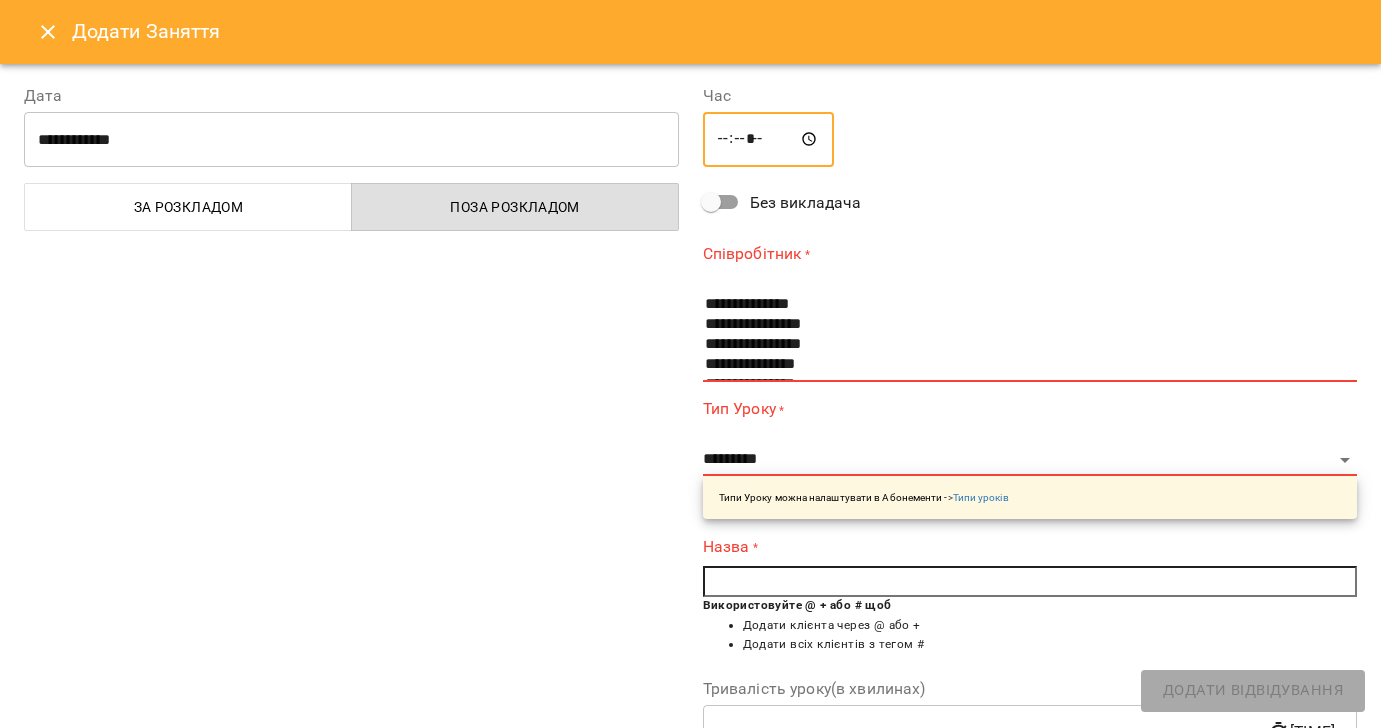 type on "*****" 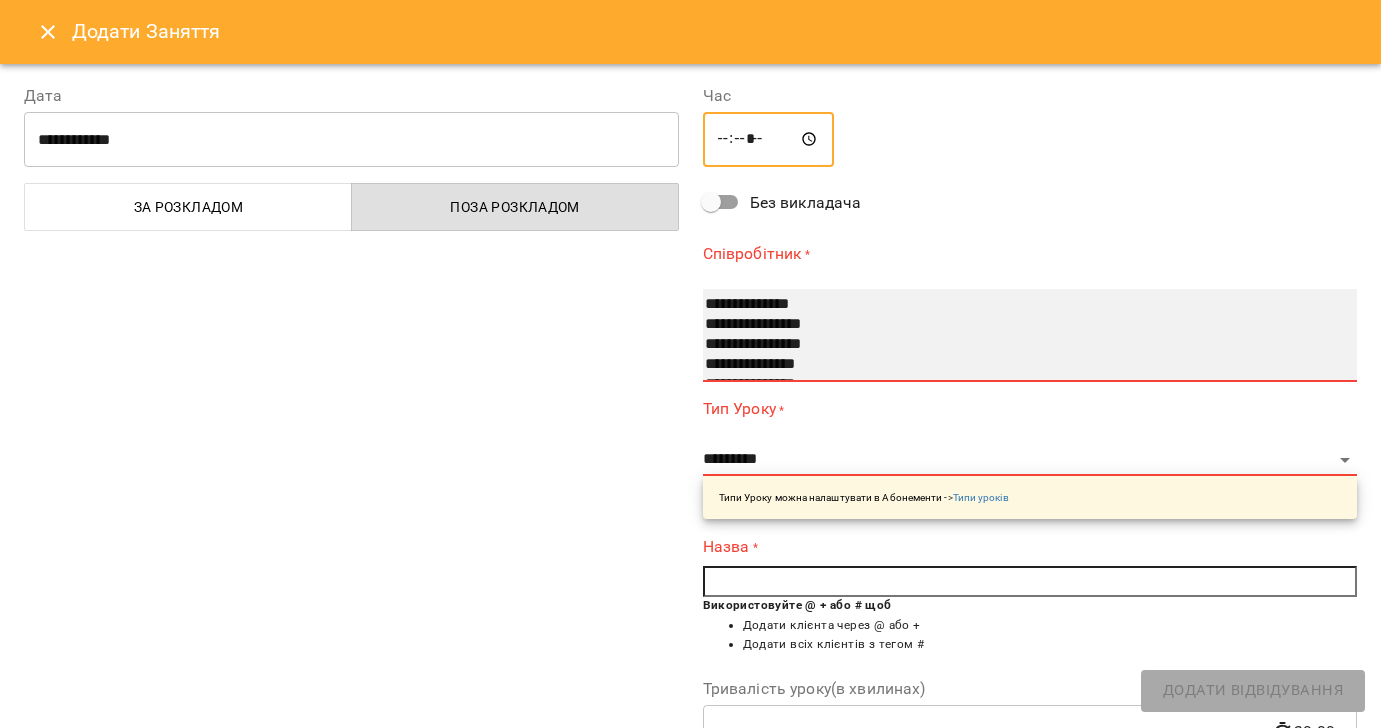 select on "**********" 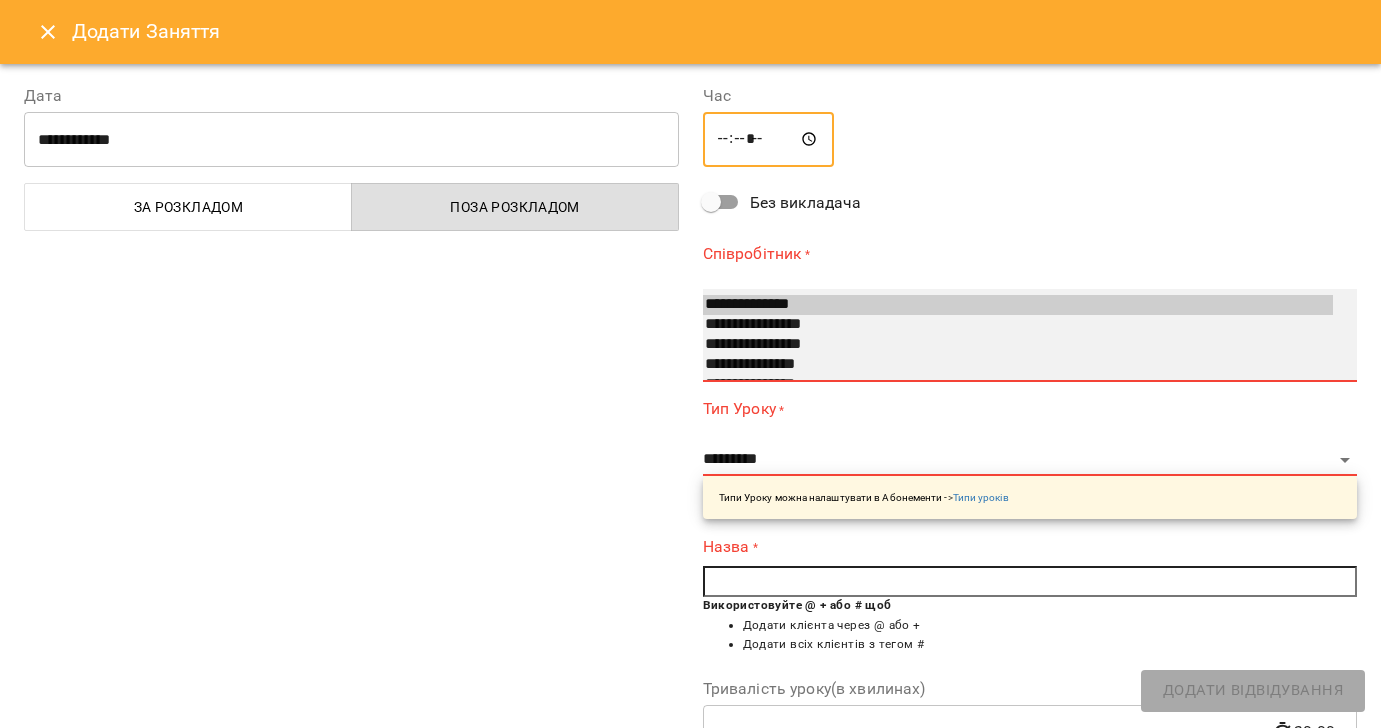 click on "**********" at bounding box center [1018, 325] 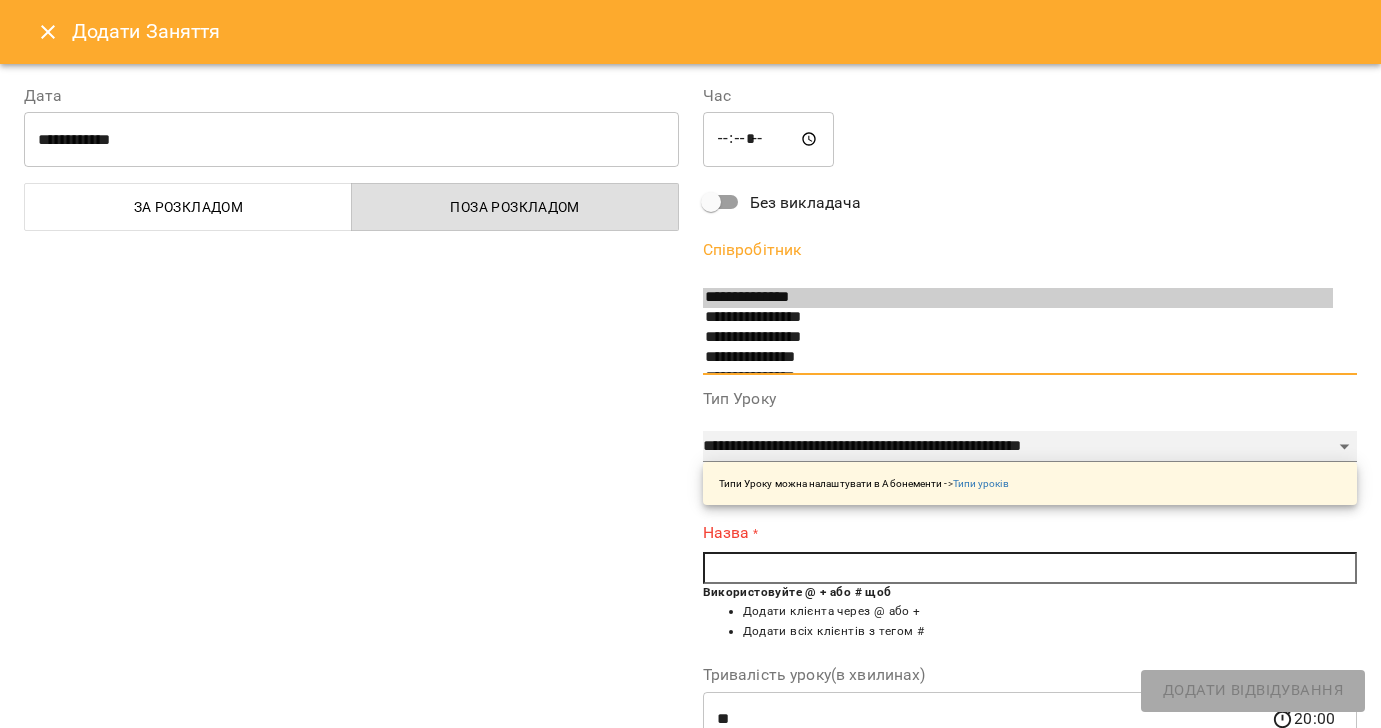 click on "**********" at bounding box center (1030, 447) 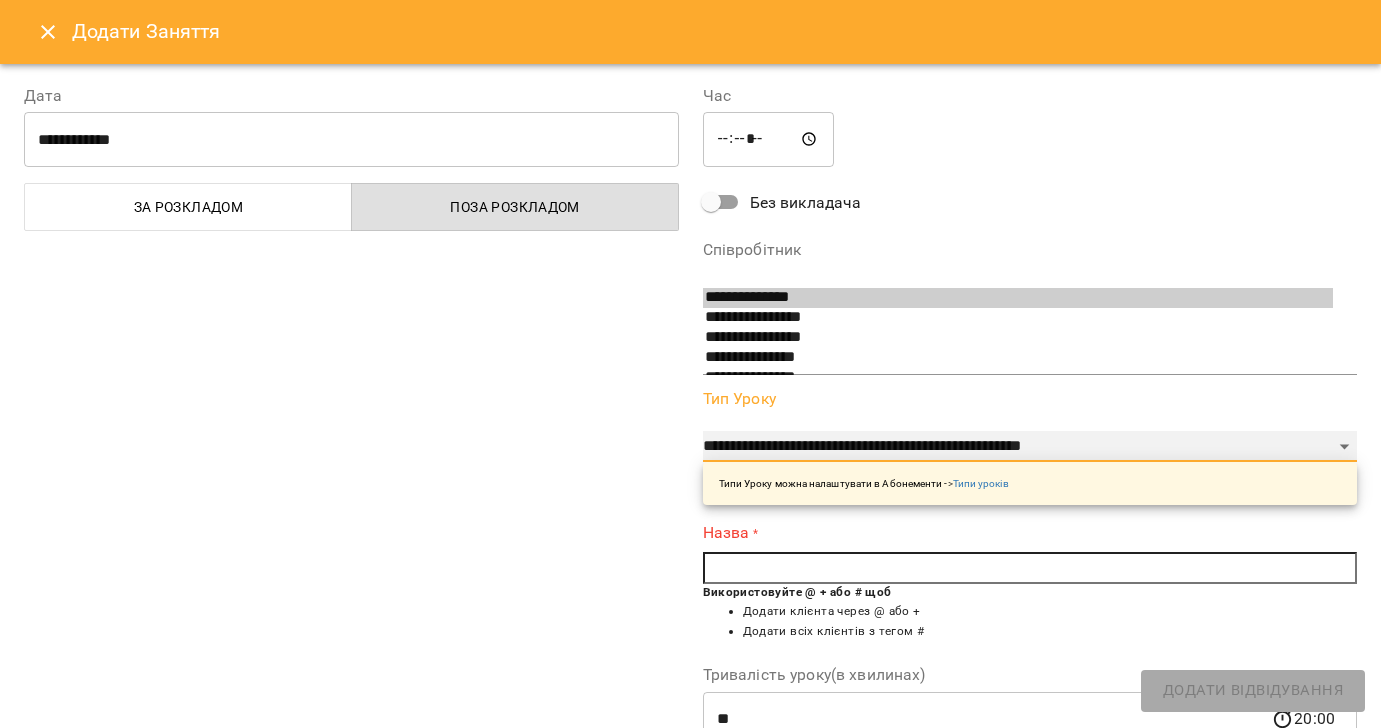 select on "**********" 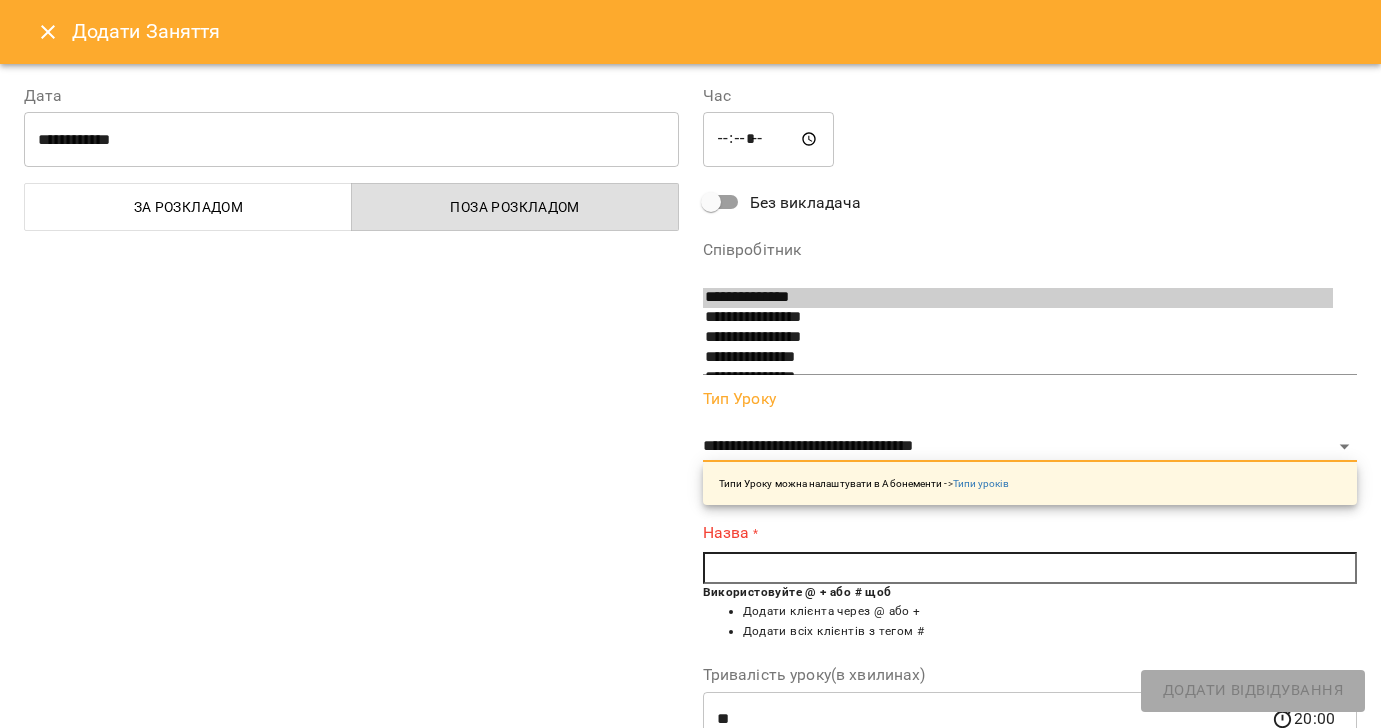 click at bounding box center (1030, 568) 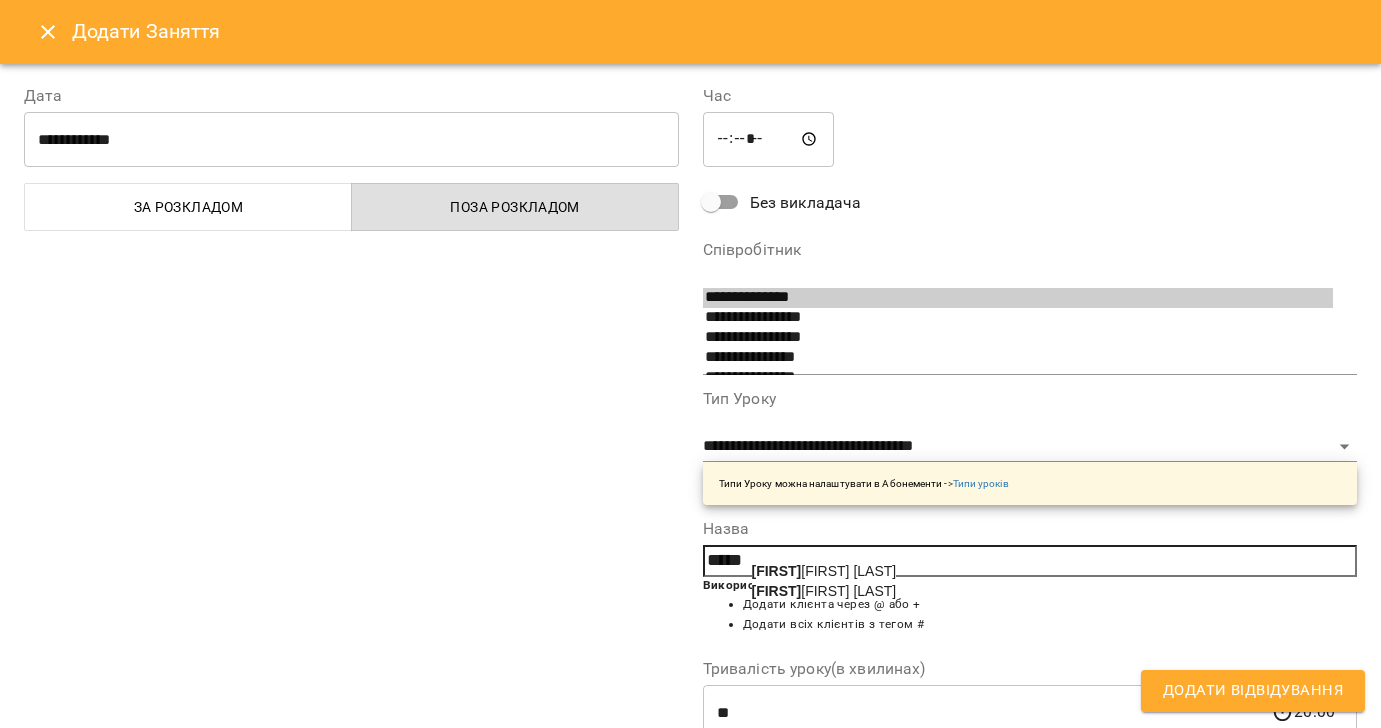 drag, startPoint x: 790, startPoint y: 567, endPoint x: 787, endPoint y: 603, distance: 36.124783 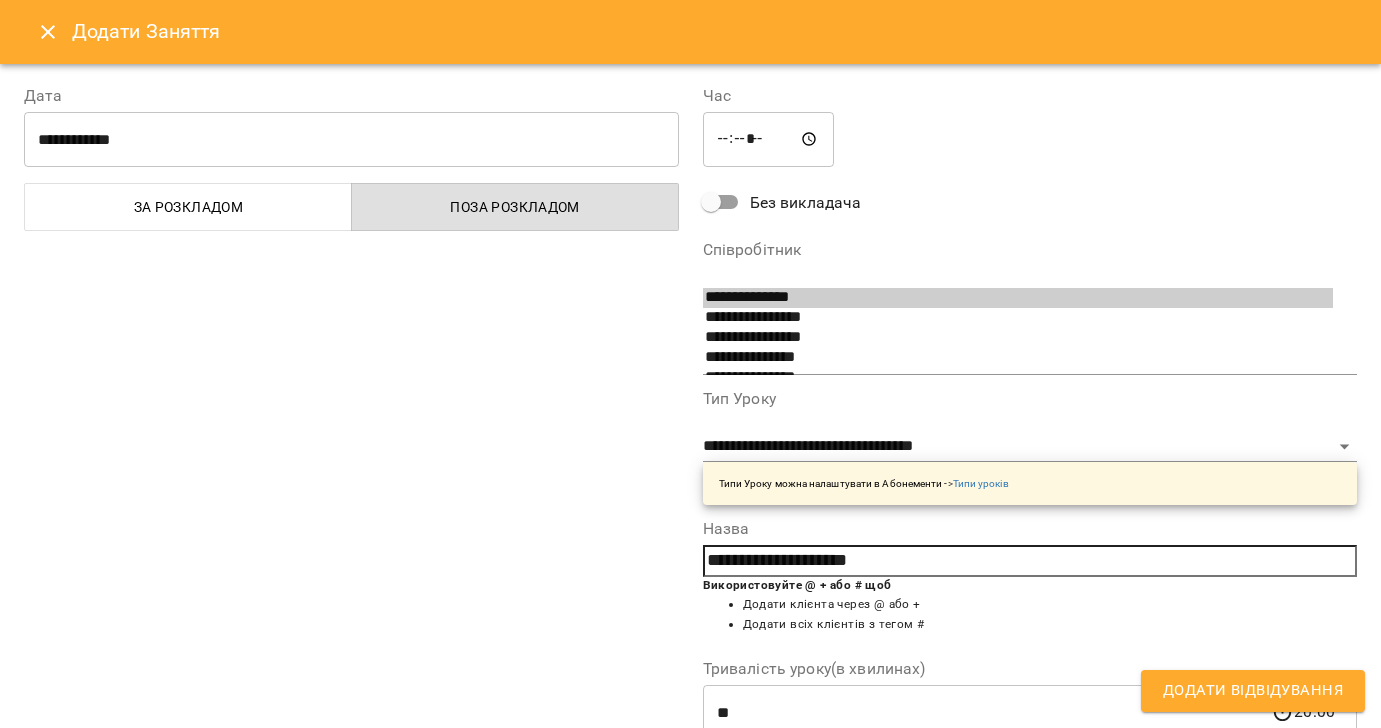click on "Додати Відвідування" at bounding box center (1253, 691) 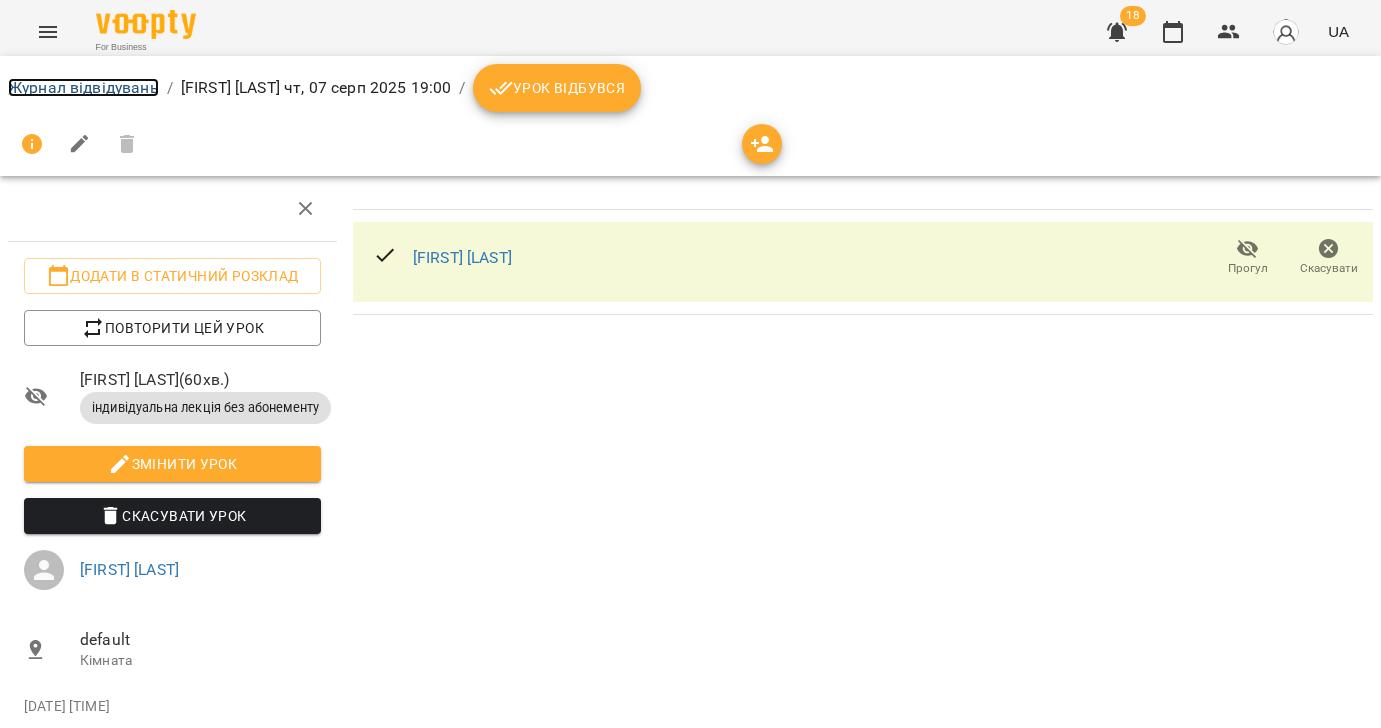 click on "Журнал відвідувань" at bounding box center [83, 87] 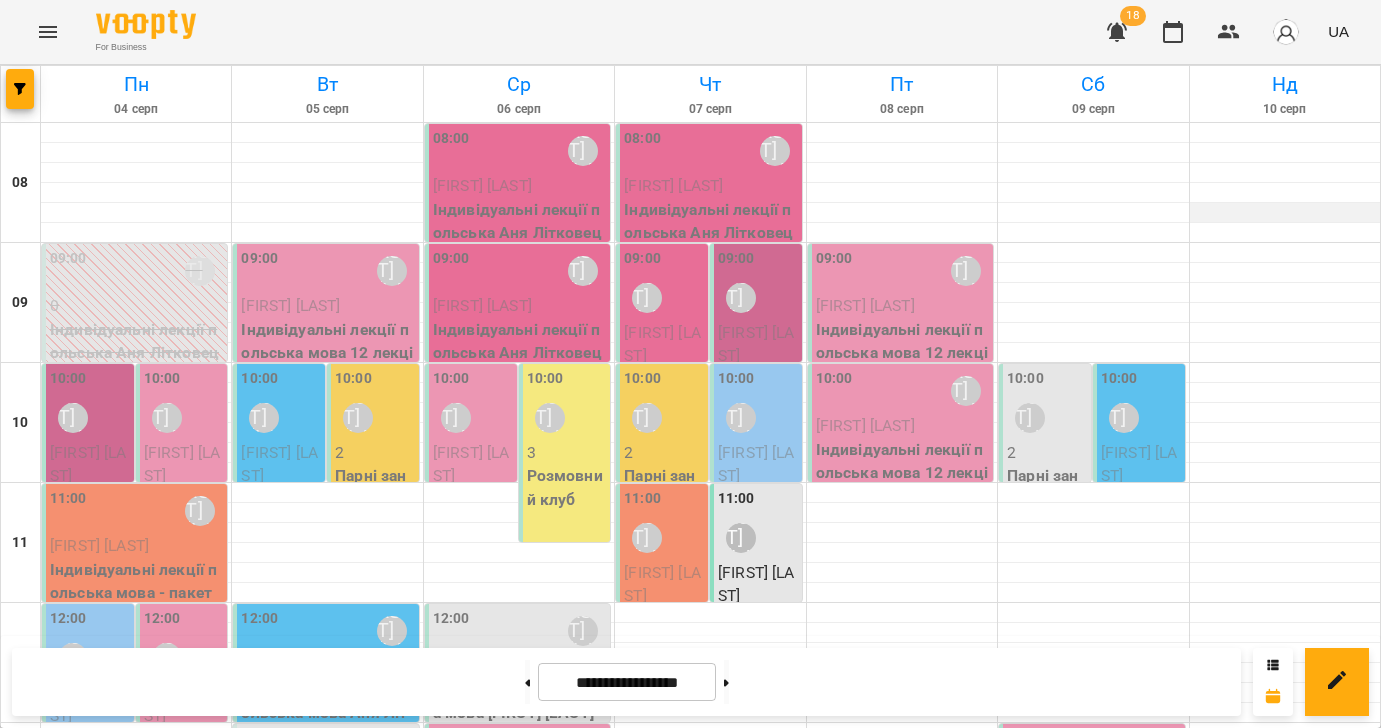scroll, scrollTop: 0, scrollLeft: 0, axis: both 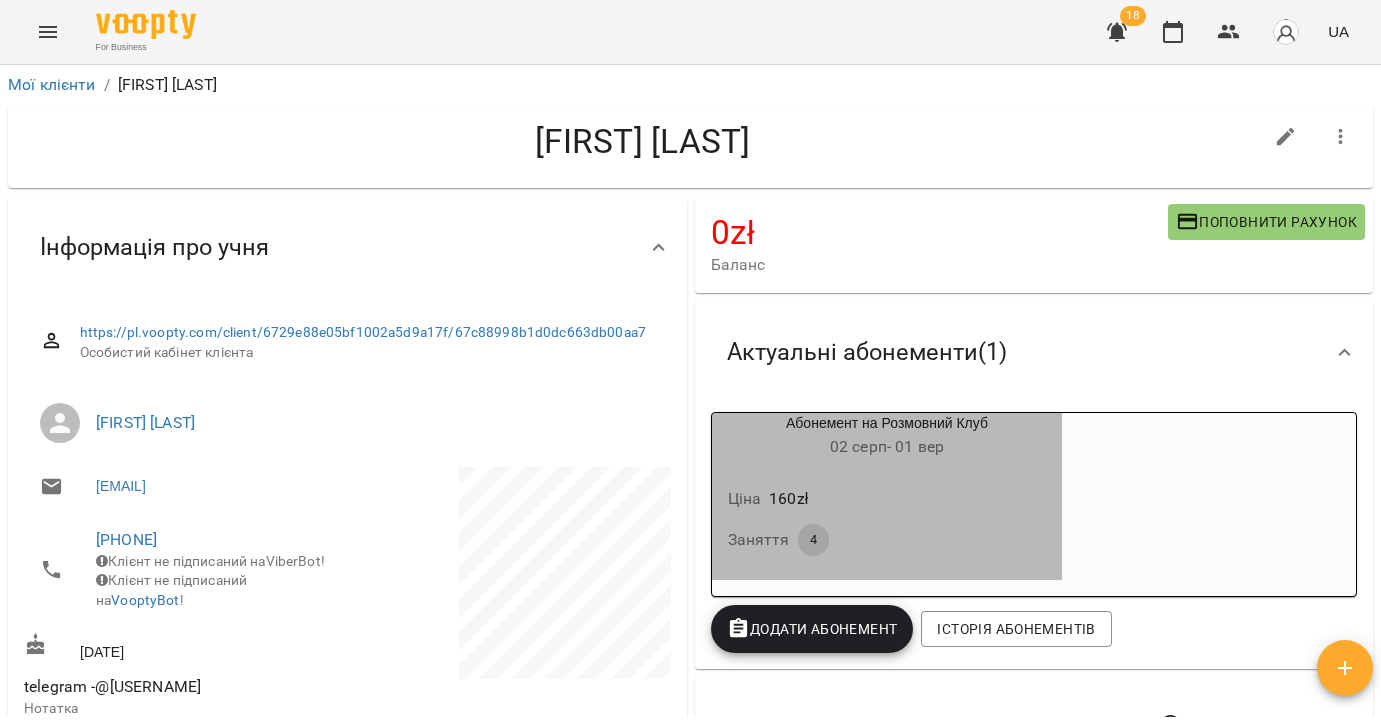 click on "Заняття 4" at bounding box center (887, 536) 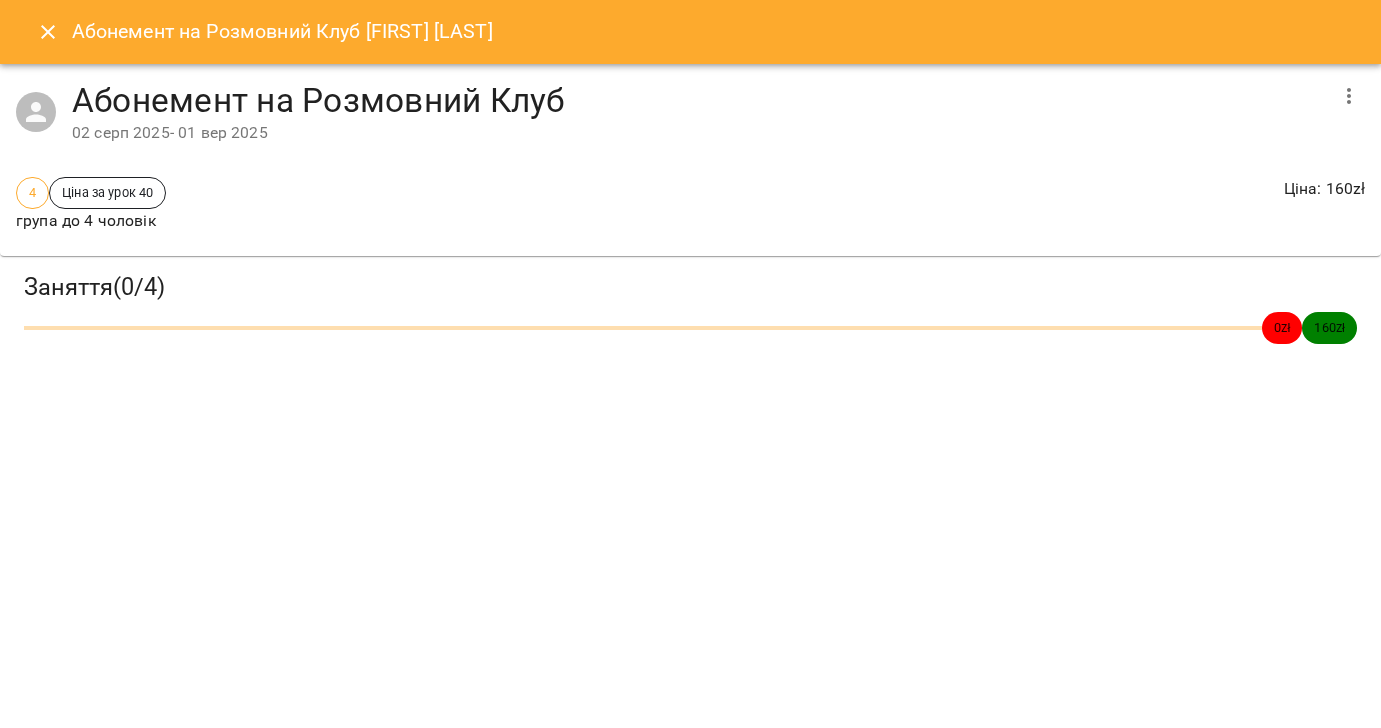 click 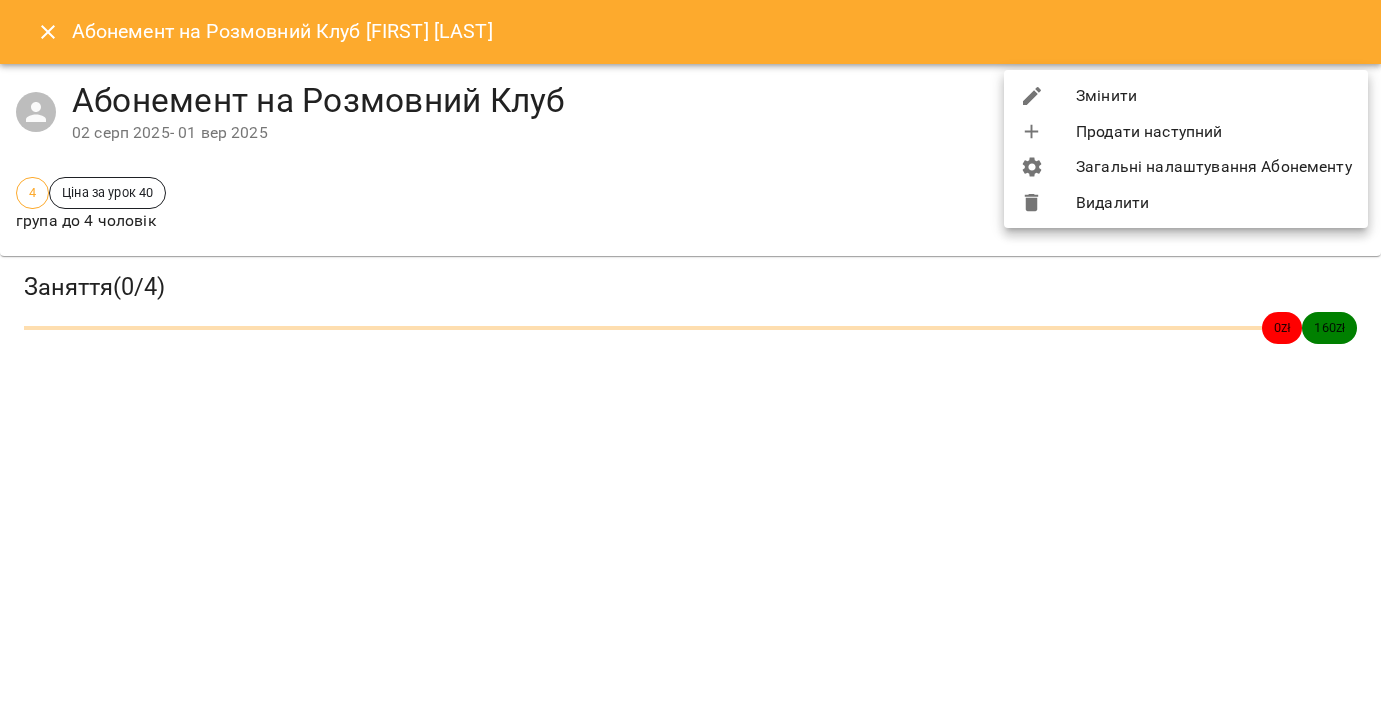 click on "Змінити" at bounding box center [1186, 96] 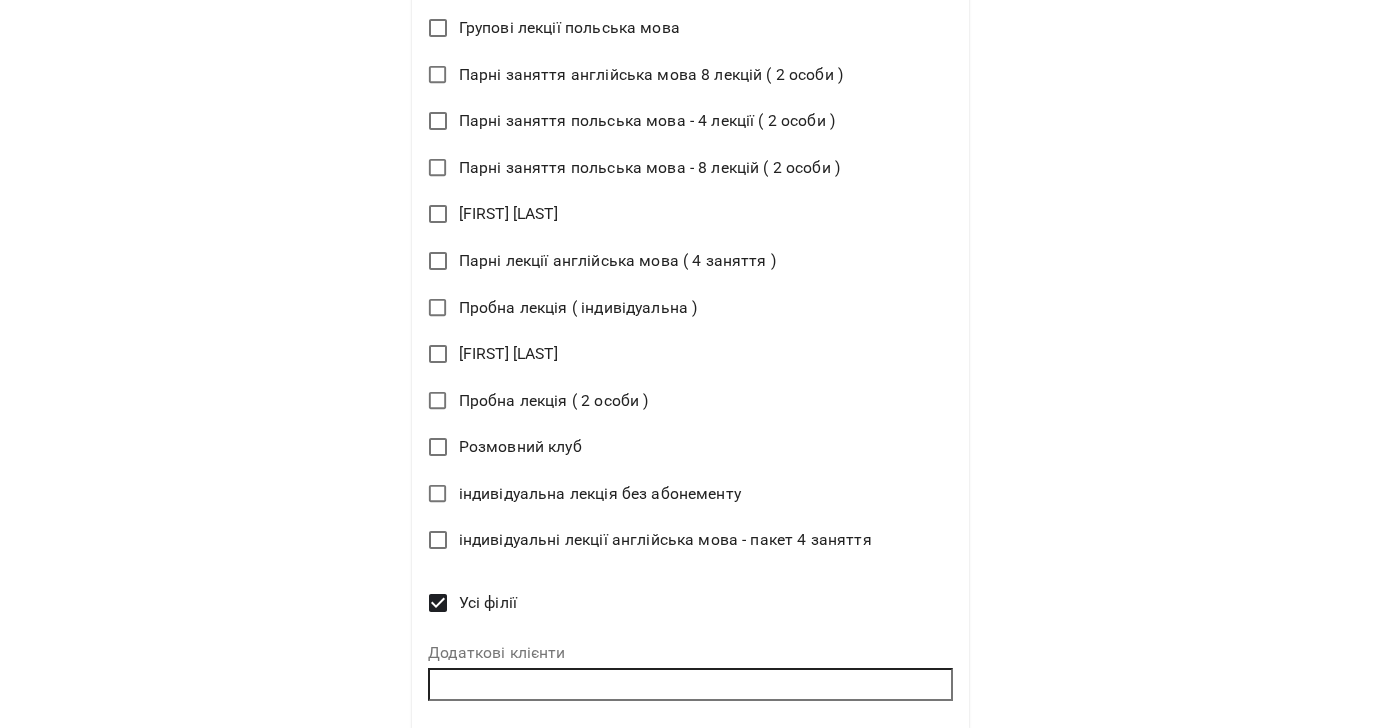 scroll, scrollTop: 1268, scrollLeft: 0, axis: vertical 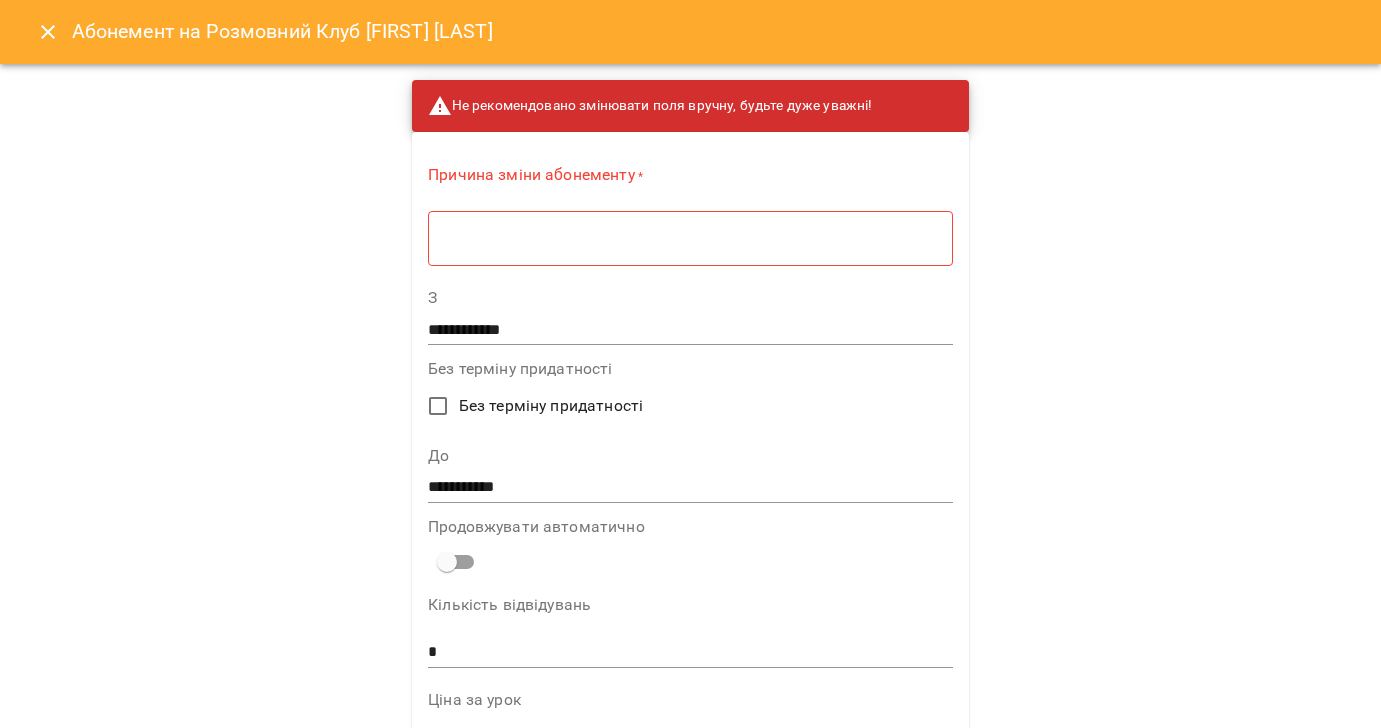 click at bounding box center (690, 238) 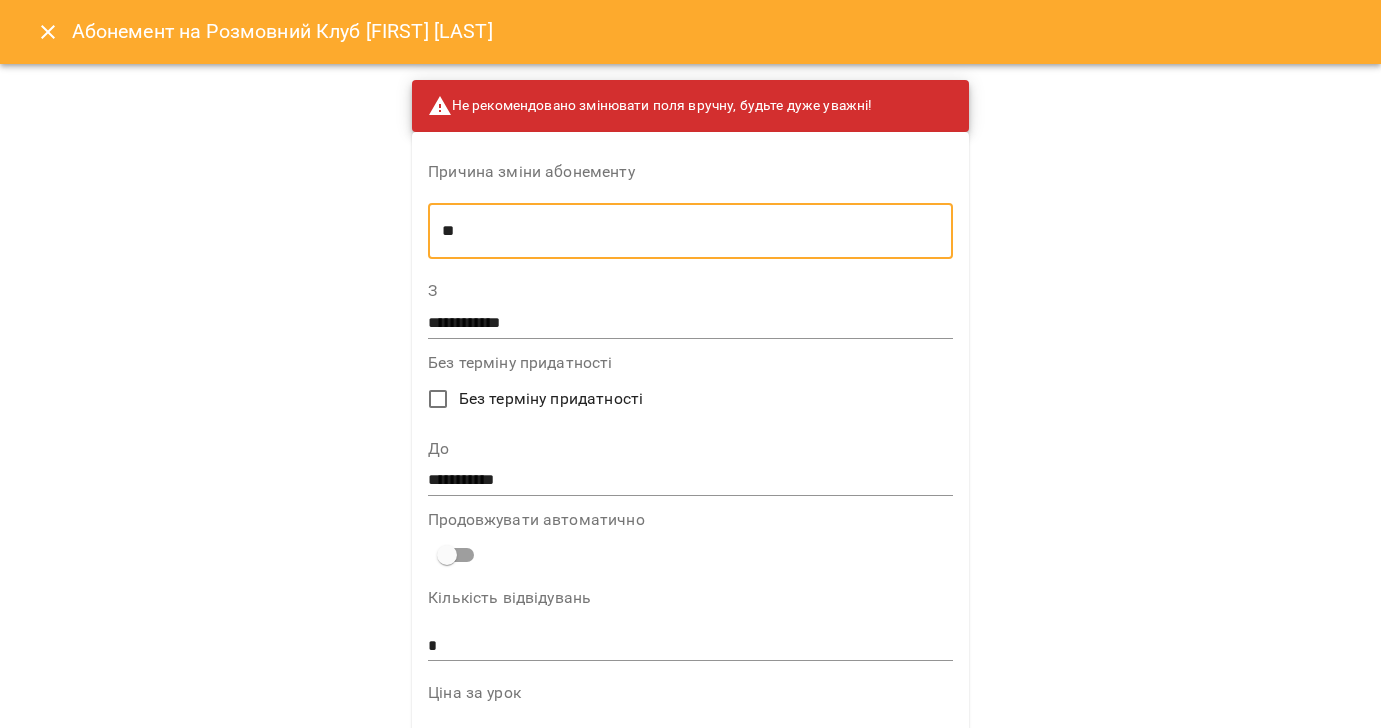type on "*" 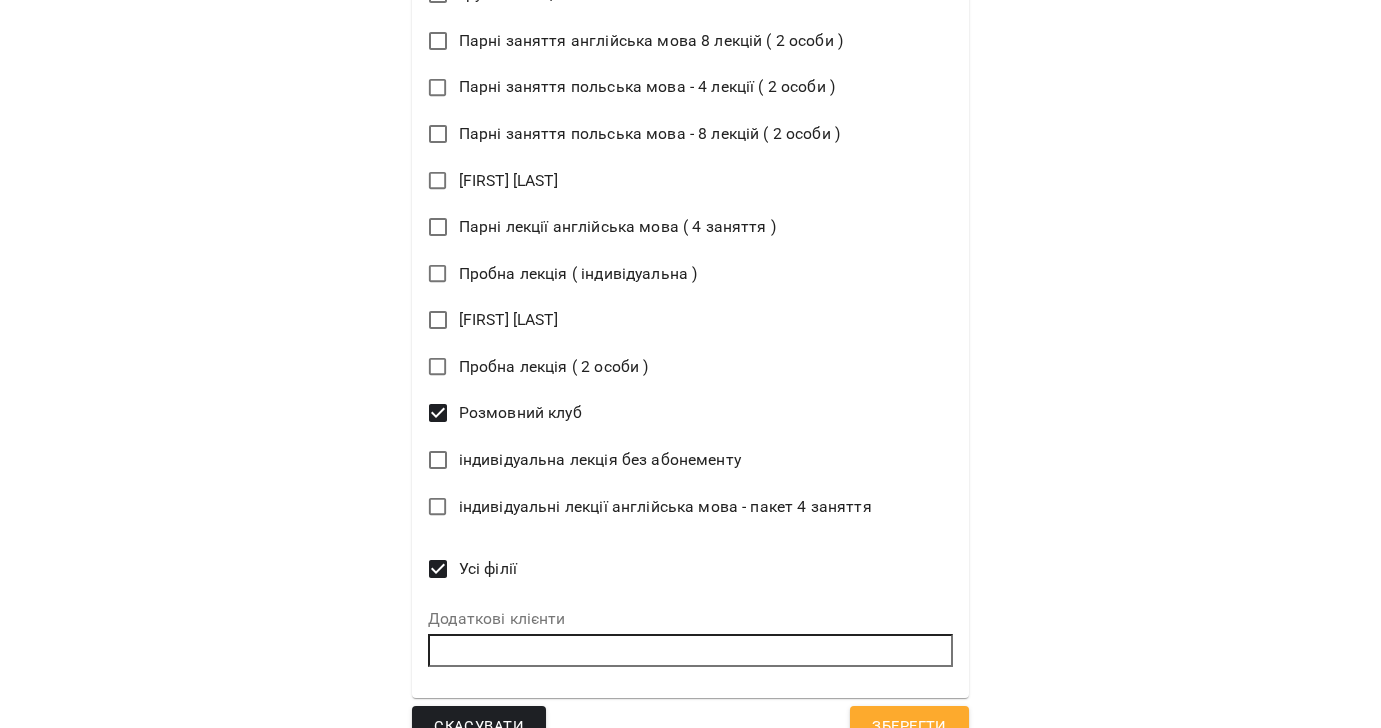 scroll, scrollTop: 1335, scrollLeft: 0, axis: vertical 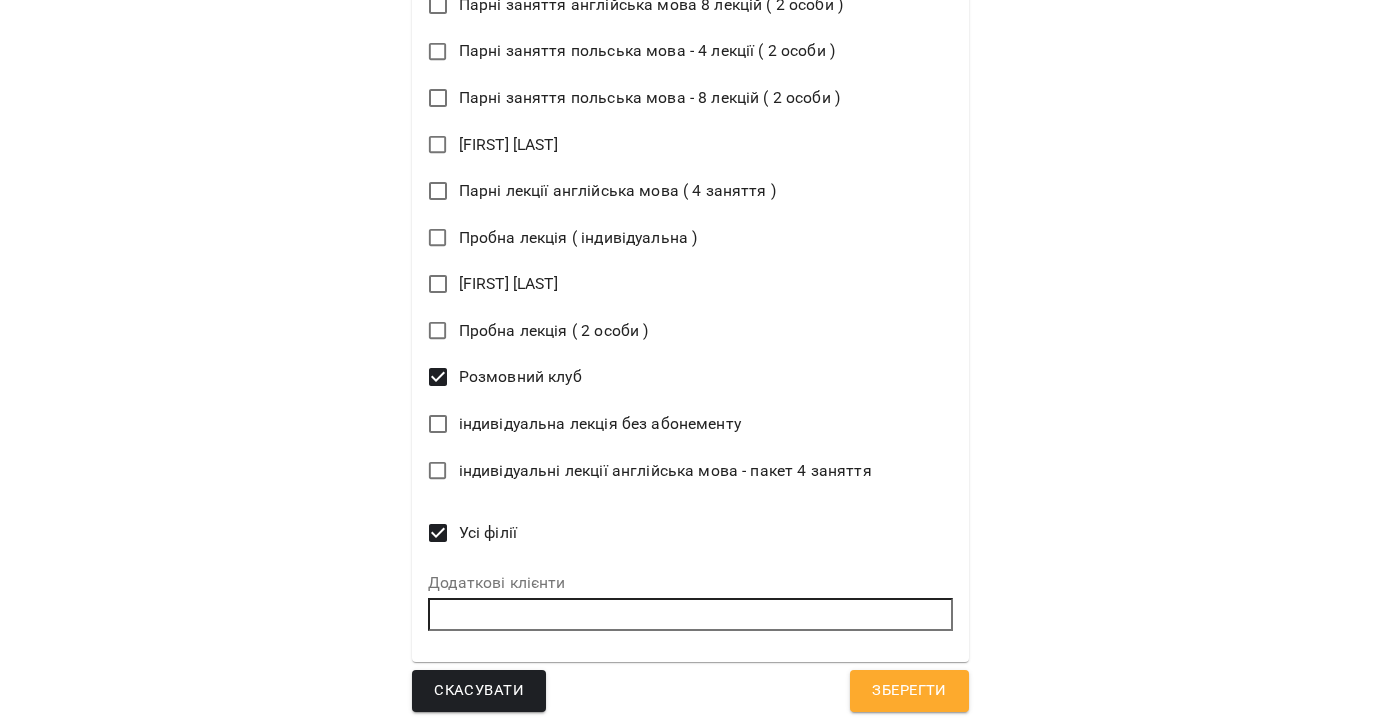 type on "**********" 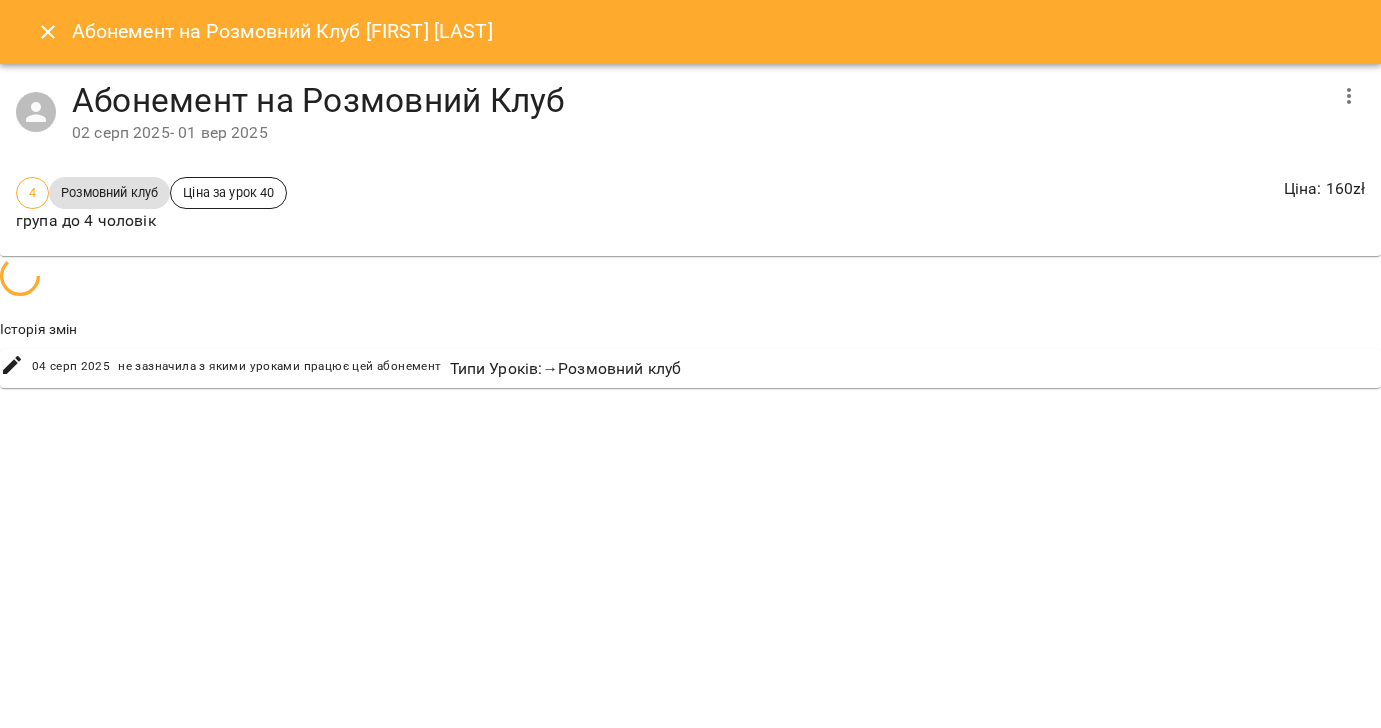click at bounding box center (690, 364) 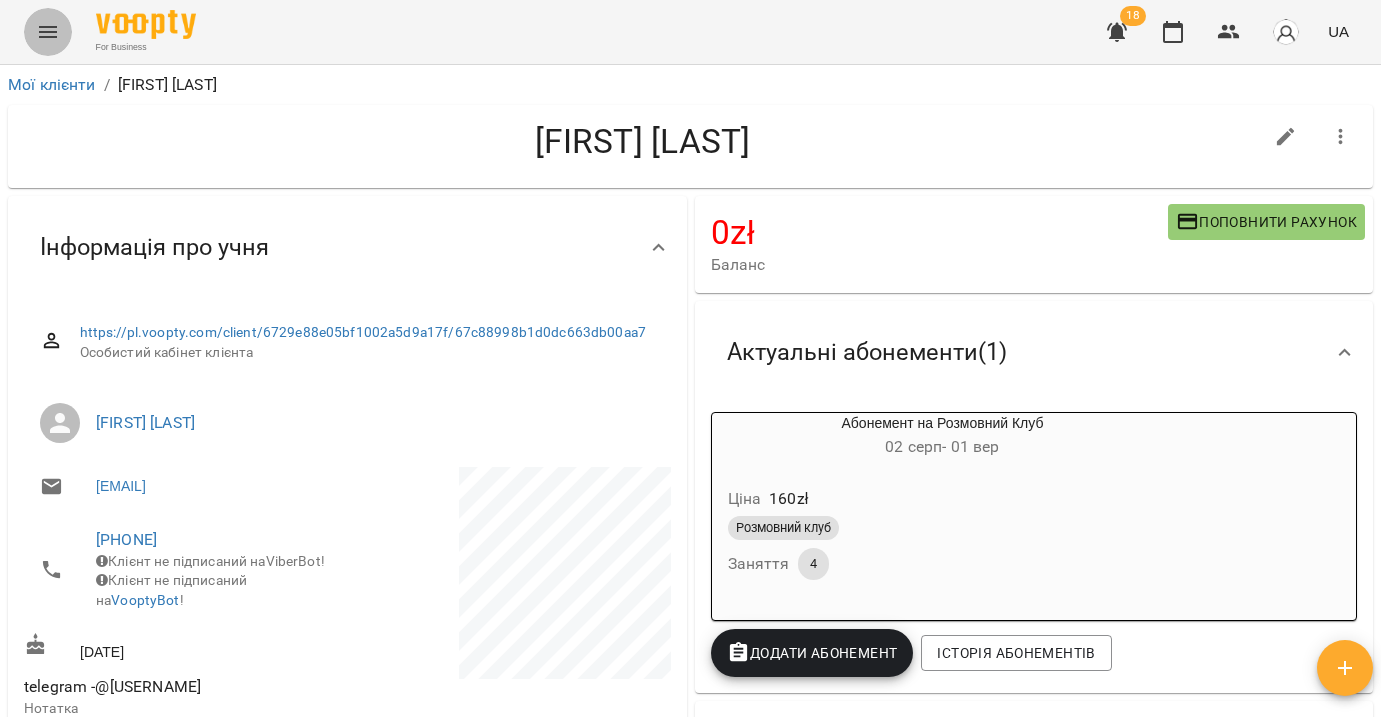 click 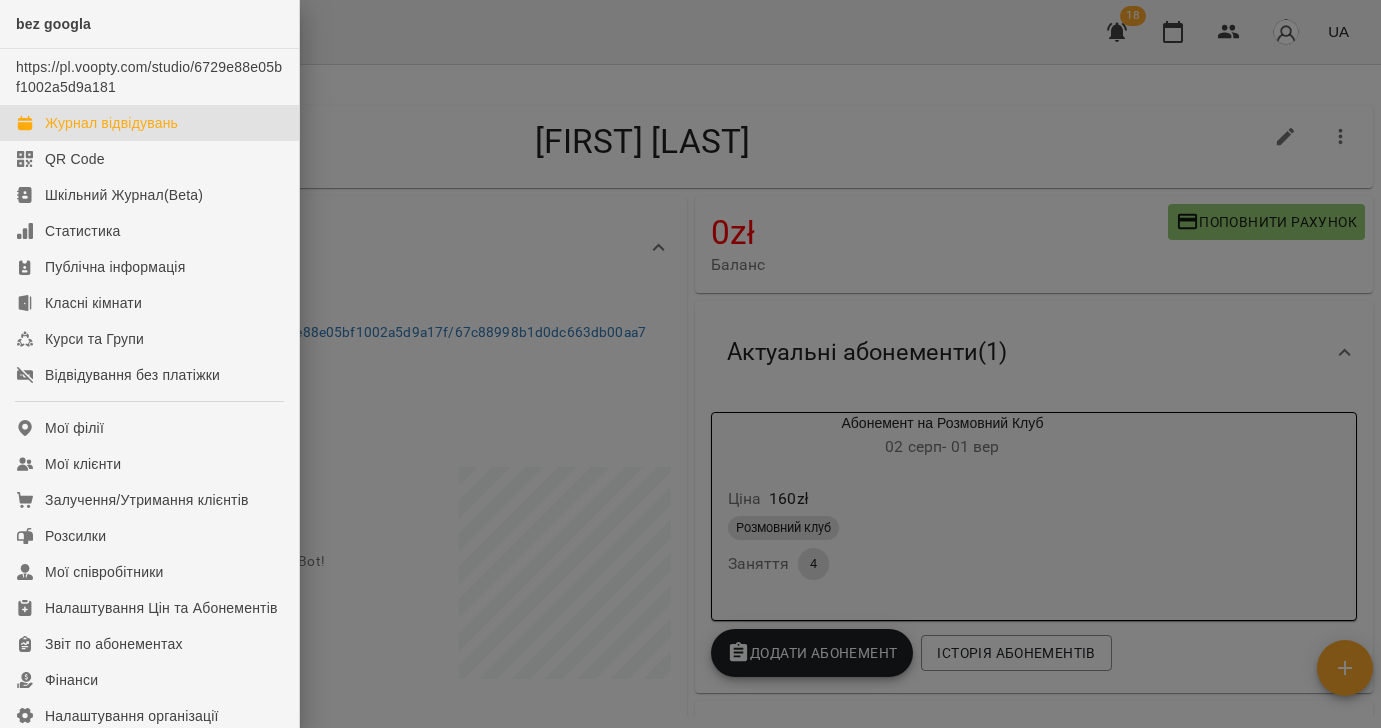 click on "Журнал відвідувань" at bounding box center [111, 123] 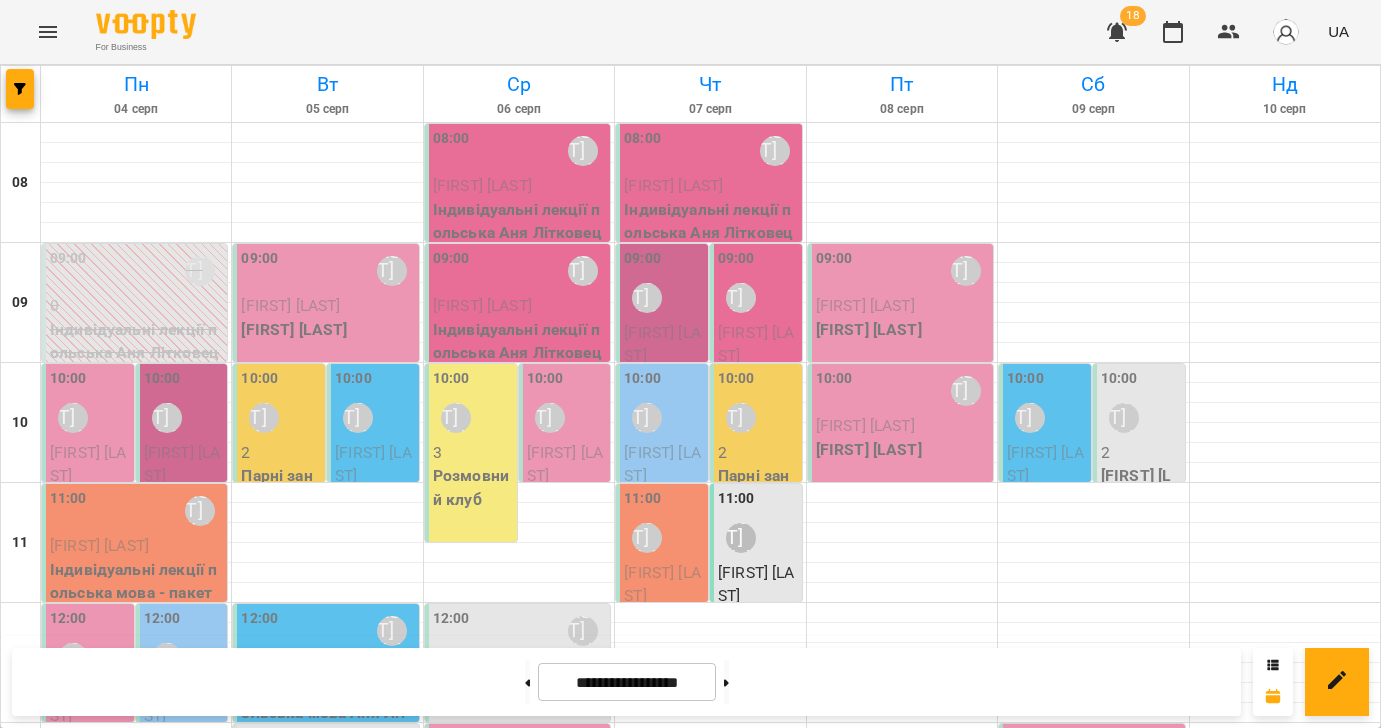 scroll, scrollTop: 36, scrollLeft: 0, axis: vertical 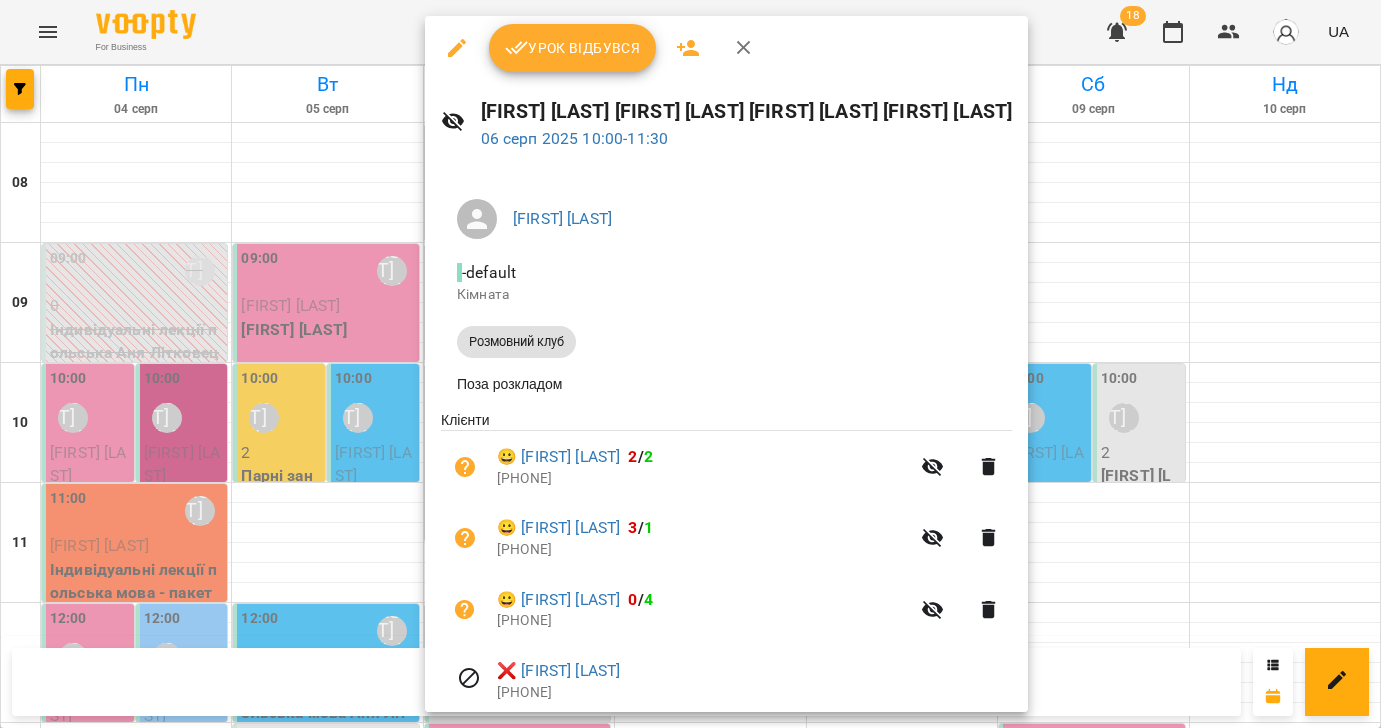 click at bounding box center [690, 364] 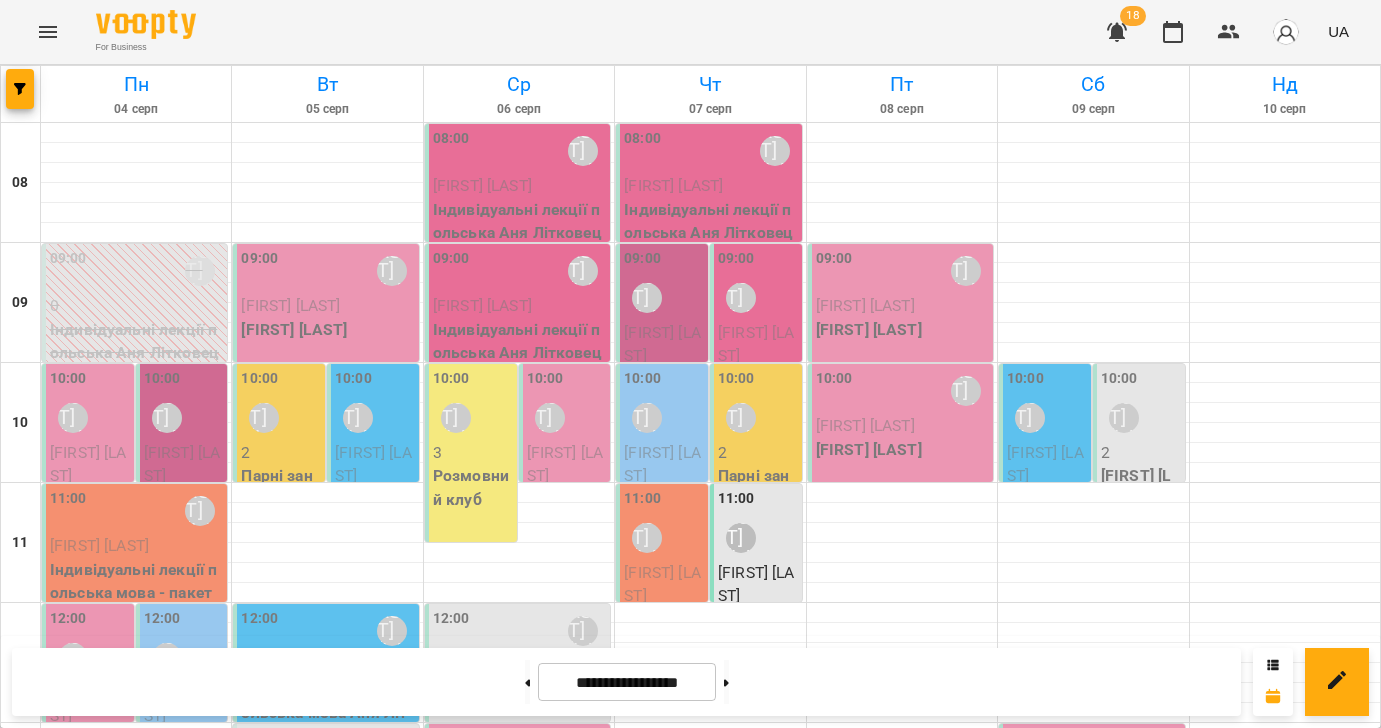 scroll, scrollTop: 0, scrollLeft: 0, axis: both 